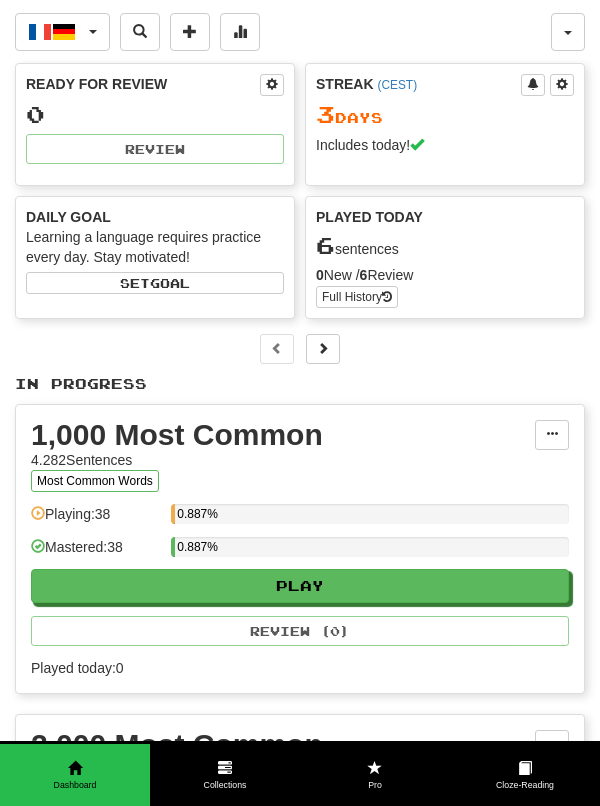 scroll, scrollTop: 0, scrollLeft: 0, axis: both 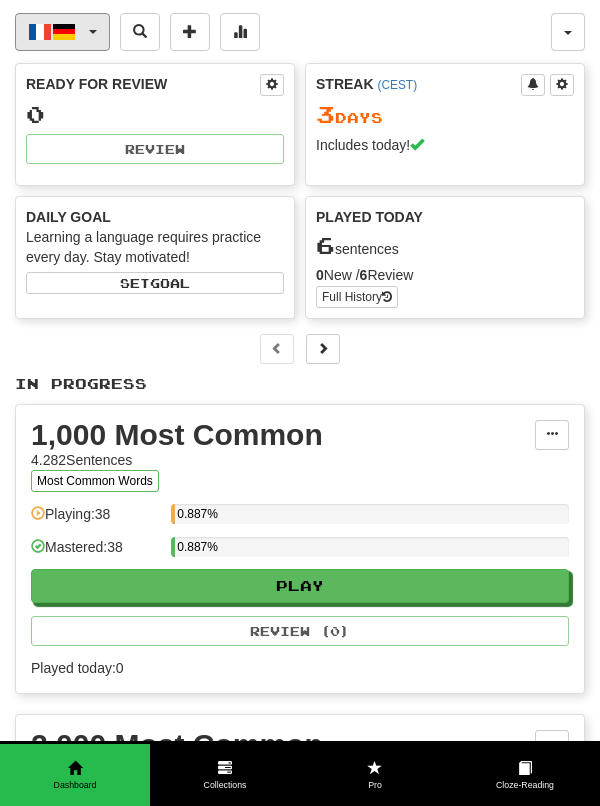 click on "Français  /  Deutsch" at bounding box center (62, 32) 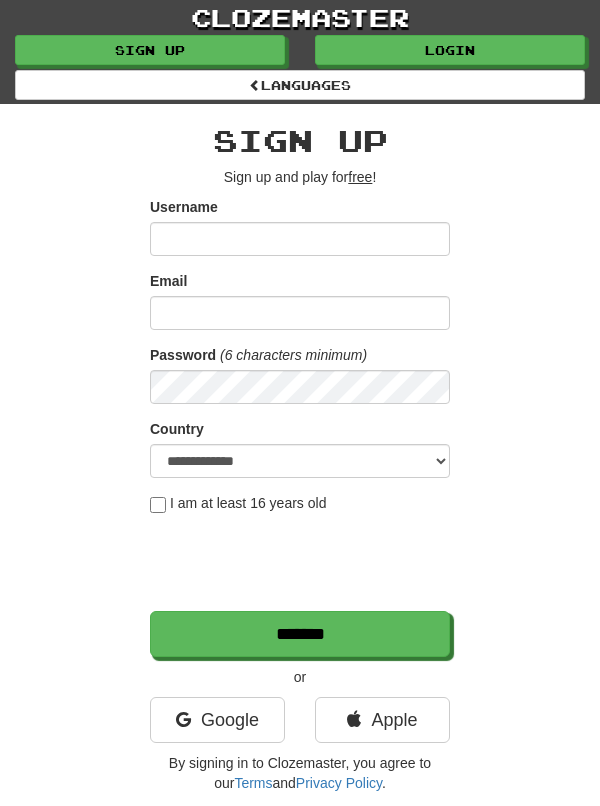 scroll, scrollTop: 0, scrollLeft: 0, axis: both 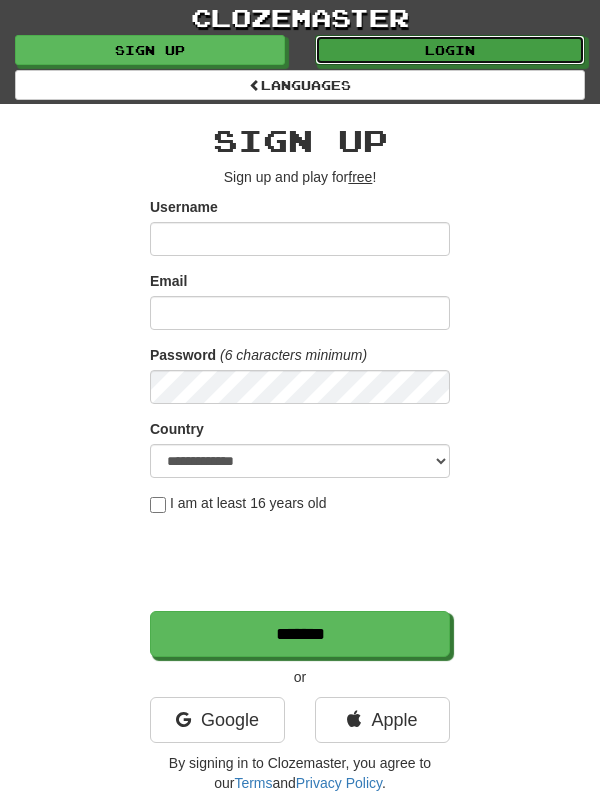 click on "Login" at bounding box center (450, 50) 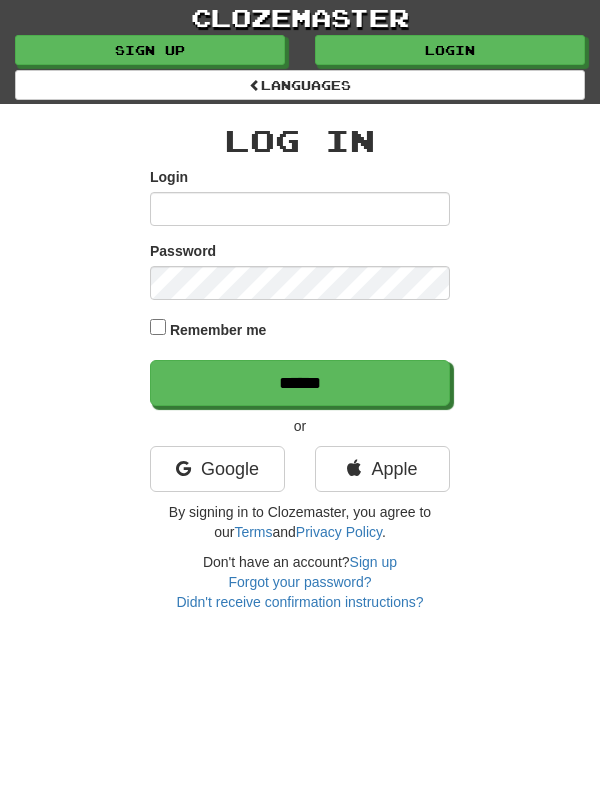 scroll, scrollTop: 0, scrollLeft: 0, axis: both 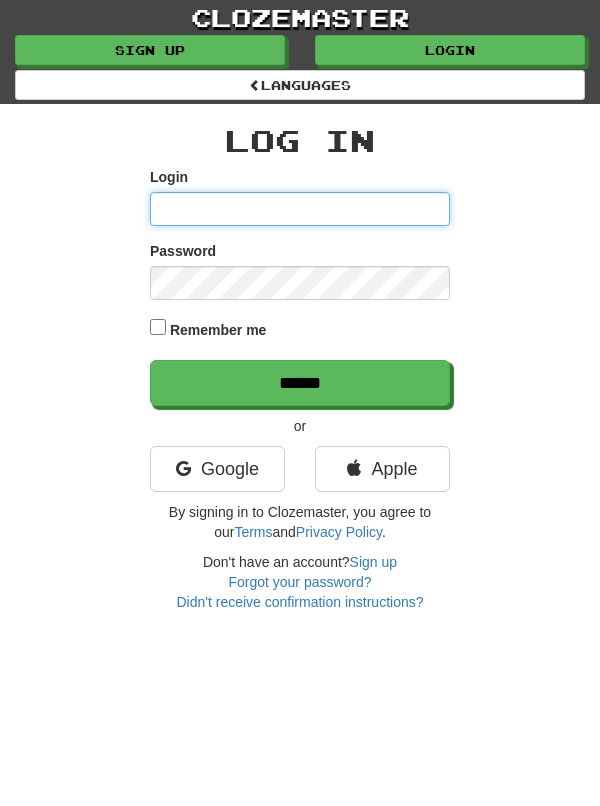 type on "*******" 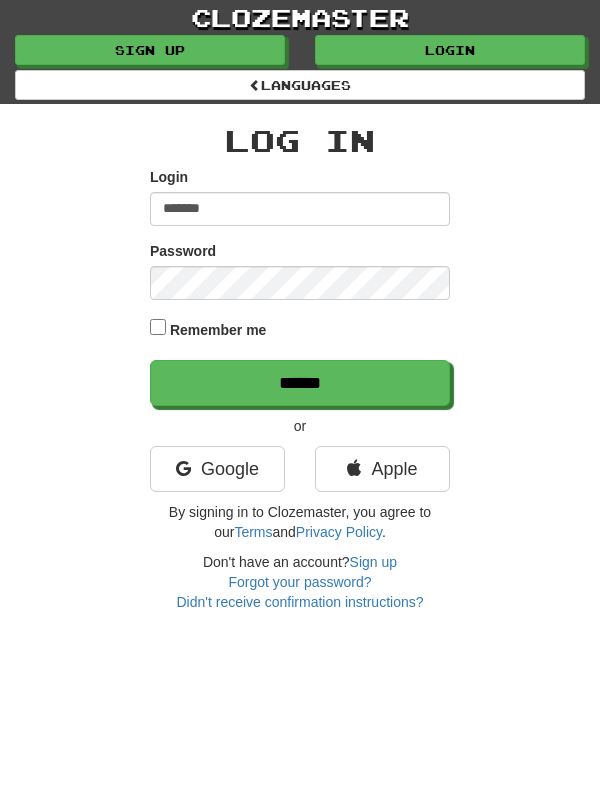 click on "******" at bounding box center [300, 383] 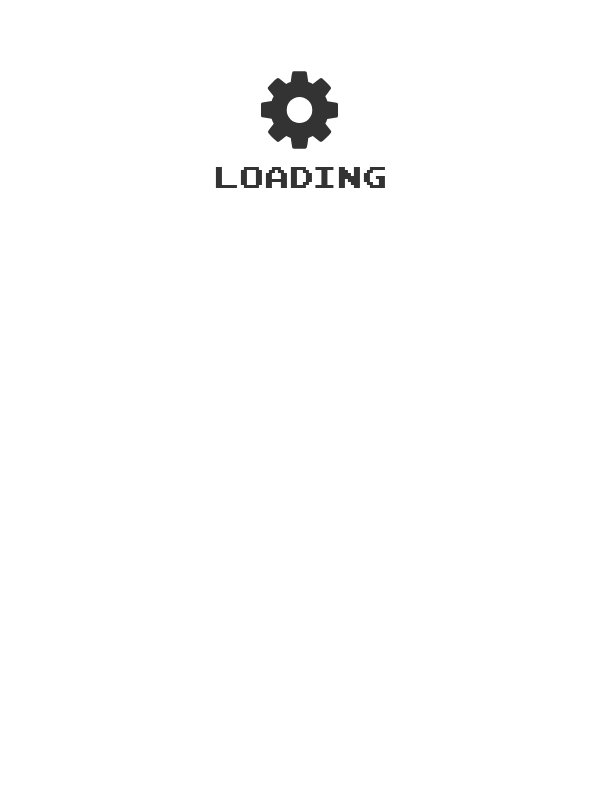 scroll, scrollTop: 0, scrollLeft: 0, axis: both 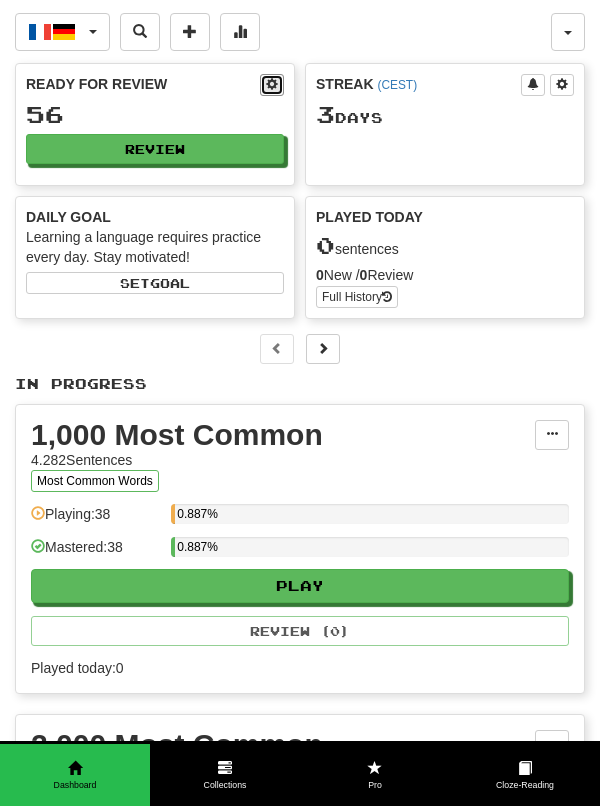 click at bounding box center [272, 84] 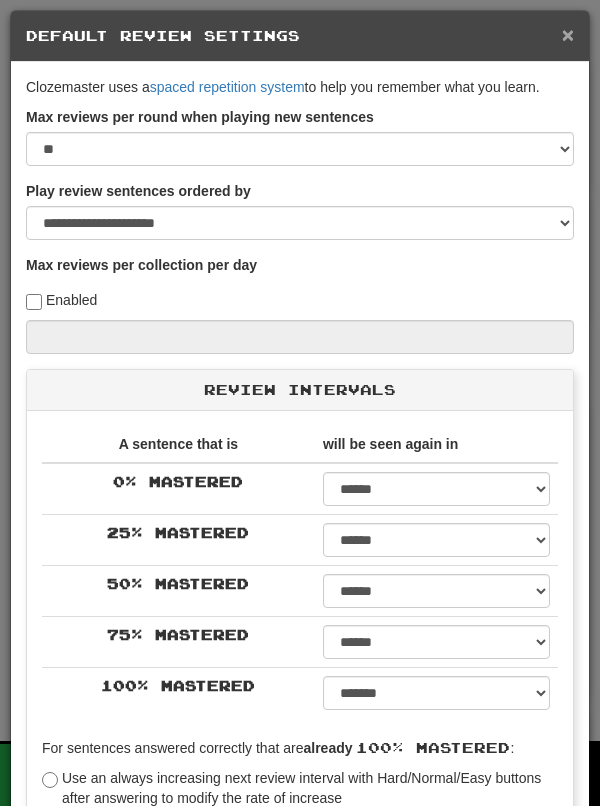 click on "×" at bounding box center [568, 34] 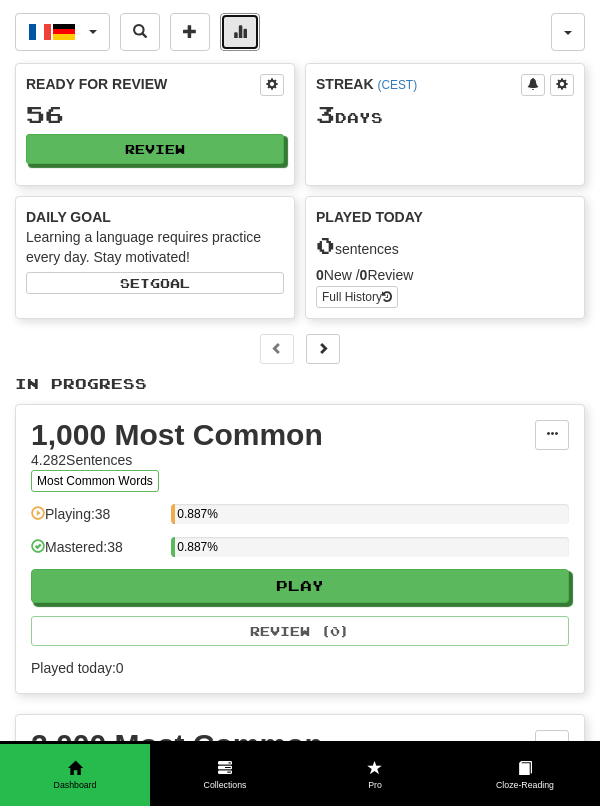 click at bounding box center [240, 32] 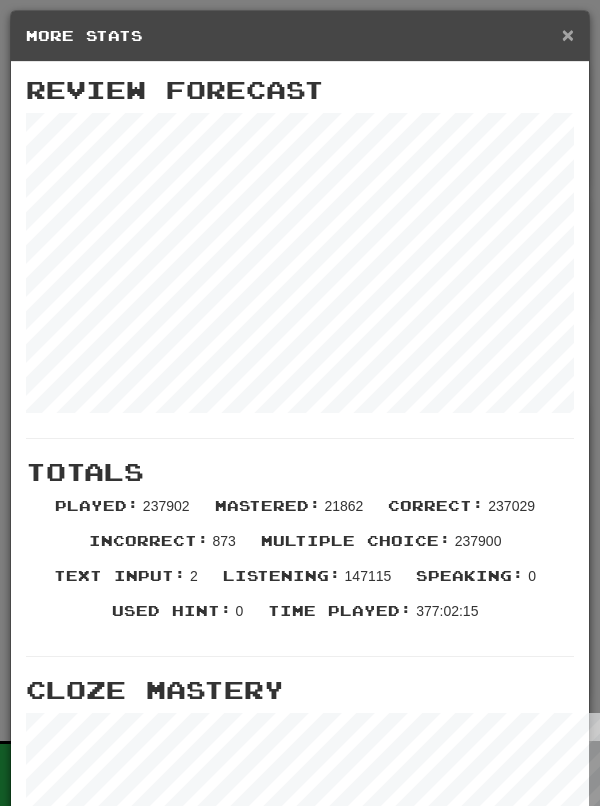 click on "×" at bounding box center (568, 34) 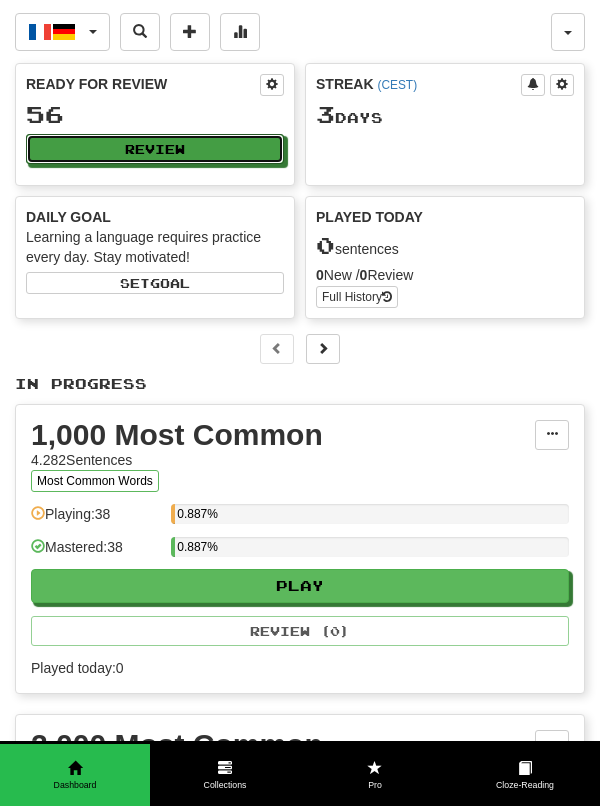 click on "Review" at bounding box center [155, 149] 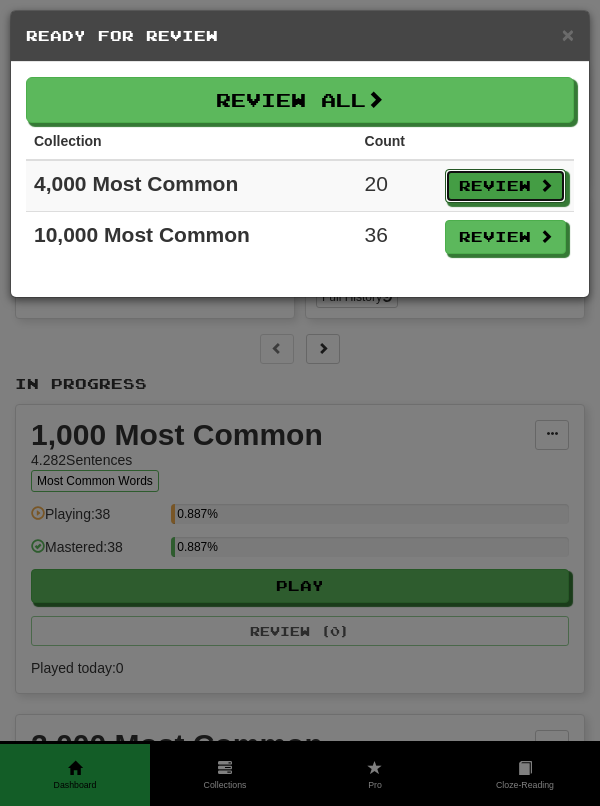 click on "Review" at bounding box center (505, 186) 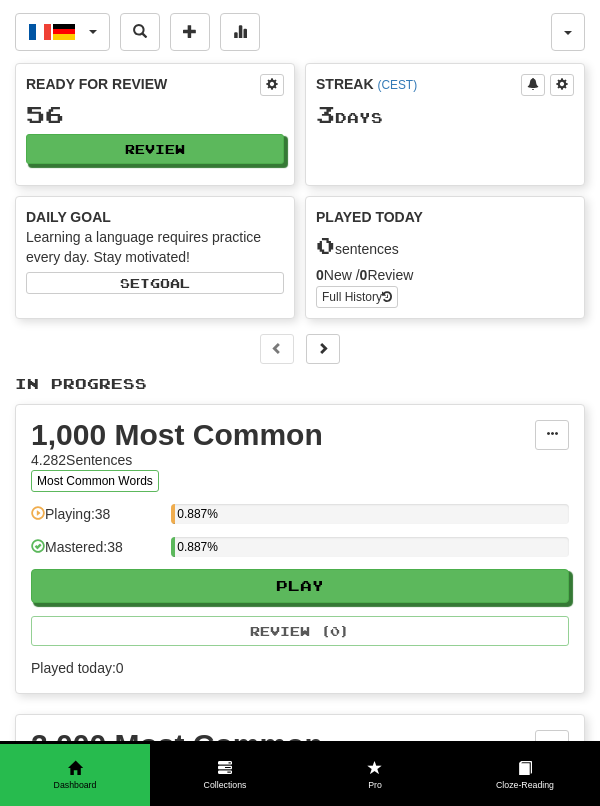 select on "**" 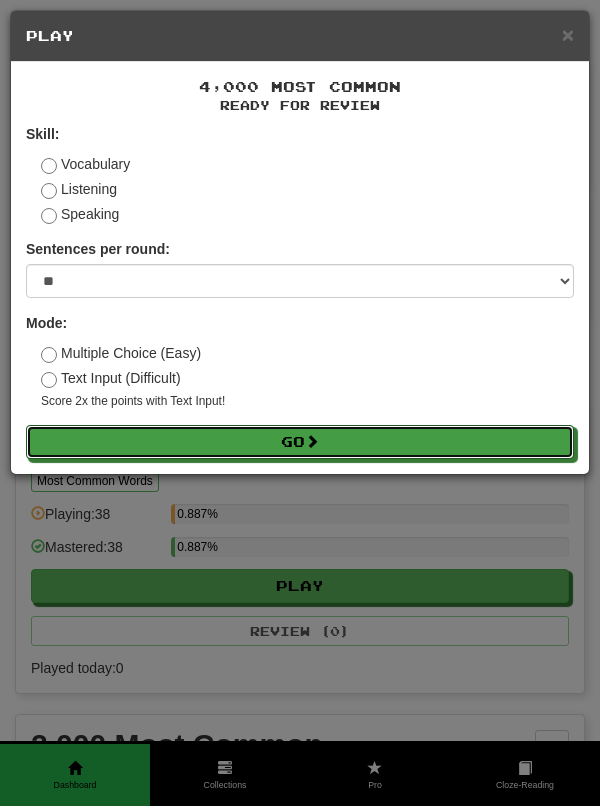 click on "Go" at bounding box center [300, 442] 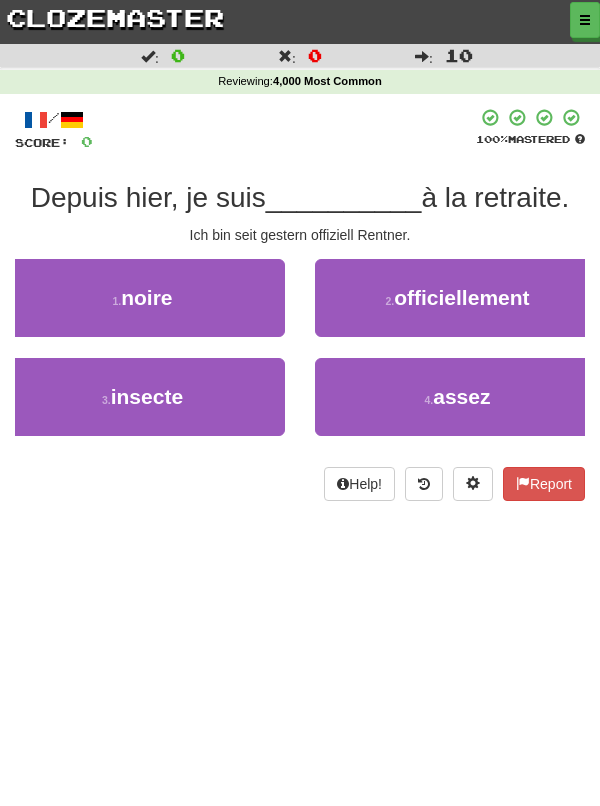 scroll, scrollTop: 0, scrollLeft: 0, axis: both 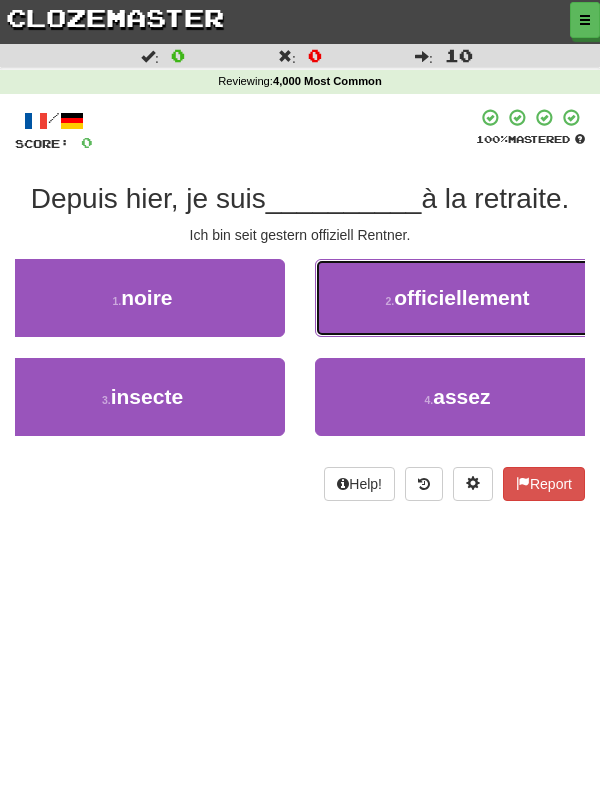 click on "officiellement" at bounding box center (461, 297) 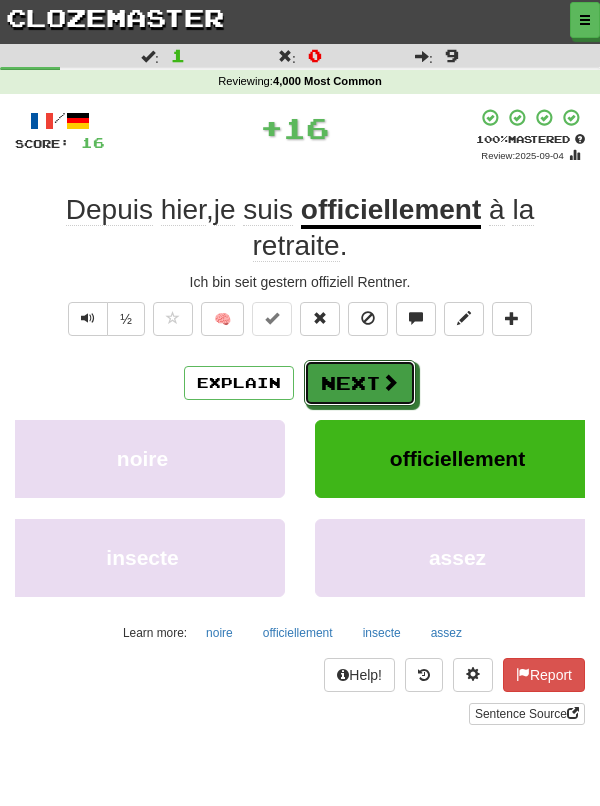 click on "Next" at bounding box center (360, 383) 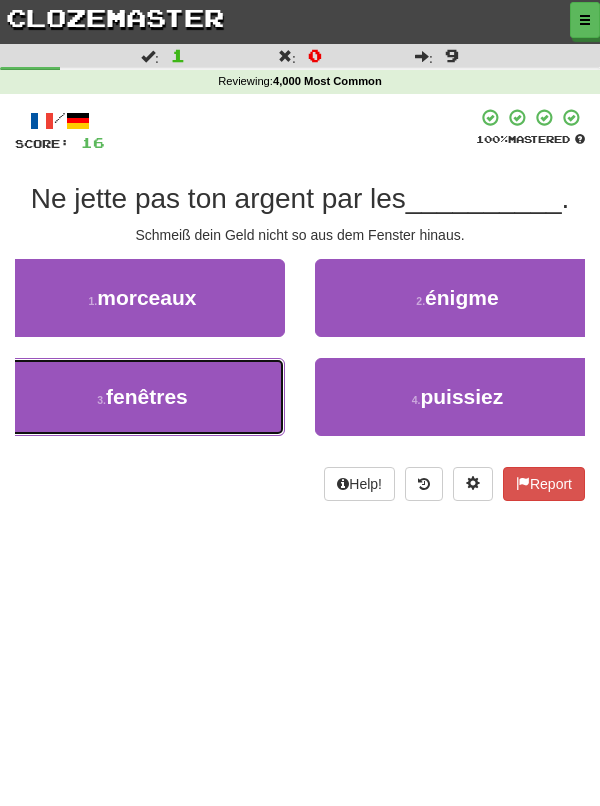 click on "3 .  fenêtres" at bounding box center [142, 397] 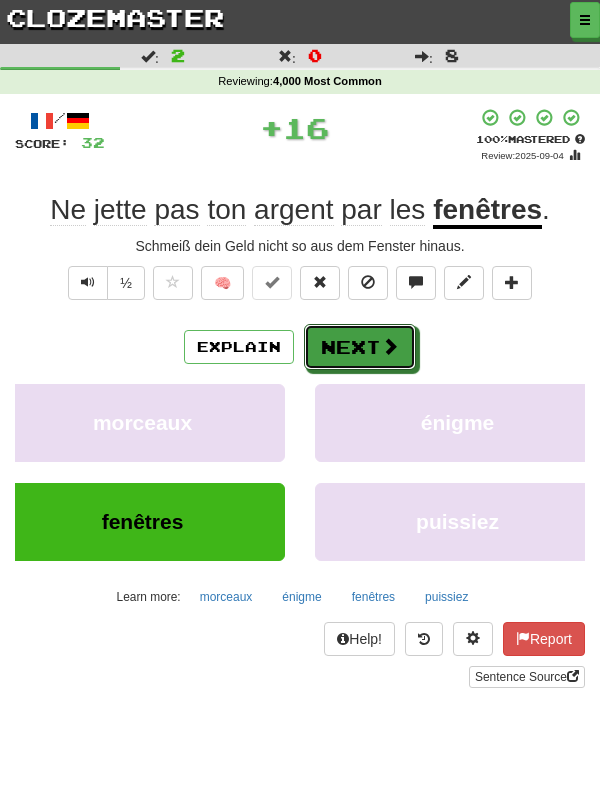 click on "Next" at bounding box center [360, 347] 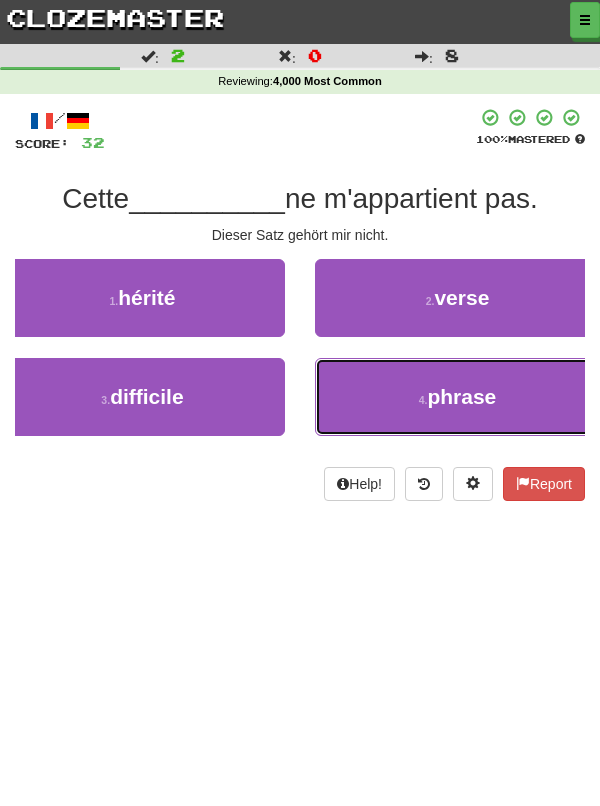 click on "4 .  phrase" at bounding box center [457, 397] 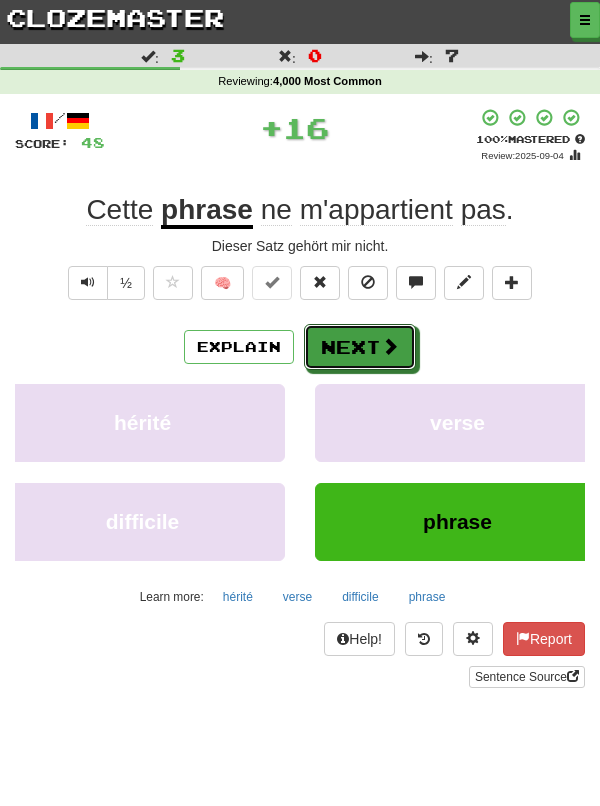click on "Next" at bounding box center (360, 347) 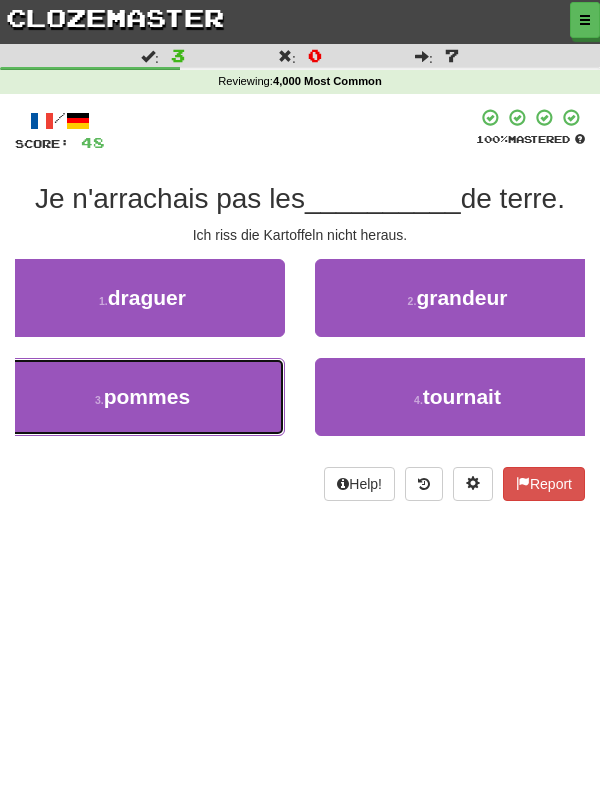 click on "3 .  pommes" at bounding box center [142, 397] 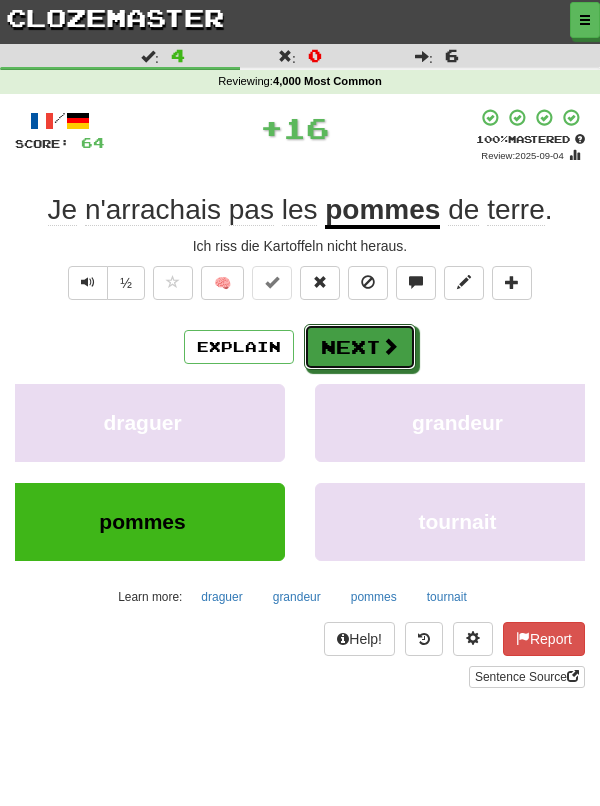 click on "Next" at bounding box center [360, 347] 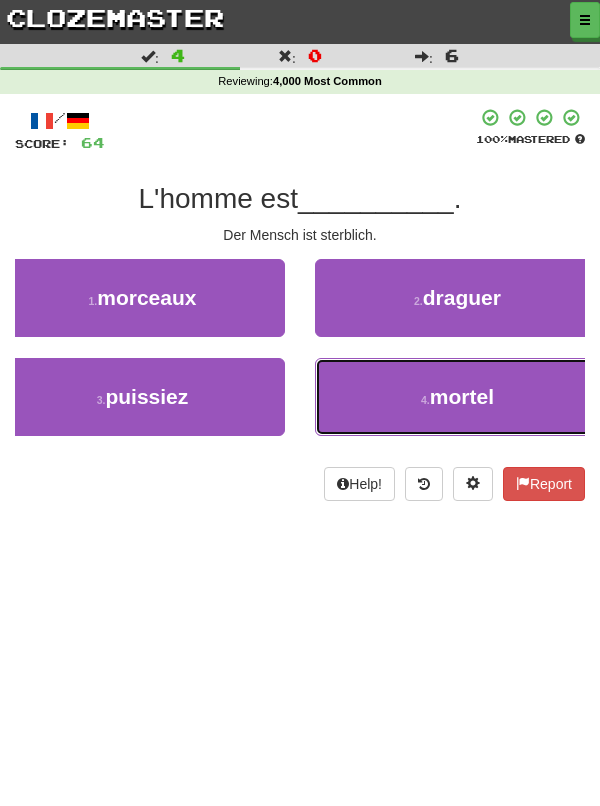 click on "4 .  mortel" at bounding box center (457, 397) 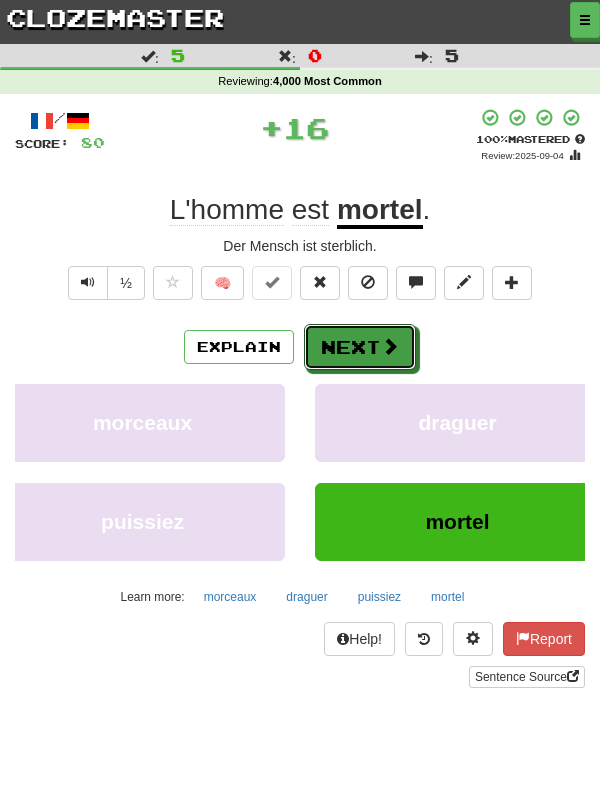 click on "Next" at bounding box center [360, 347] 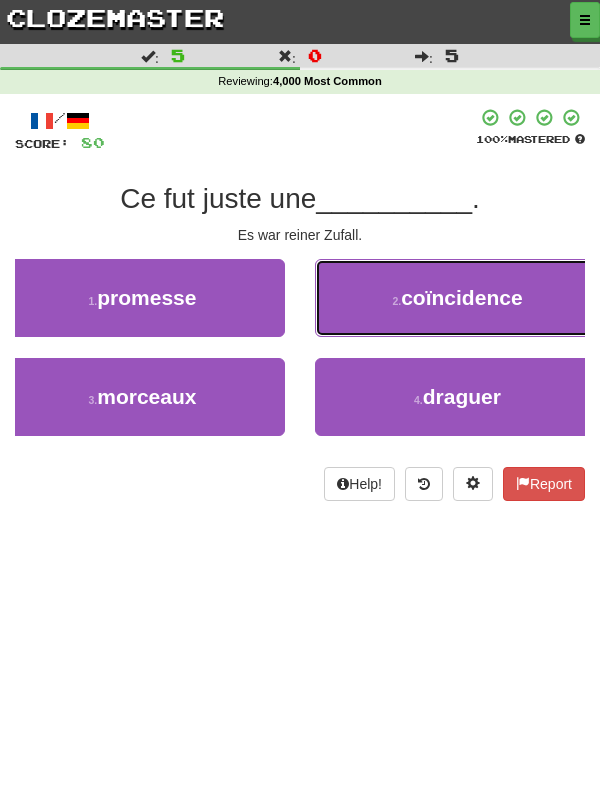 click on "2 .  coïncidence" at bounding box center (457, 298) 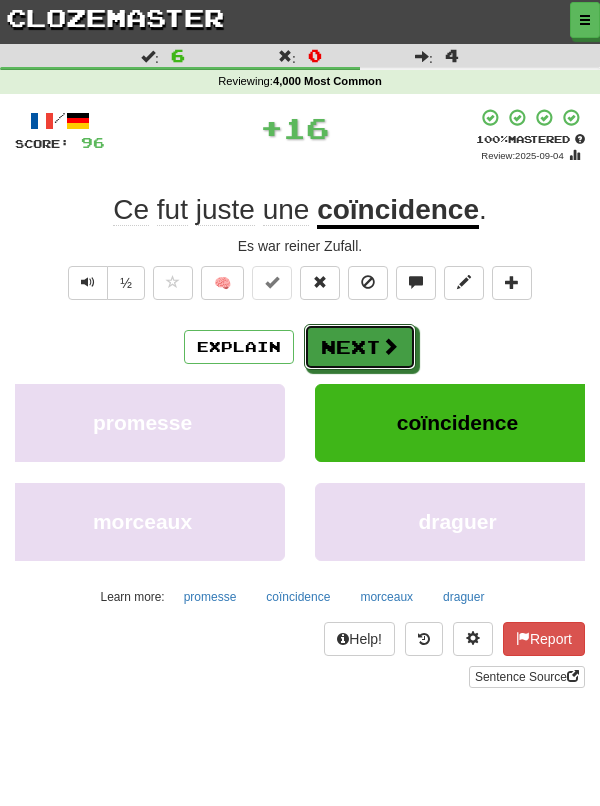 click on "Next" at bounding box center [360, 347] 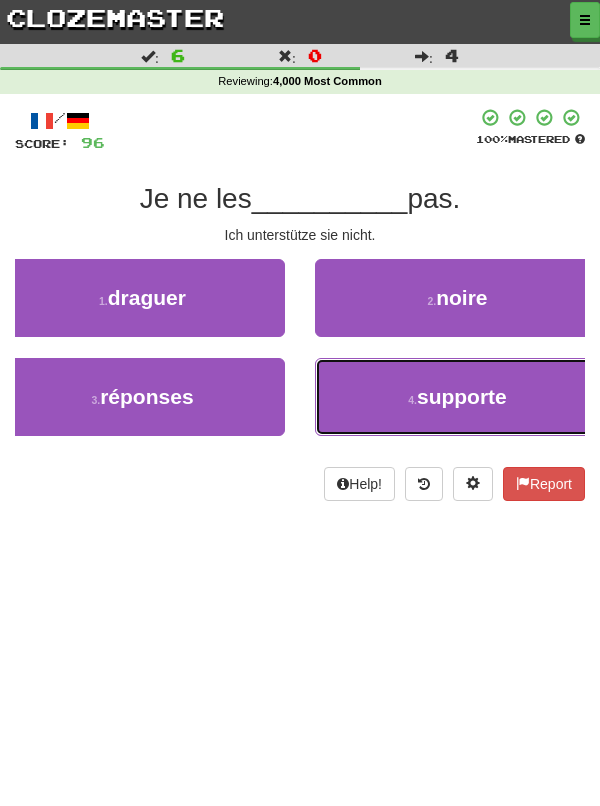 click on "supporte" at bounding box center (462, 396) 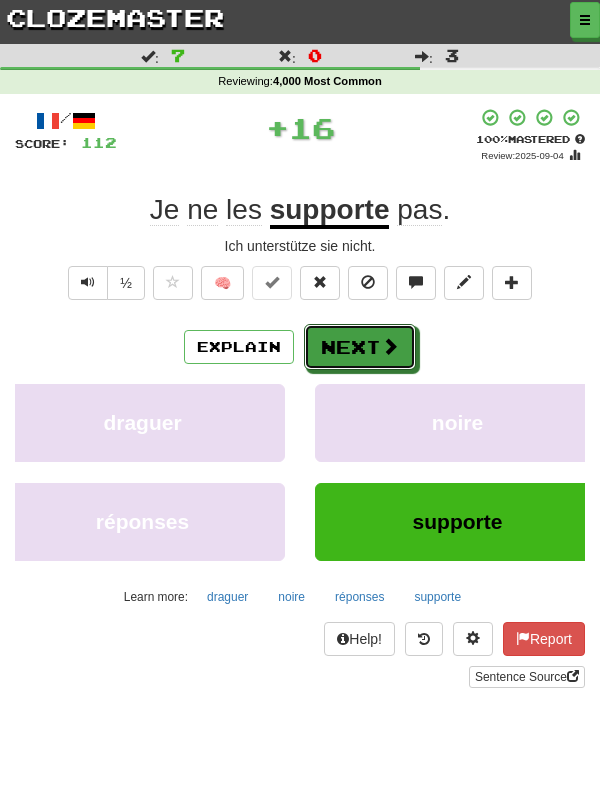 click on "Next" at bounding box center (360, 347) 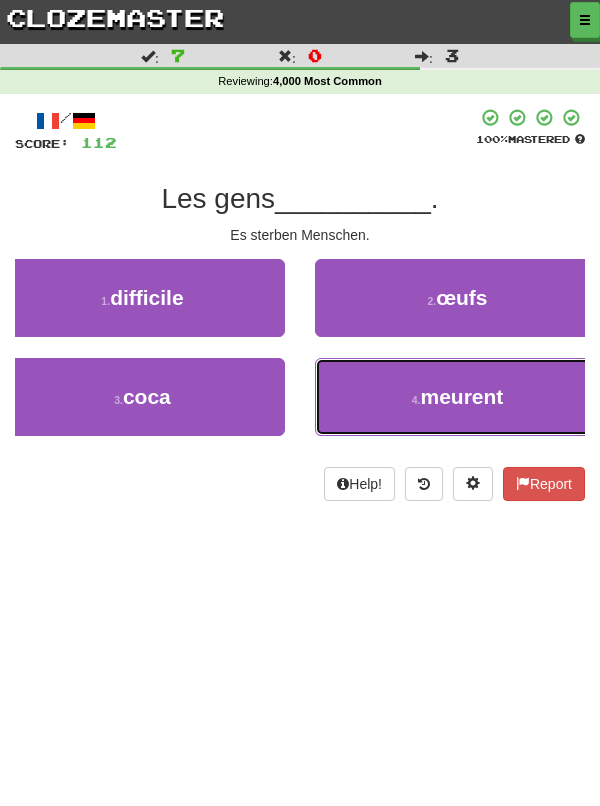 click on "meurent" at bounding box center [461, 396] 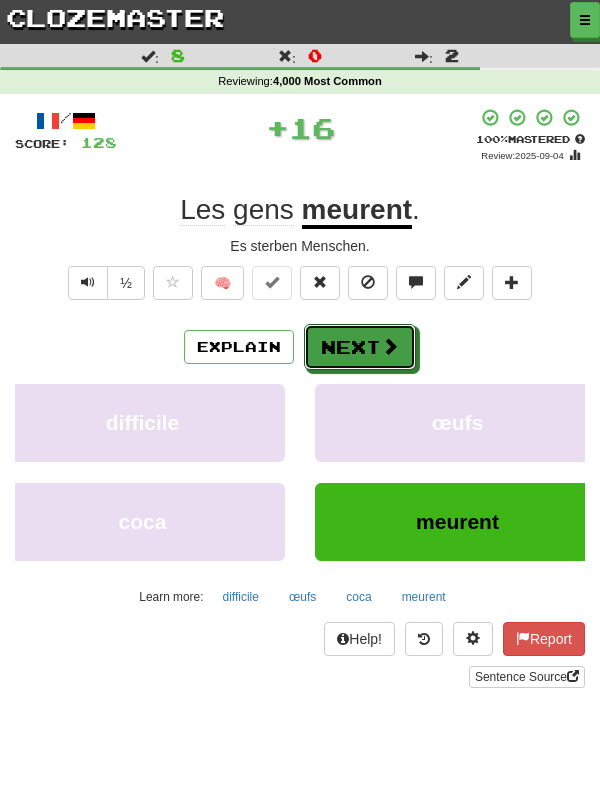 click at bounding box center (390, 346) 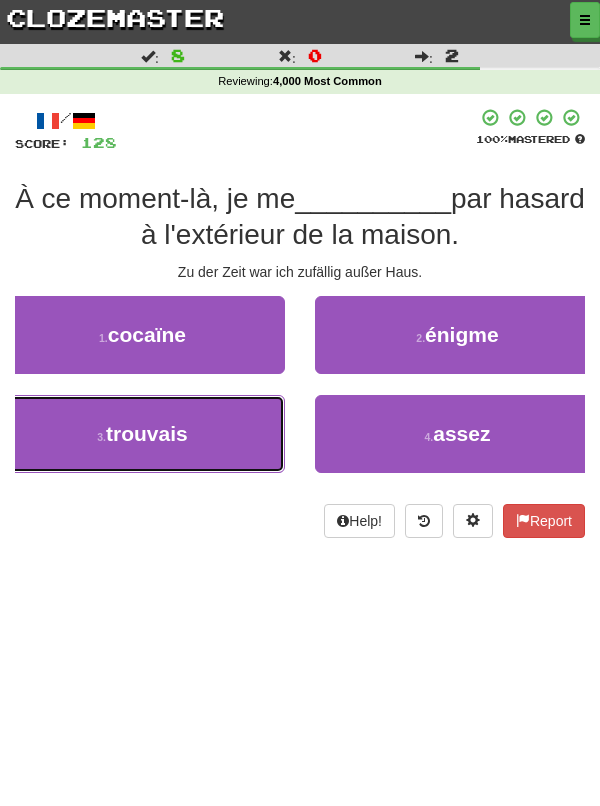 click on "3 .  trouvais" at bounding box center [142, 434] 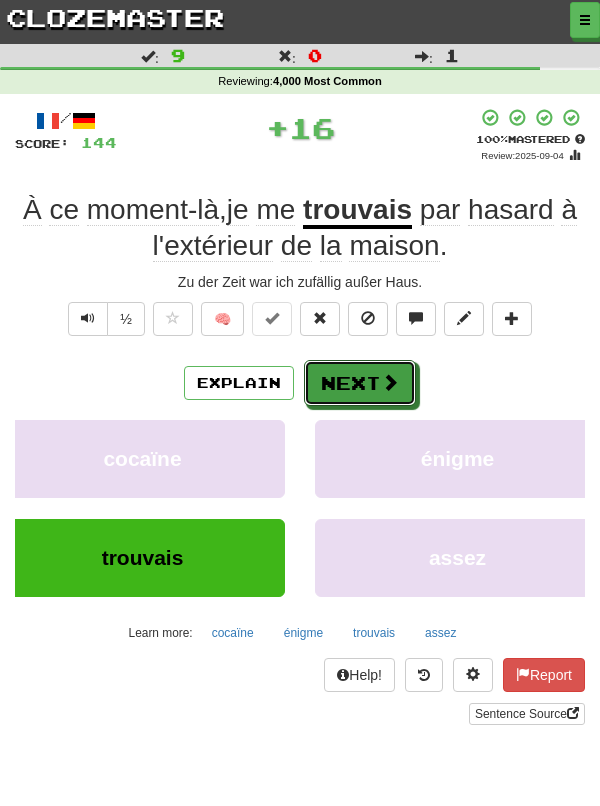 click on "Next" at bounding box center [360, 383] 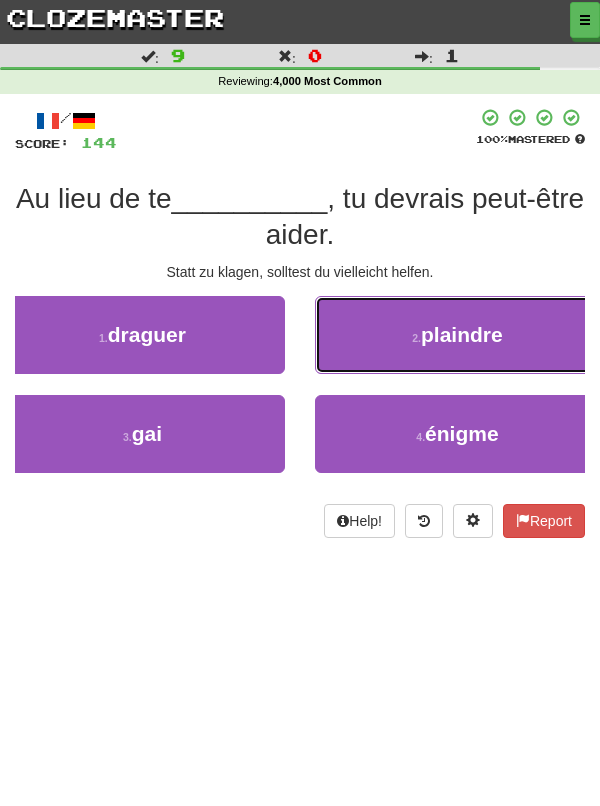 click on "2 .  plaindre" at bounding box center (457, 335) 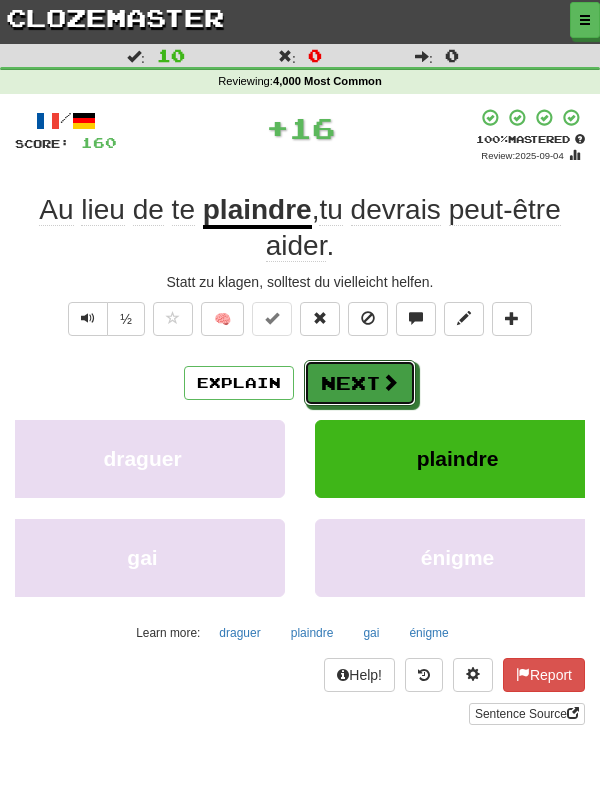 click on "Next" at bounding box center [360, 383] 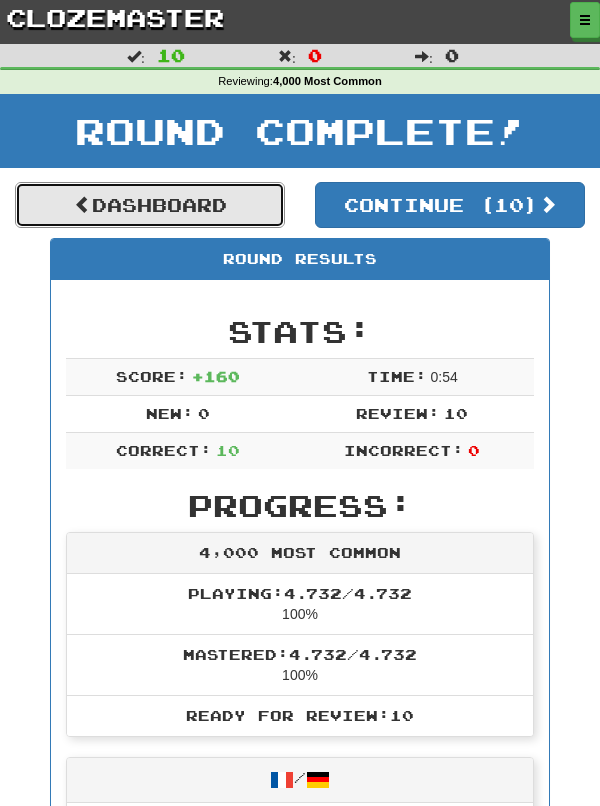 click on "Dashboard" at bounding box center (150, 205) 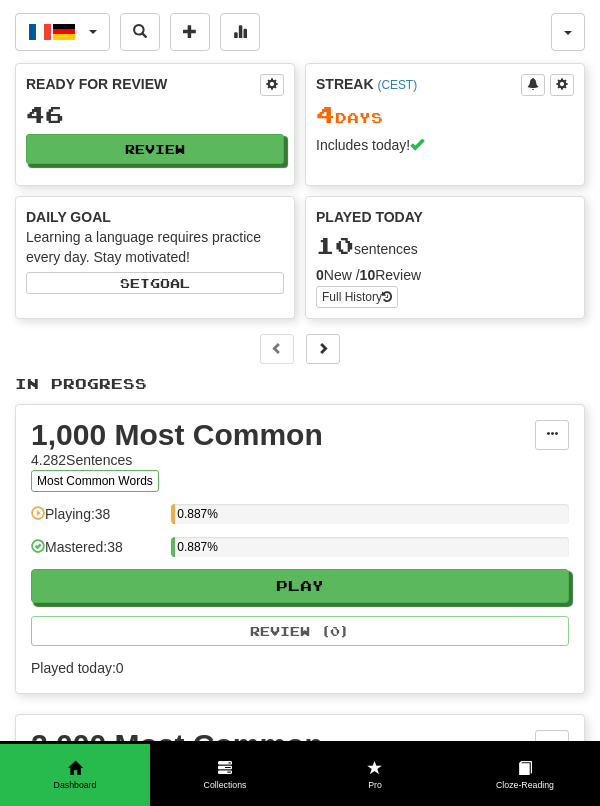 scroll, scrollTop: 0, scrollLeft: 0, axis: both 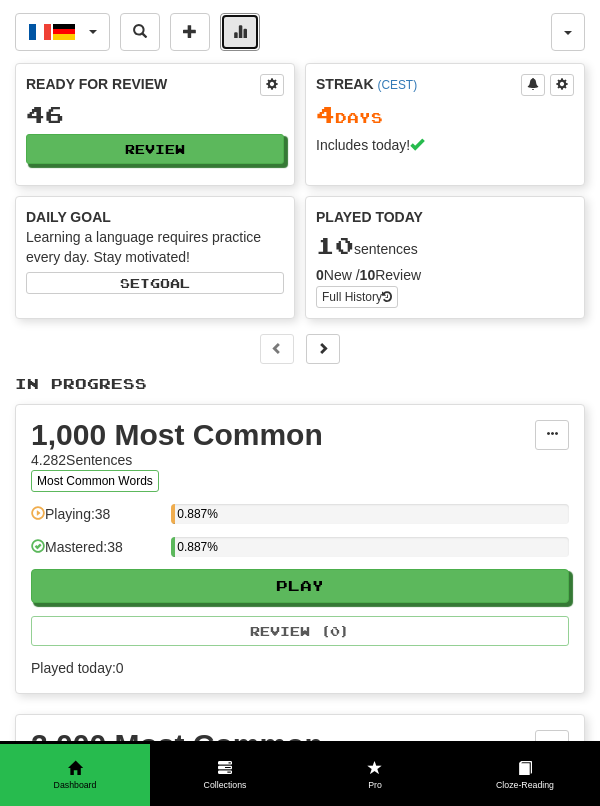 click at bounding box center (240, 32) 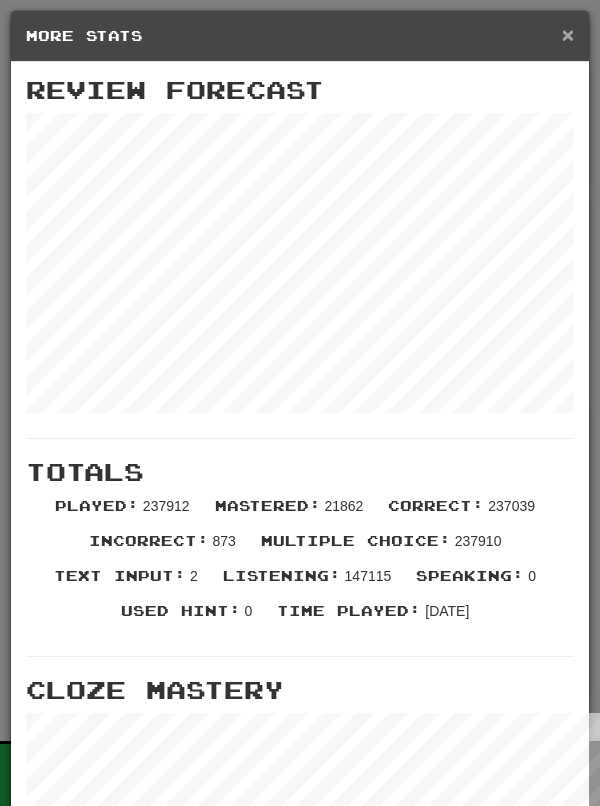 click on "×" at bounding box center [568, 34] 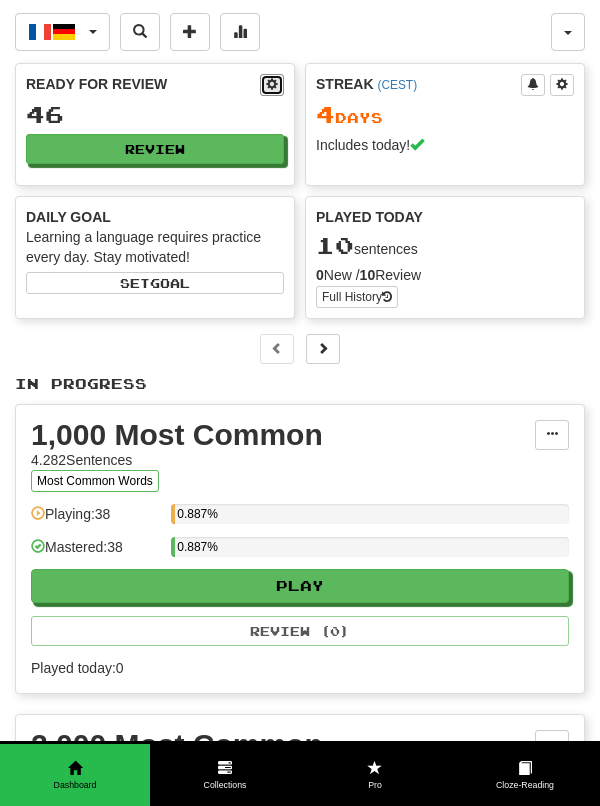 click at bounding box center (272, 85) 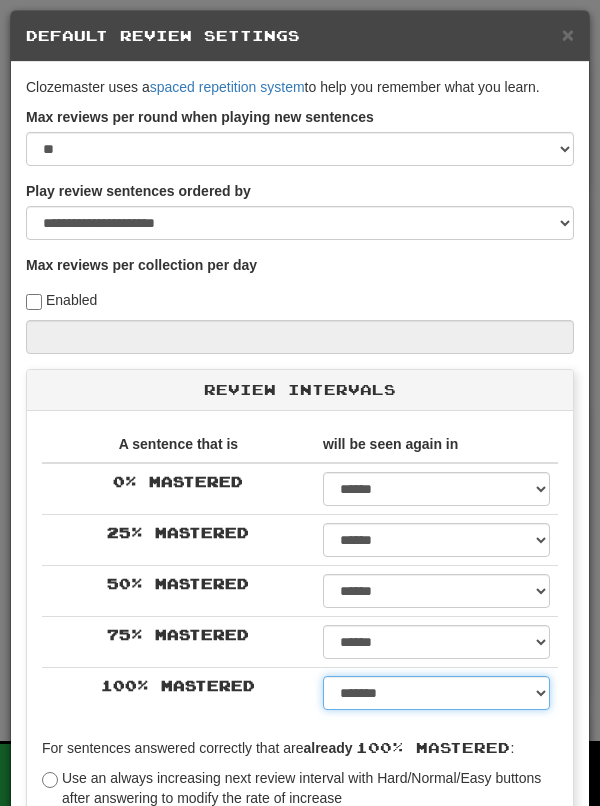 click on "****** ****** ****** ****** ****** ****** ****** ****** ****** ******* ******* ******* ******* ******* ******* ******* ******* ******* ******* ******* ******* ******* ******* ******* ******* ******* ******* ******* ******* ******* ******* ******* ******* ******* ******* ******* ******* ******* ******* ******* ******* ******* ******** ******** ******** ******** ******** ******** ******** ******** ******** *****" at bounding box center [436, 693] 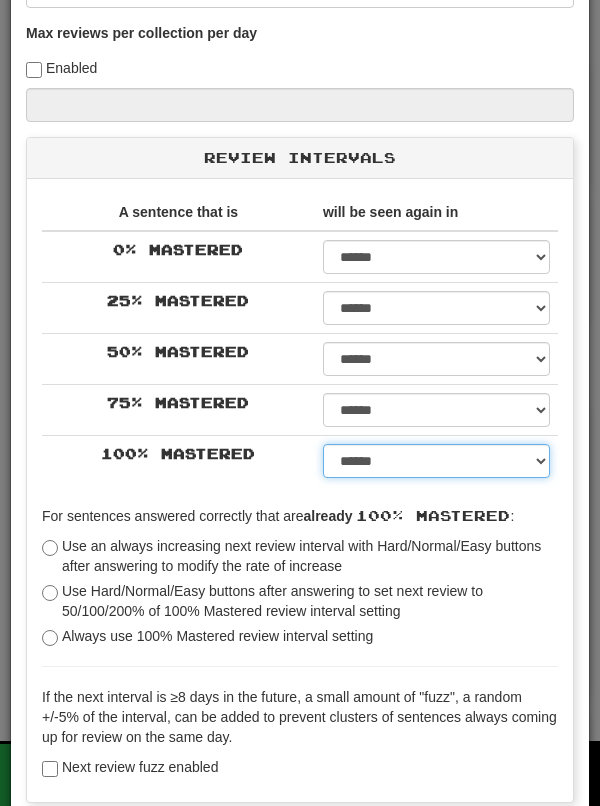 scroll, scrollTop: 258, scrollLeft: 0, axis: vertical 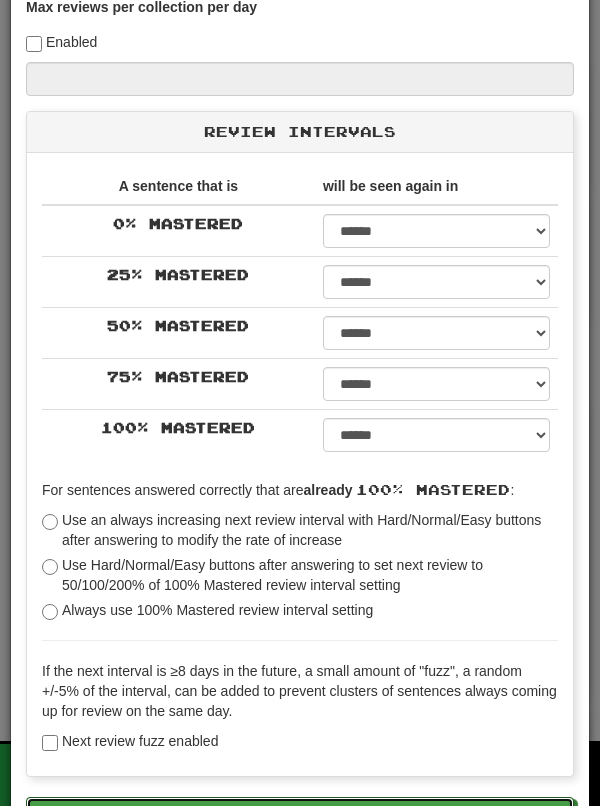 click on "Save" at bounding box center (300, 814) 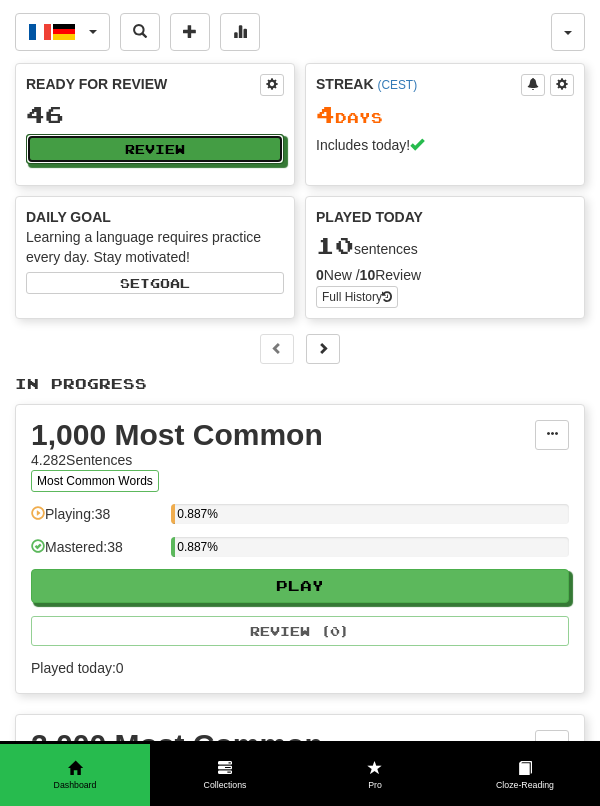 click on "Review" at bounding box center (155, 149) 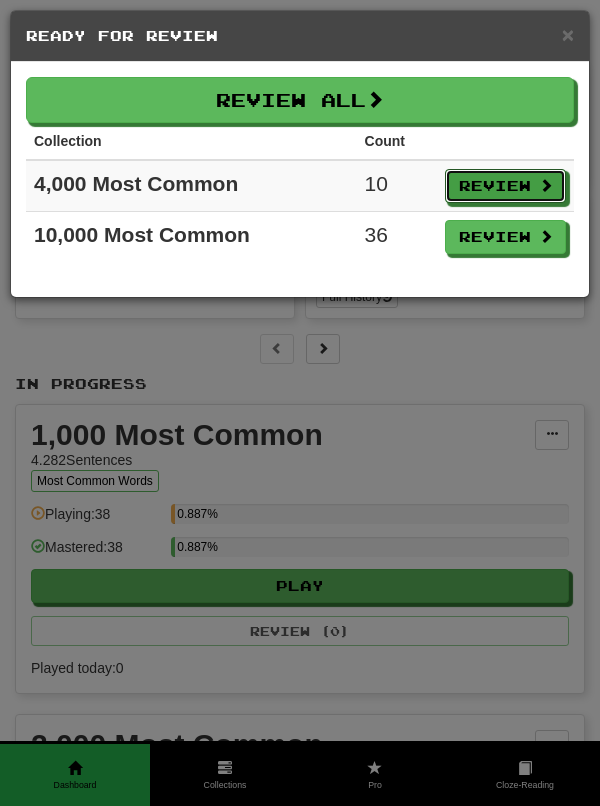 click on "Review" at bounding box center [505, 186] 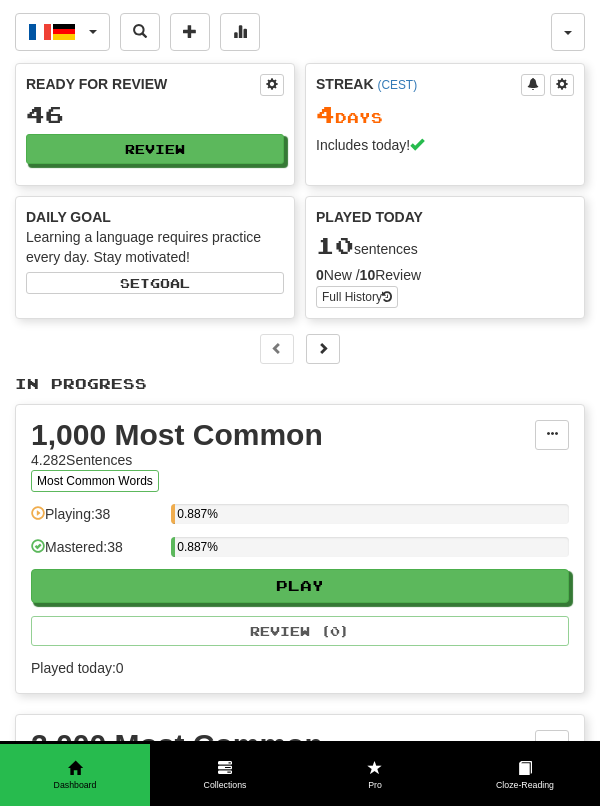 select on "**" 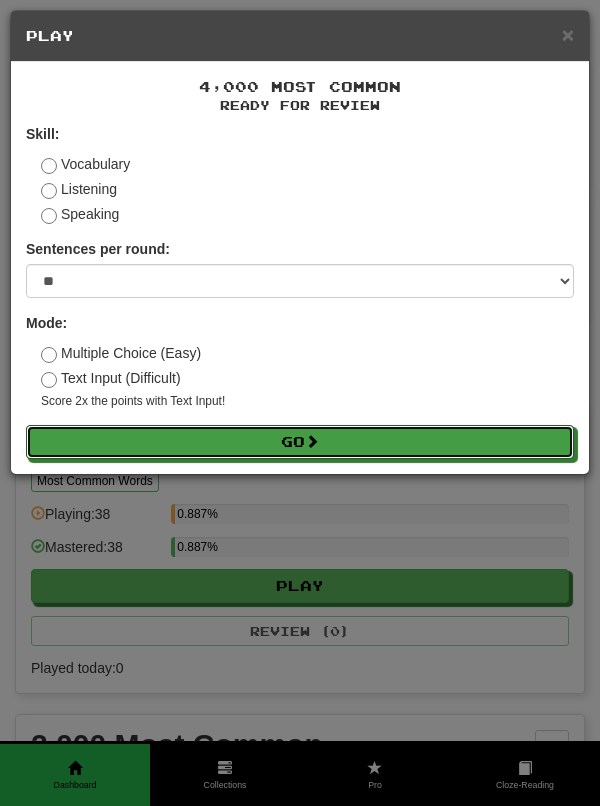 click on "Go" at bounding box center (300, 442) 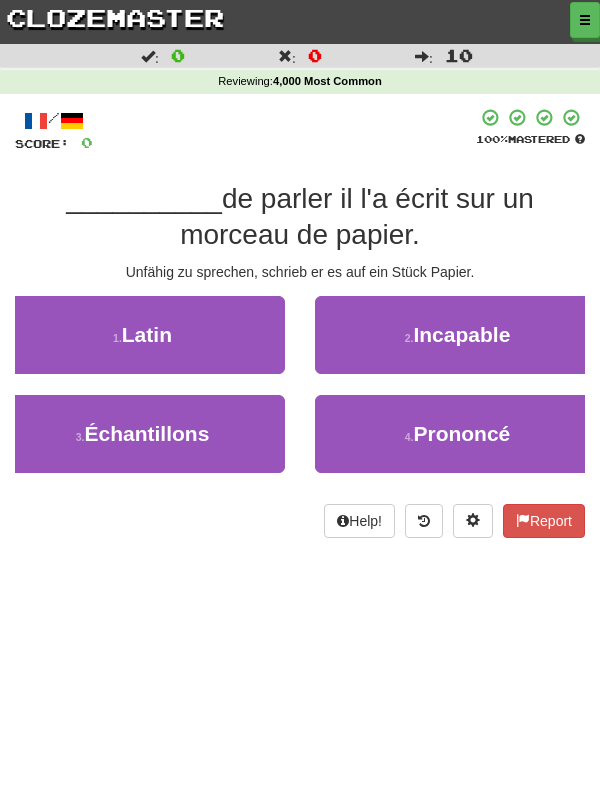 scroll, scrollTop: 0, scrollLeft: 0, axis: both 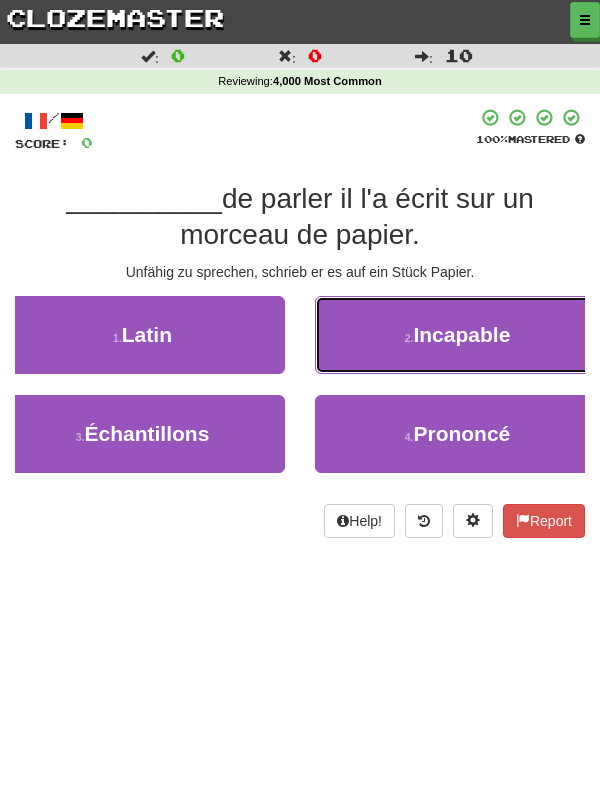 click on "2 . Incapable" at bounding box center [457, 335] 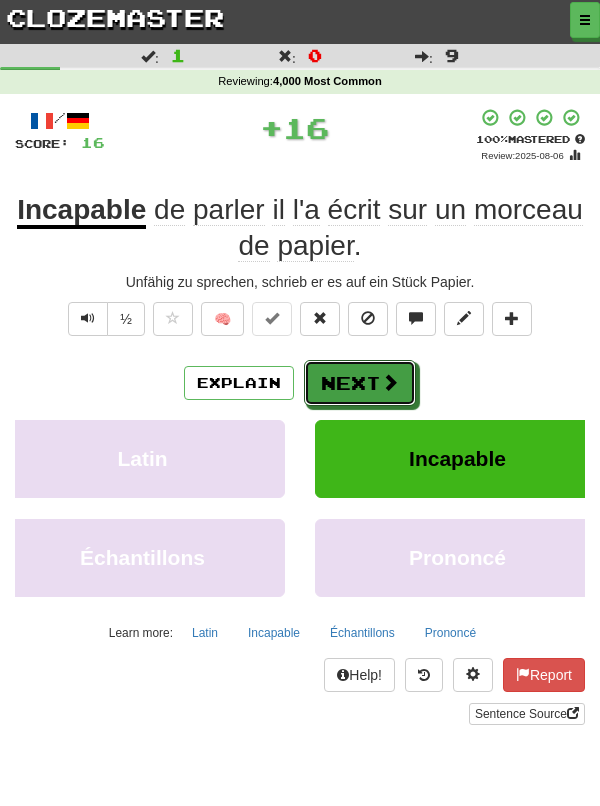 click on "Next" at bounding box center (360, 383) 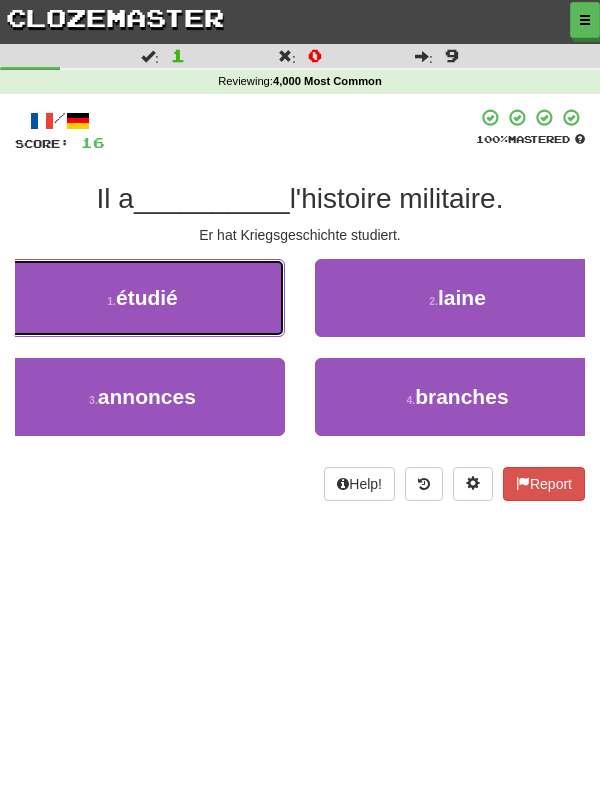 click on "1 . étudié" at bounding box center (142, 298) 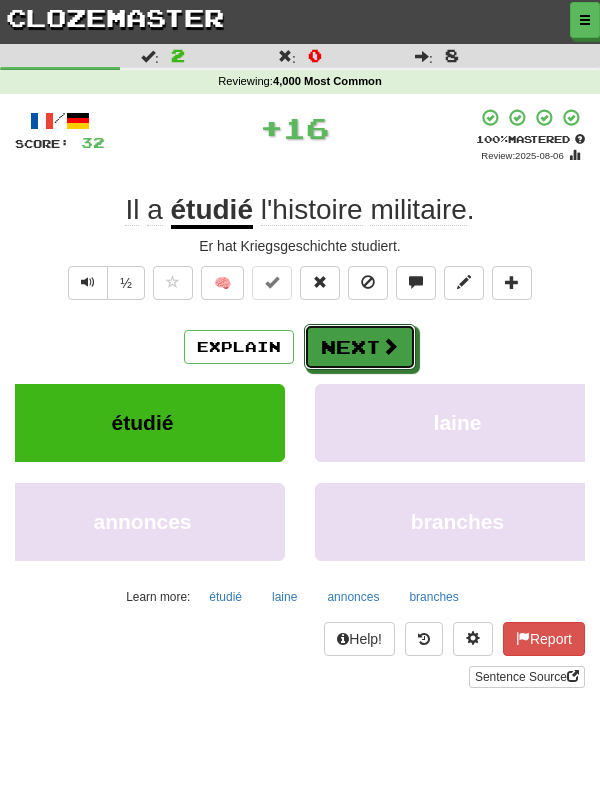 click on "Next" at bounding box center [360, 347] 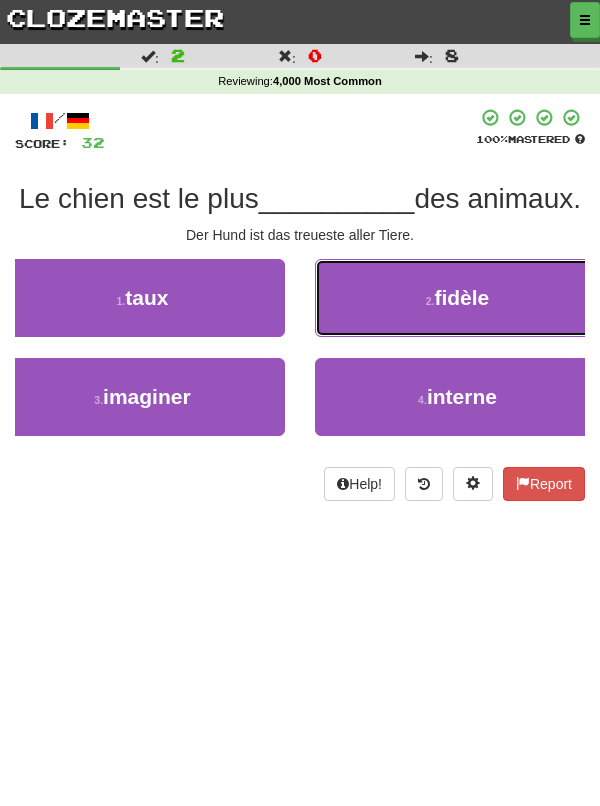 click on "2 .  fidèle" at bounding box center [457, 298] 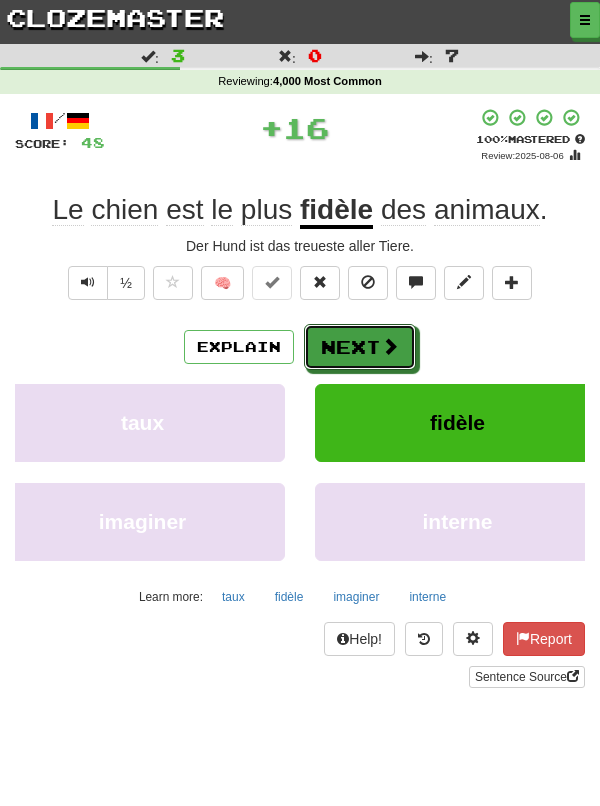click on "Next" at bounding box center [360, 347] 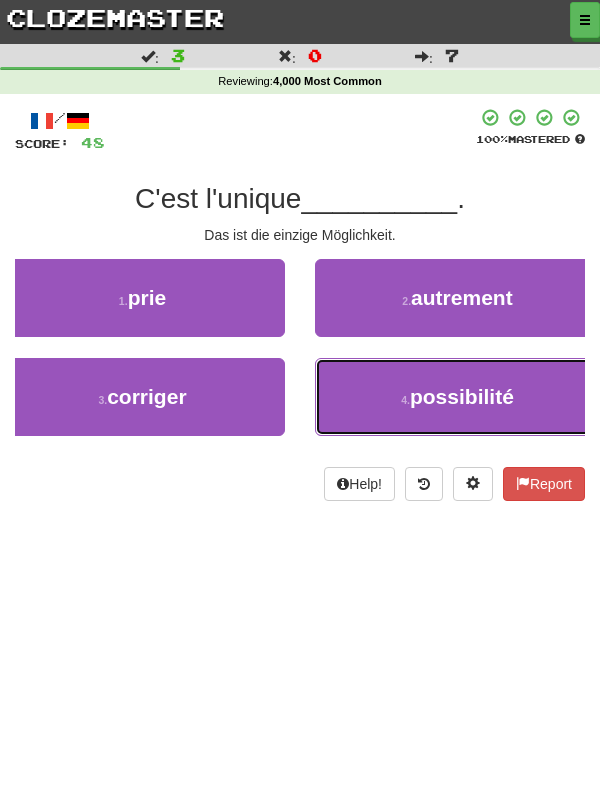 click on "possibilité" at bounding box center (462, 396) 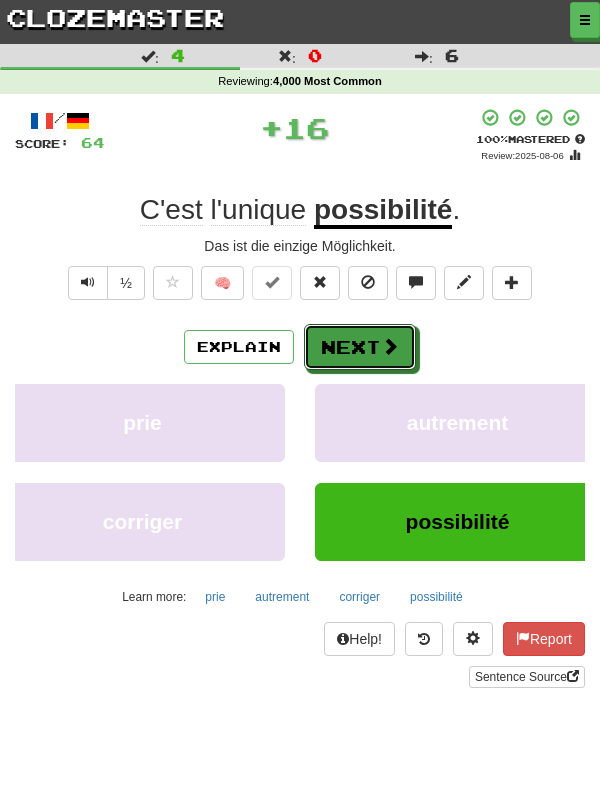 click on "Next" at bounding box center [360, 347] 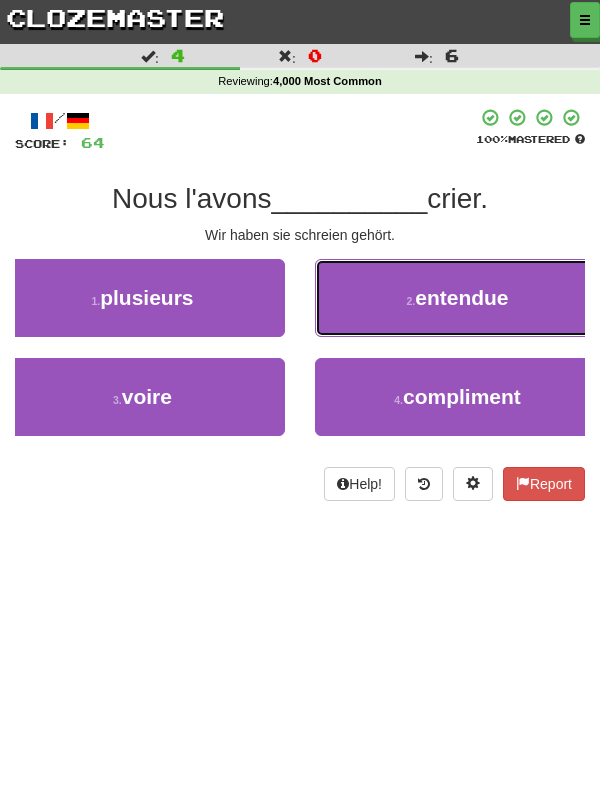 click on "2 .  entendue" at bounding box center (457, 298) 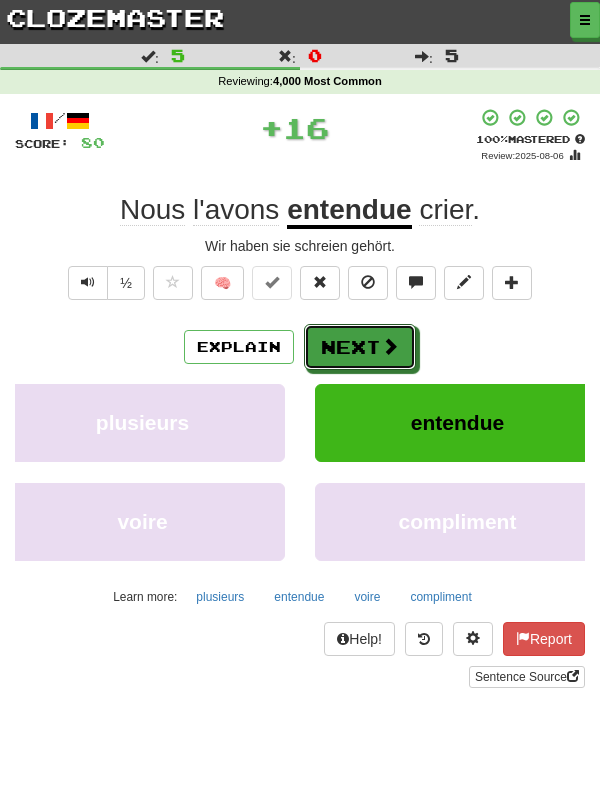 click on "Next" at bounding box center (360, 347) 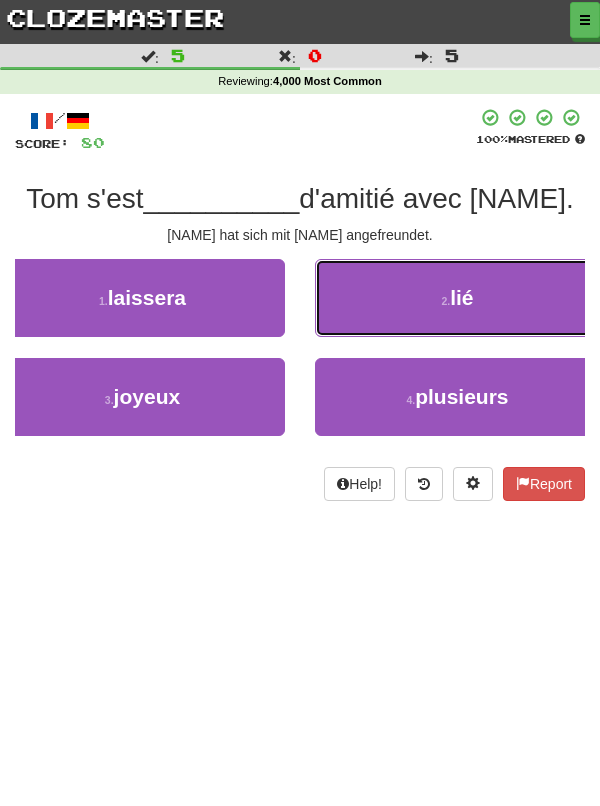 click on "2 .  lié" at bounding box center (457, 298) 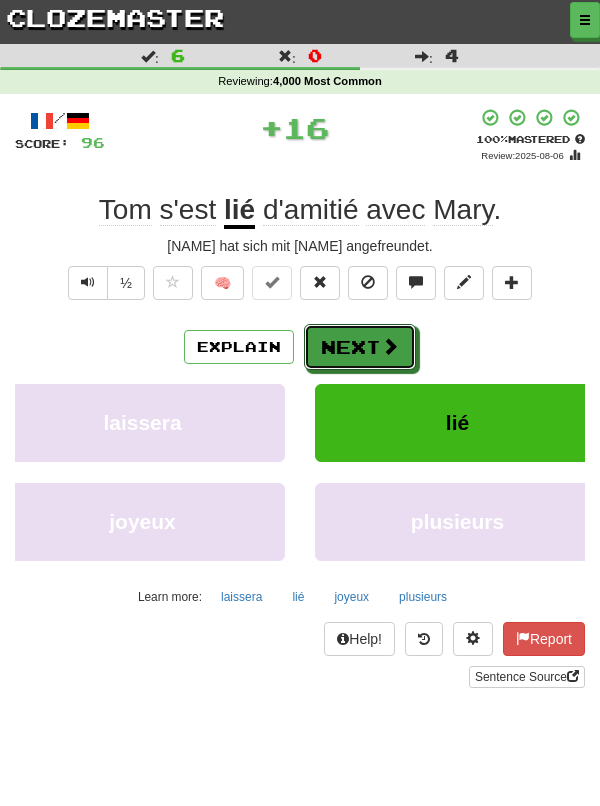 click on "Next" at bounding box center [360, 347] 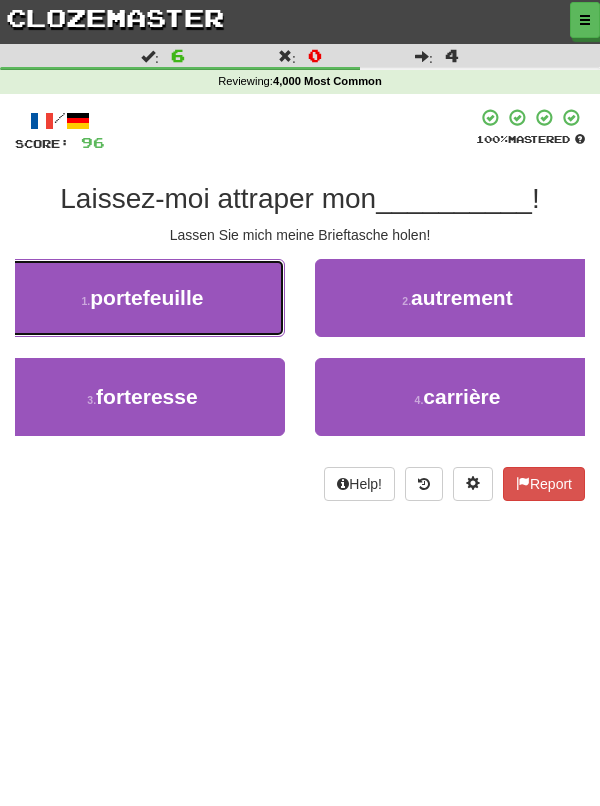 click on "1 .  portefeuille" at bounding box center (142, 298) 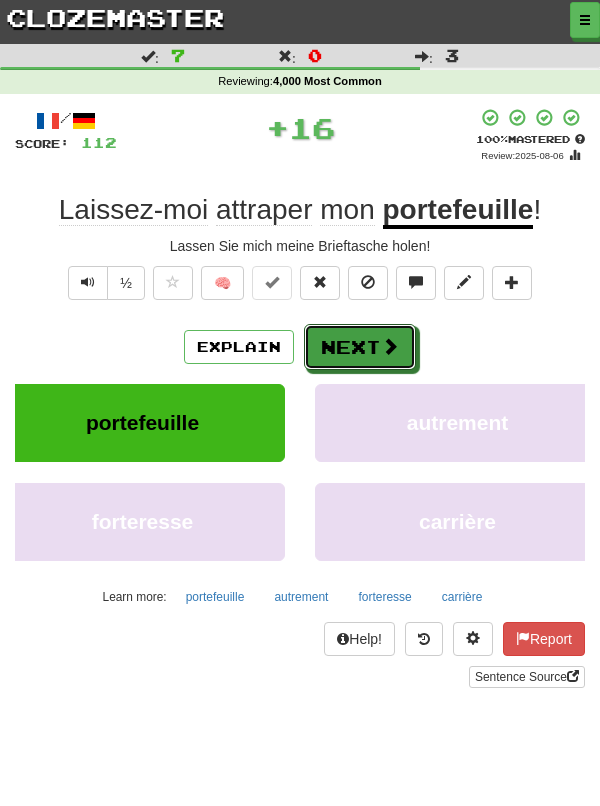 click at bounding box center [390, 346] 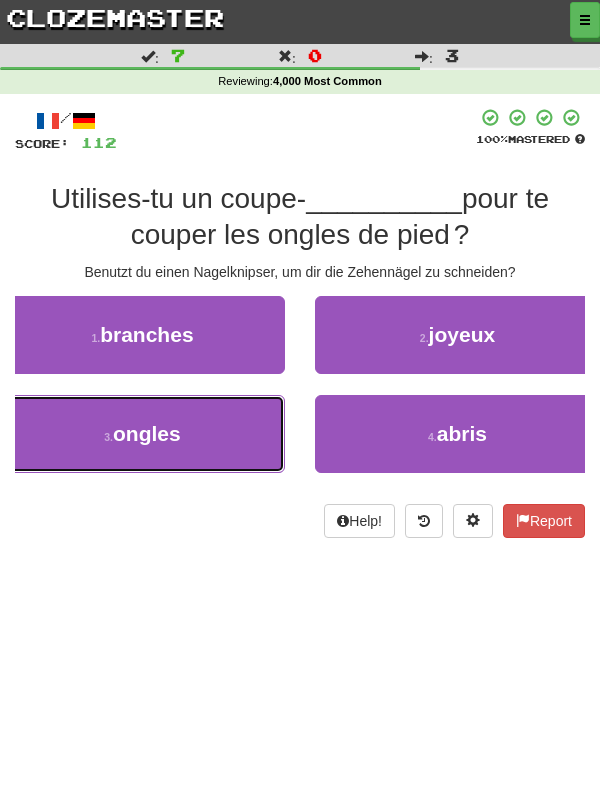 click on "3 .  ongles" at bounding box center (142, 434) 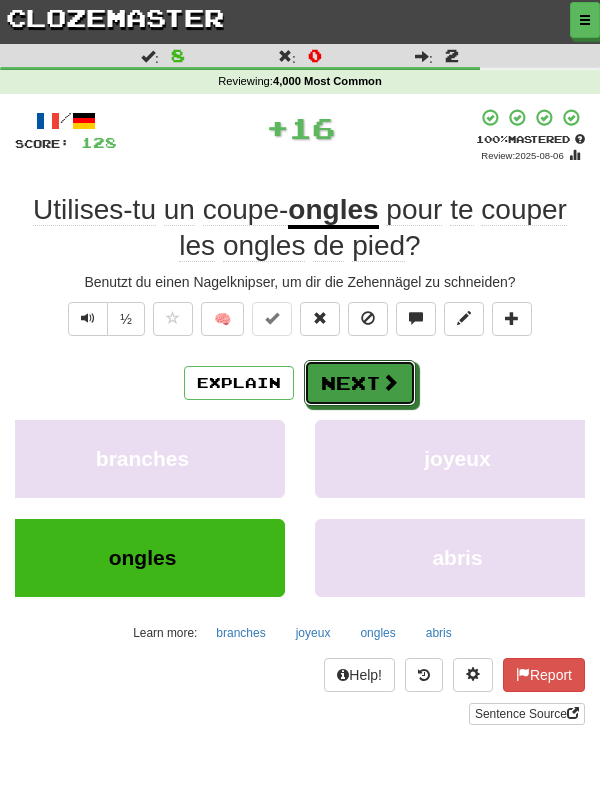 click on "Next" at bounding box center [360, 383] 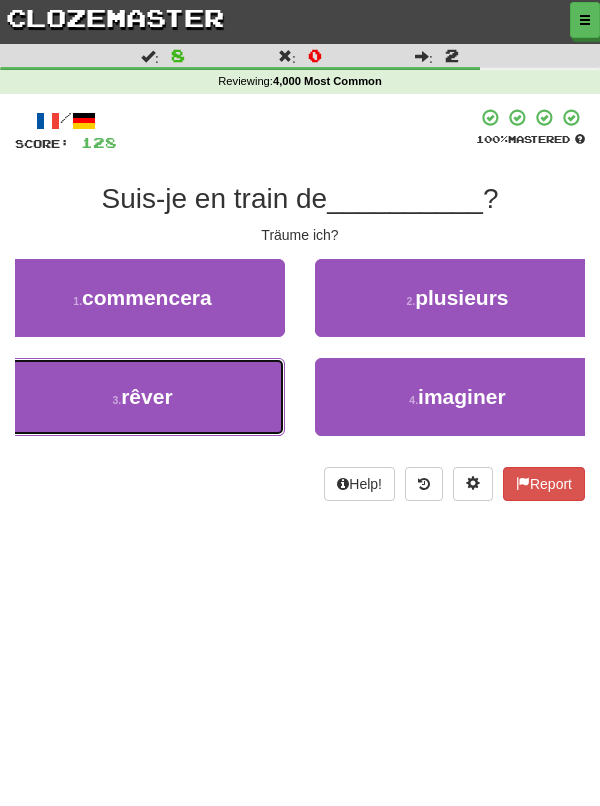 click on "3 .  rêver" at bounding box center (142, 397) 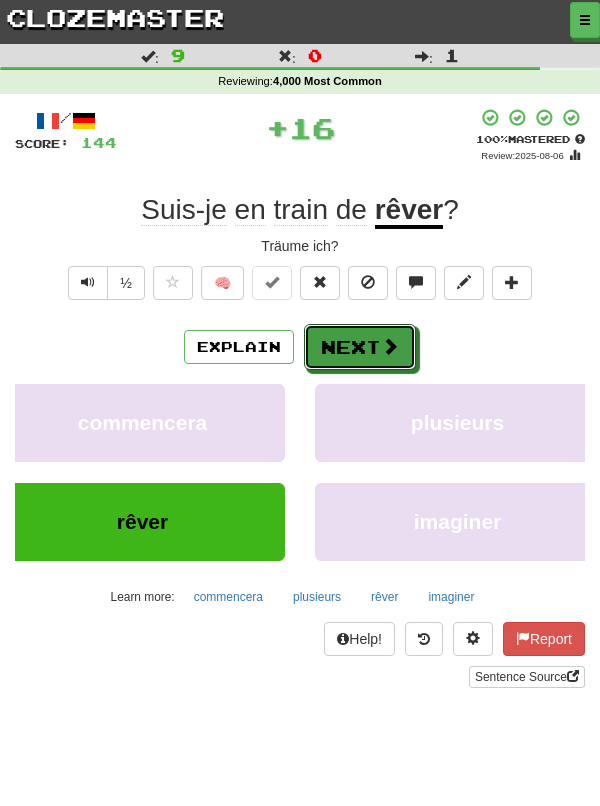 click at bounding box center (390, 346) 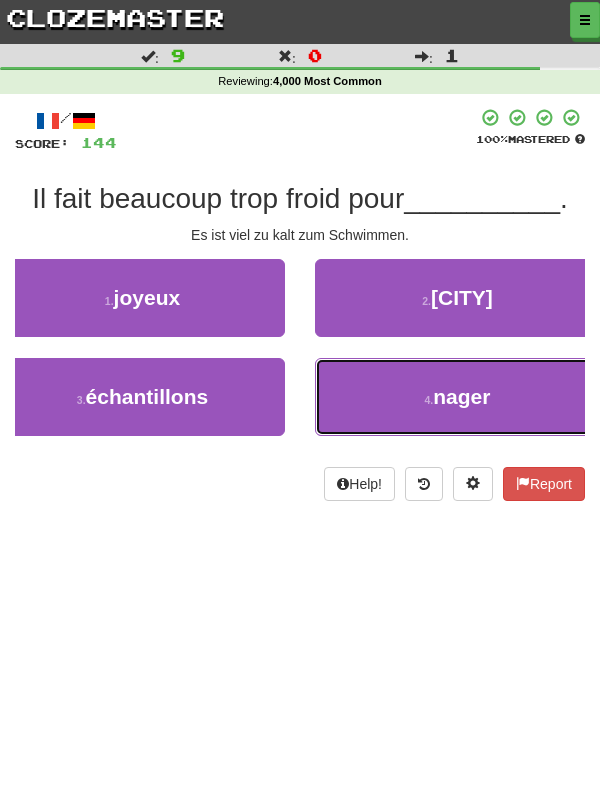 click on "nager" at bounding box center (461, 396) 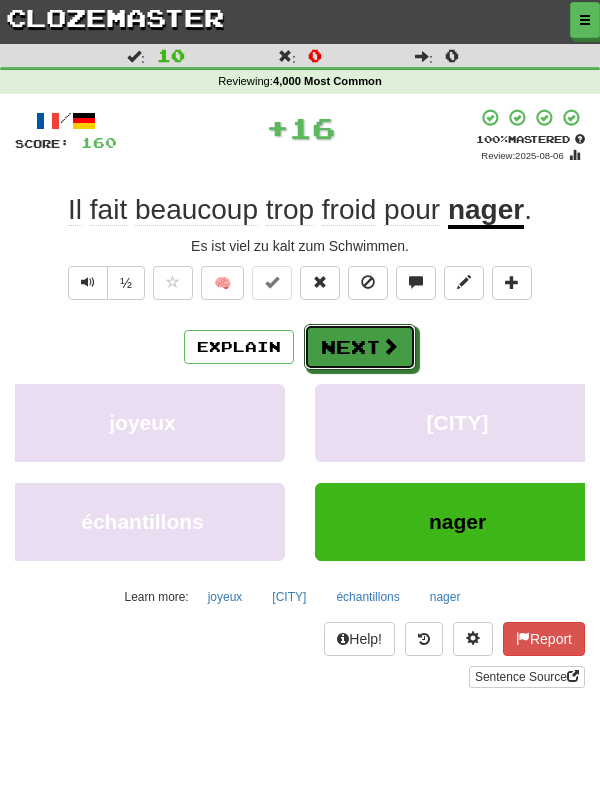 click on "Next" at bounding box center (360, 347) 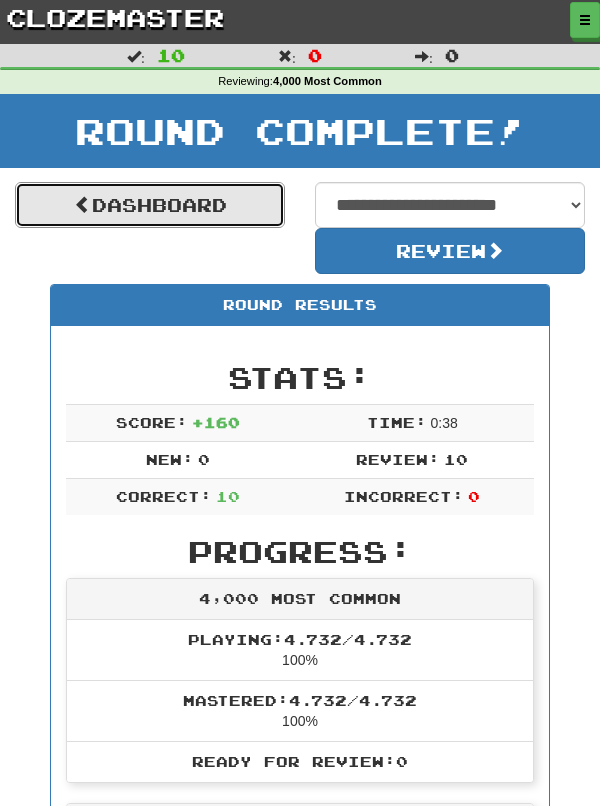 click on "Dashboard" at bounding box center (150, 205) 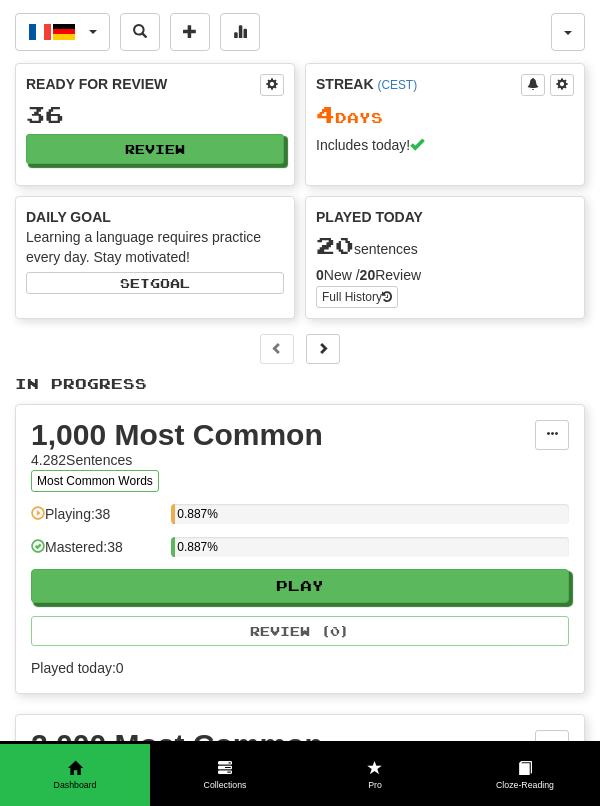 scroll, scrollTop: 0, scrollLeft: 0, axis: both 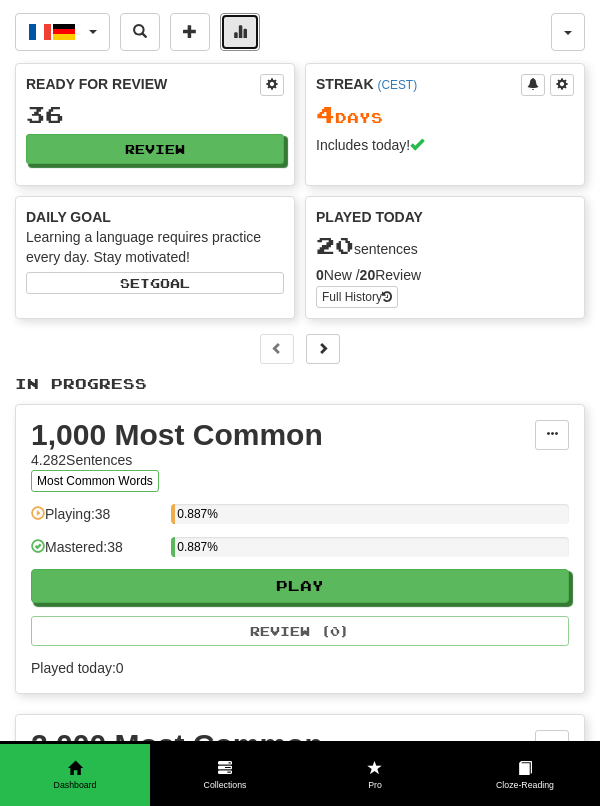 click at bounding box center (240, 32) 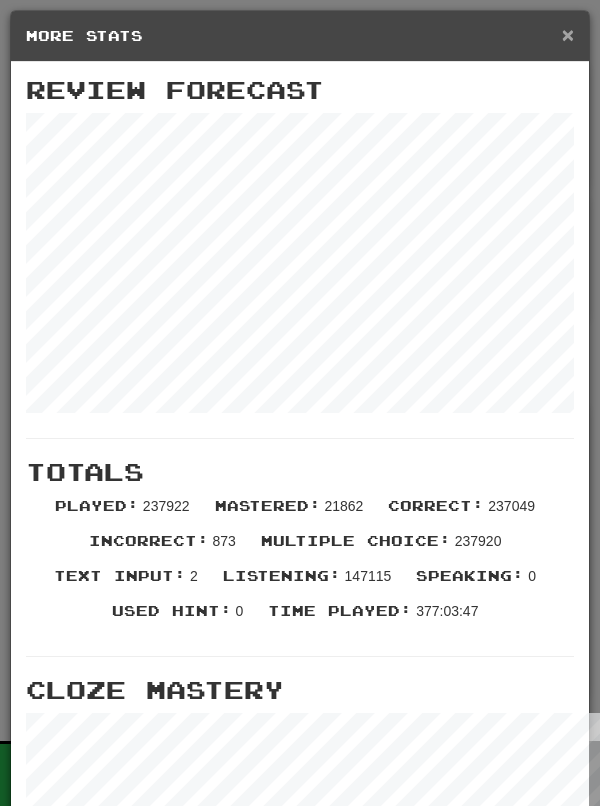 click on "×" at bounding box center (568, 34) 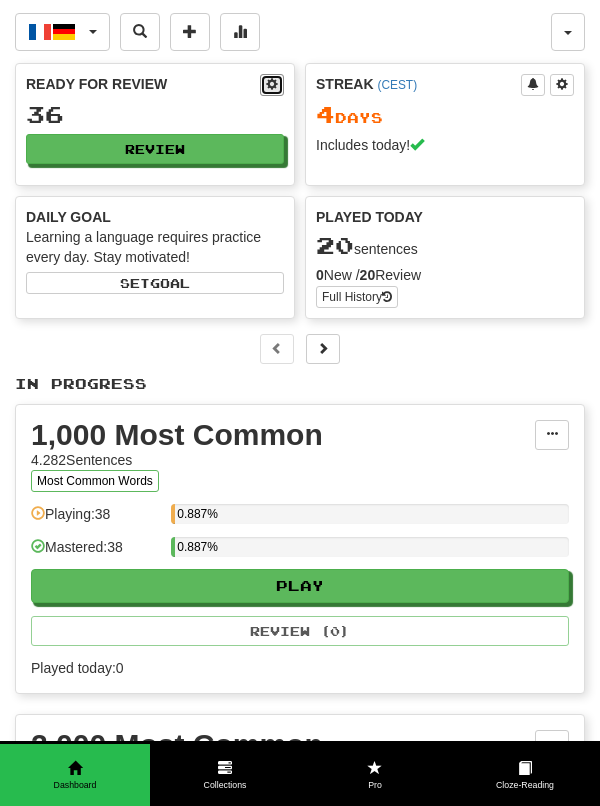 click at bounding box center [272, 85] 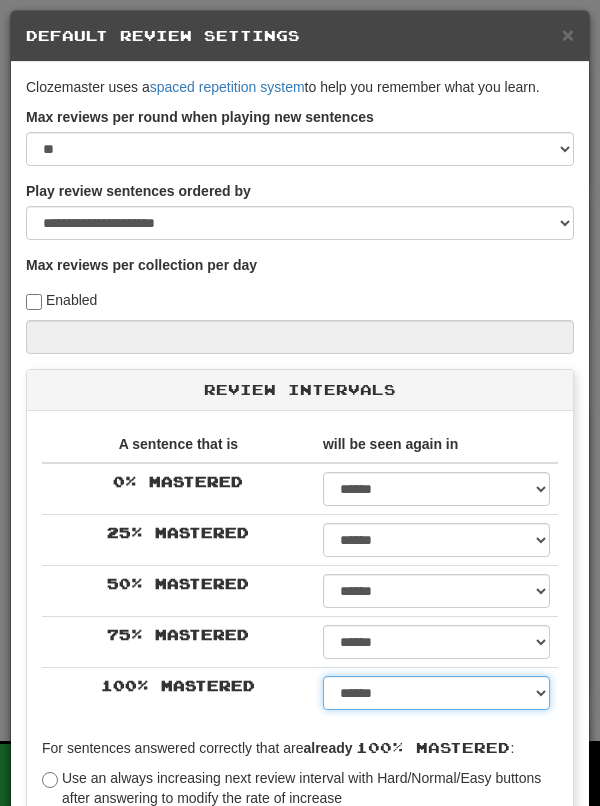 click on "****** ****** ****** ****** ****** ****** ****** ****** ****** ******* ******* ******* ******* ******* ******* ******* ******* ******* ******* ******* ******* ******* ******* ******* ******* ******* ******* ******* ******* ******* ******* ******* ******* ******* ******* ******* ******* ******* ******* ******* ******* ******* ******** ******** ******** ******** ******** ******** ******** ******** ******** *****" at bounding box center (436, 693) 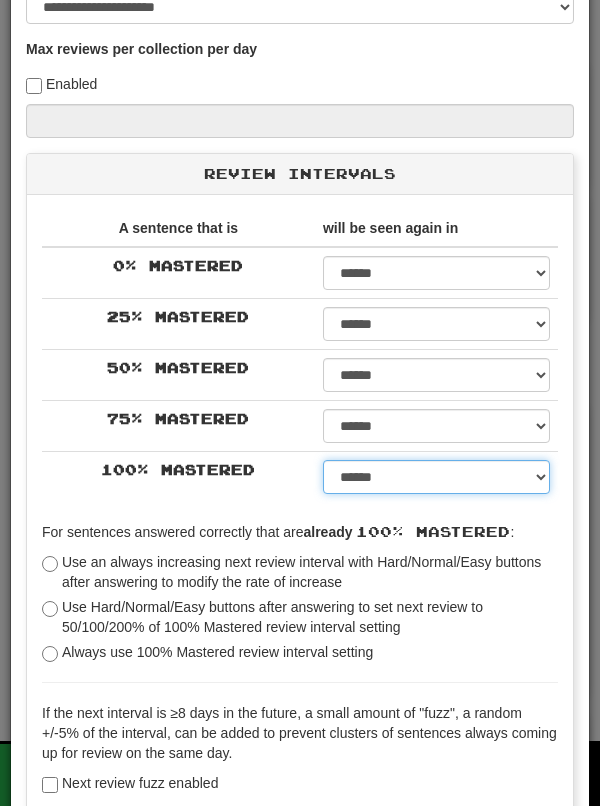 scroll, scrollTop: 279, scrollLeft: 0, axis: vertical 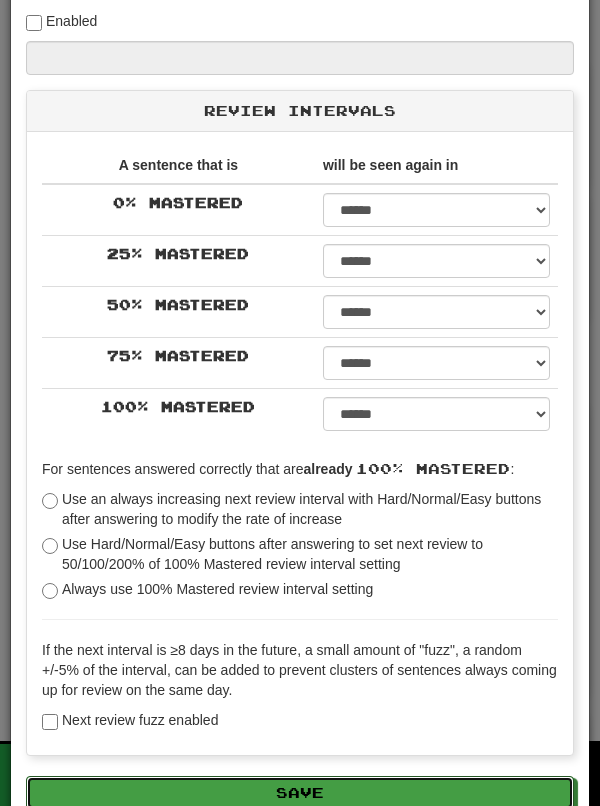 click on "Save" at bounding box center (300, 793) 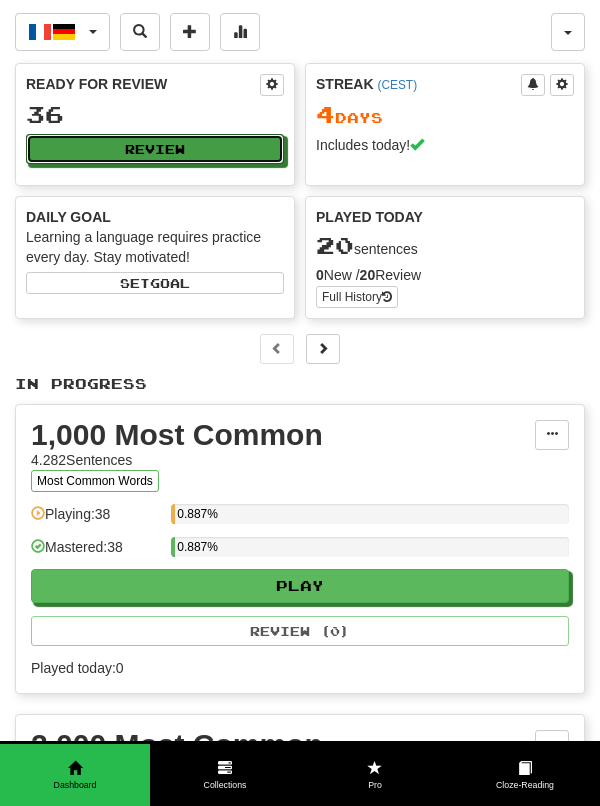 click on "Review" at bounding box center (155, 149) 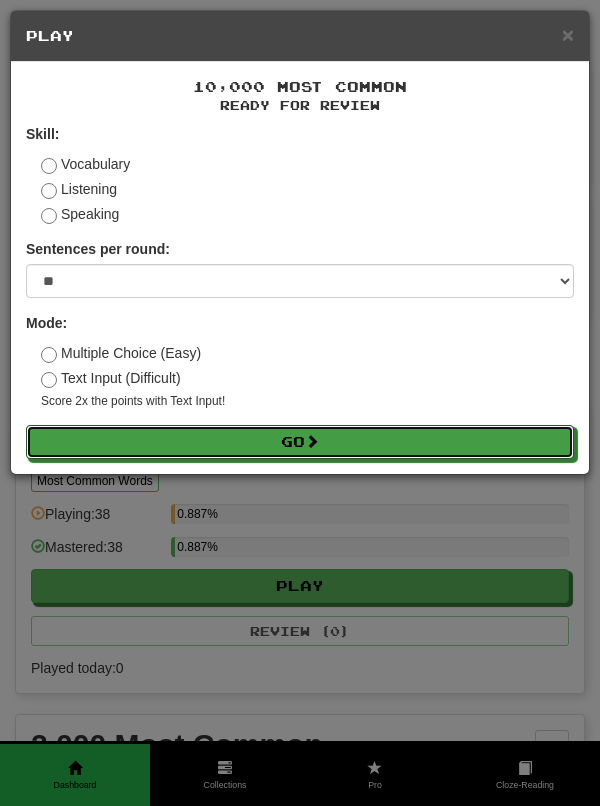 click on "Go" at bounding box center (300, 442) 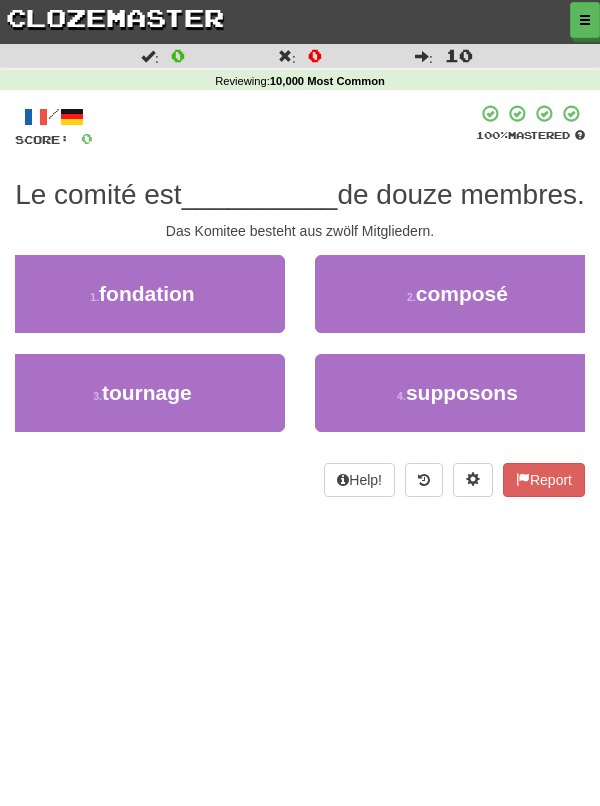 scroll, scrollTop: 0, scrollLeft: 0, axis: both 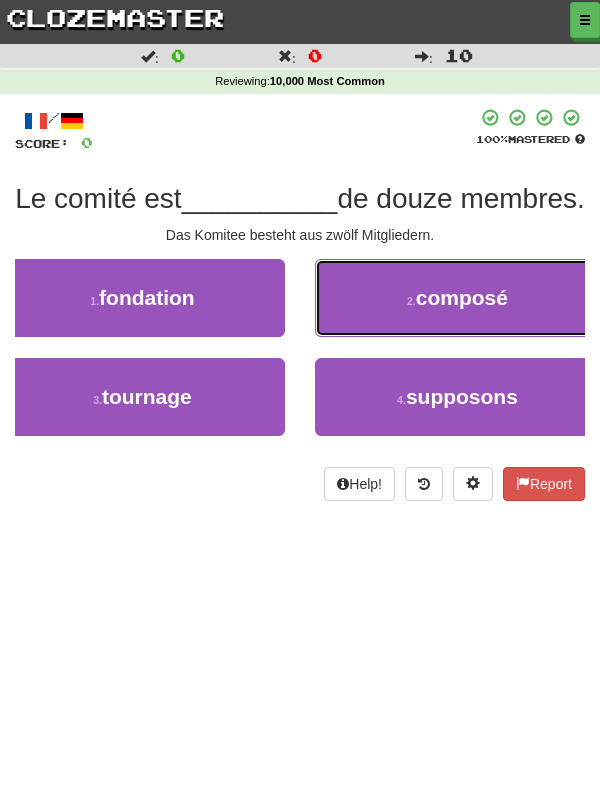 click on "2 .  composé" at bounding box center (457, 298) 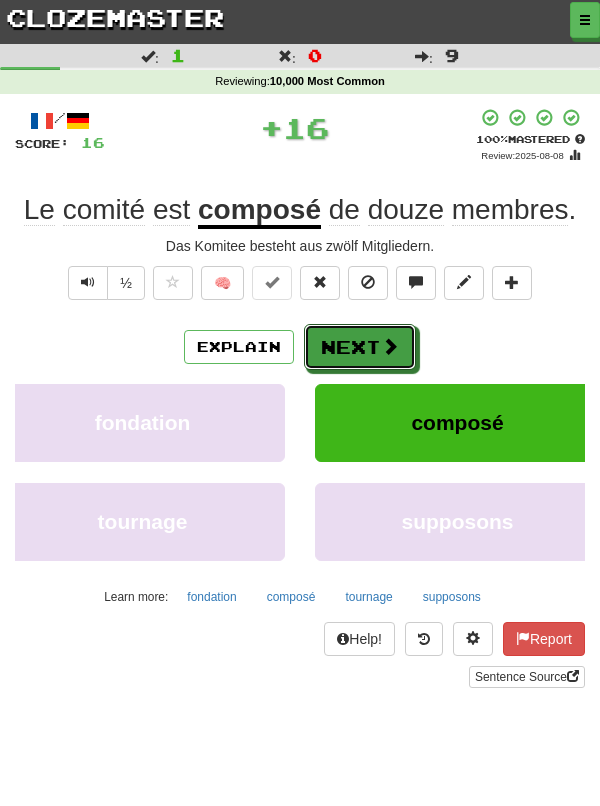 click on "Next" at bounding box center (360, 347) 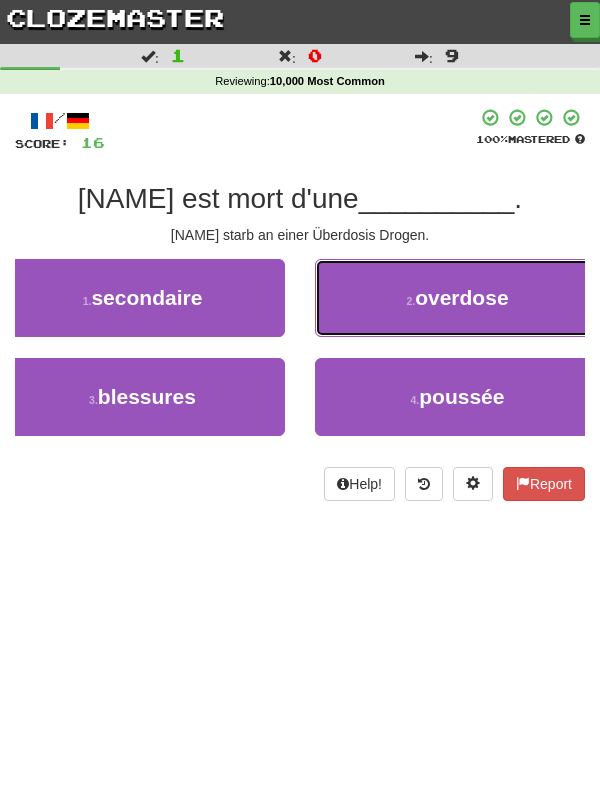 click on "overdose" at bounding box center (461, 297) 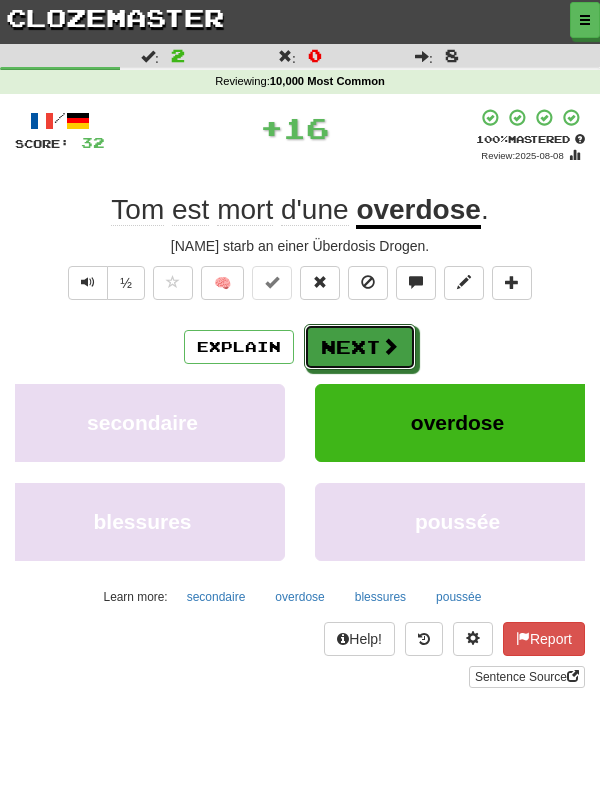 click on "Next" at bounding box center (360, 347) 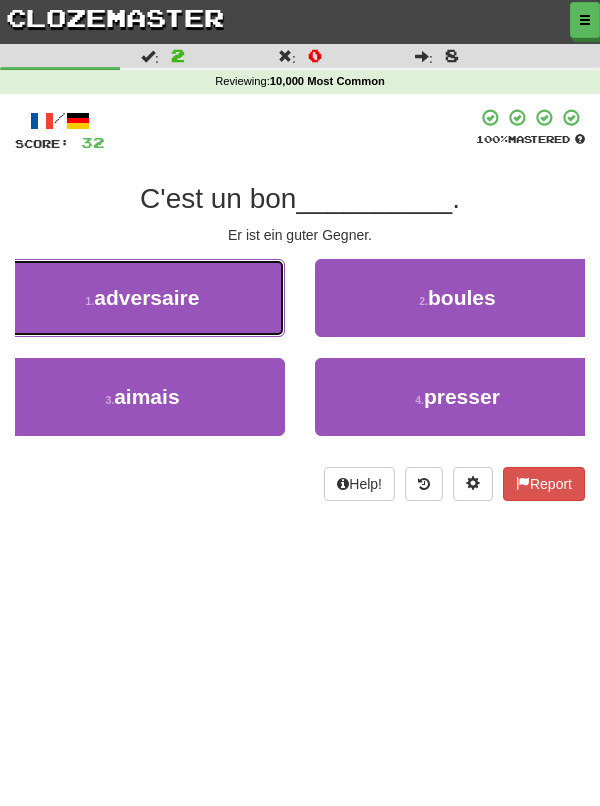 click on "adversaire" at bounding box center (146, 297) 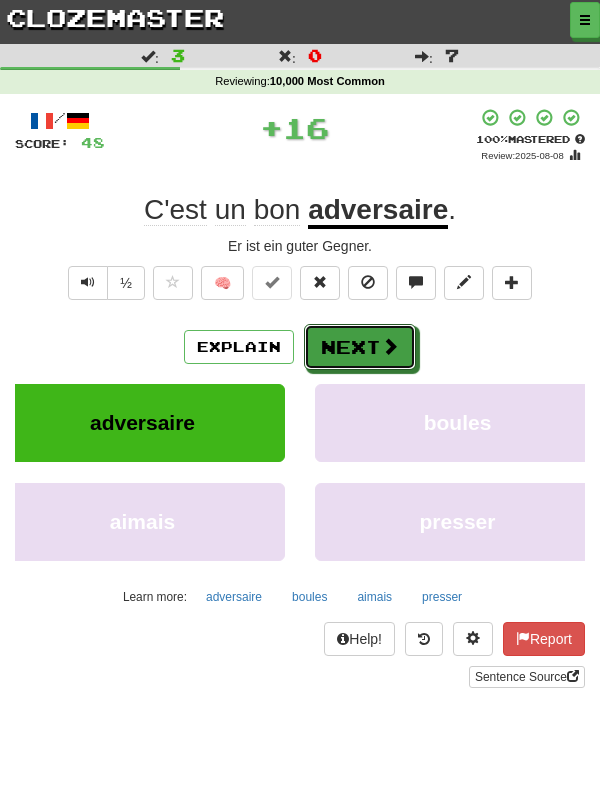 click on "Next" at bounding box center (360, 347) 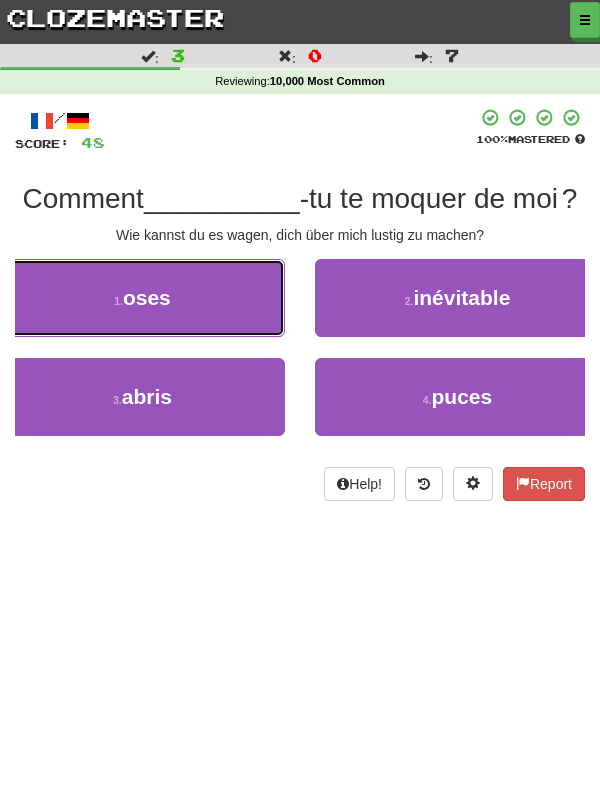 click on "1 .  oses" at bounding box center (142, 298) 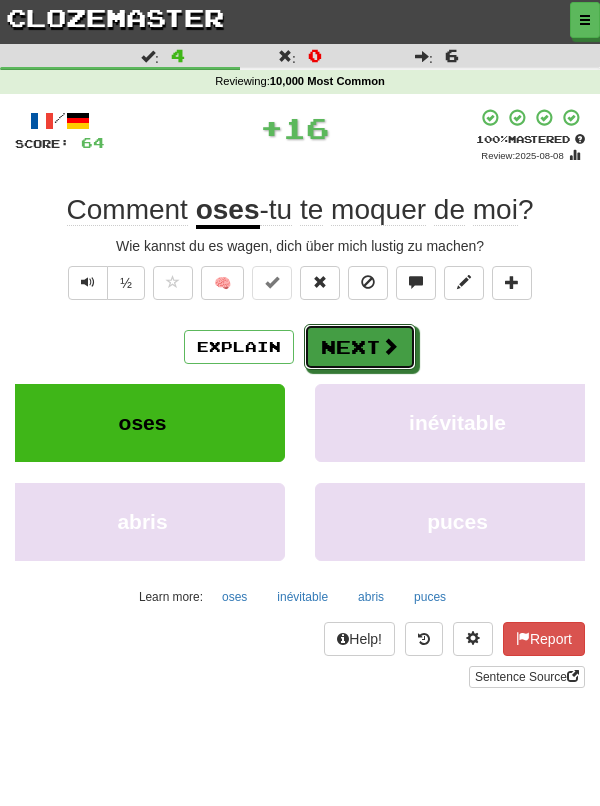 click on "Next" at bounding box center (360, 347) 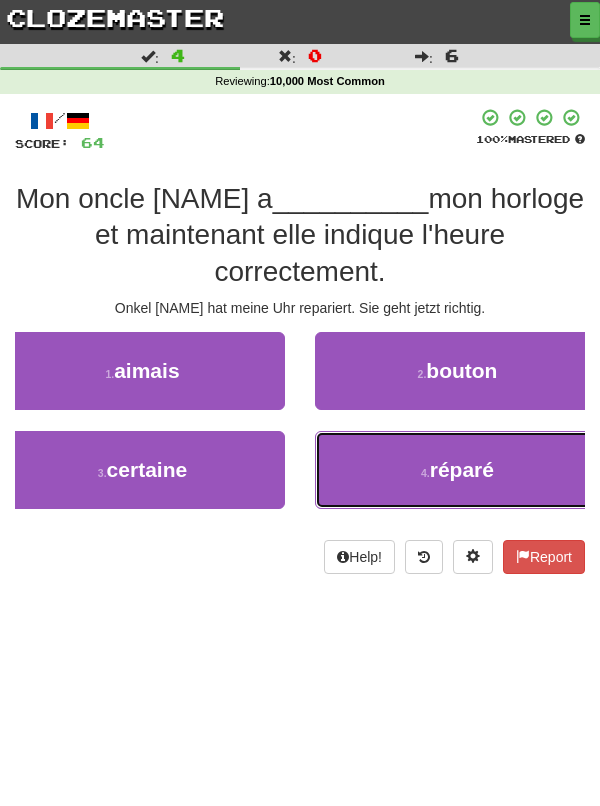 click on "4 .  réparé" at bounding box center (457, 470) 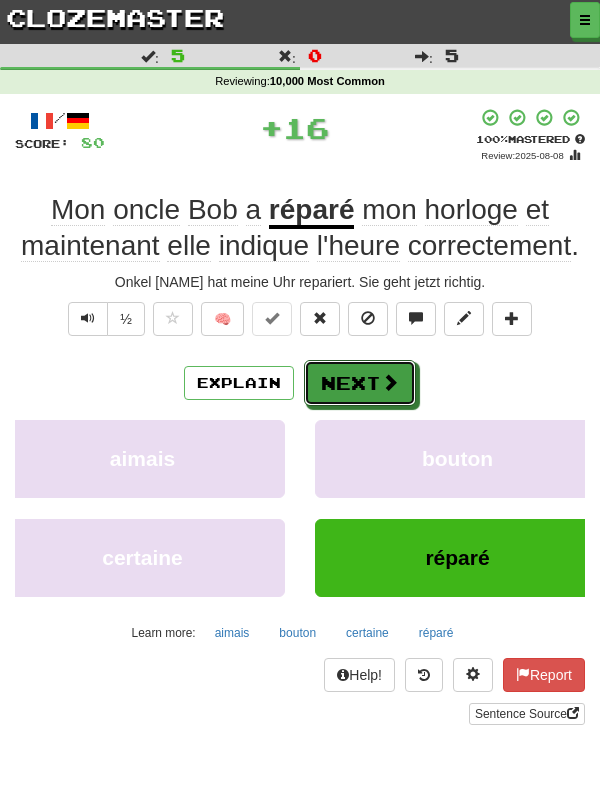 click on "Next" at bounding box center [360, 383] 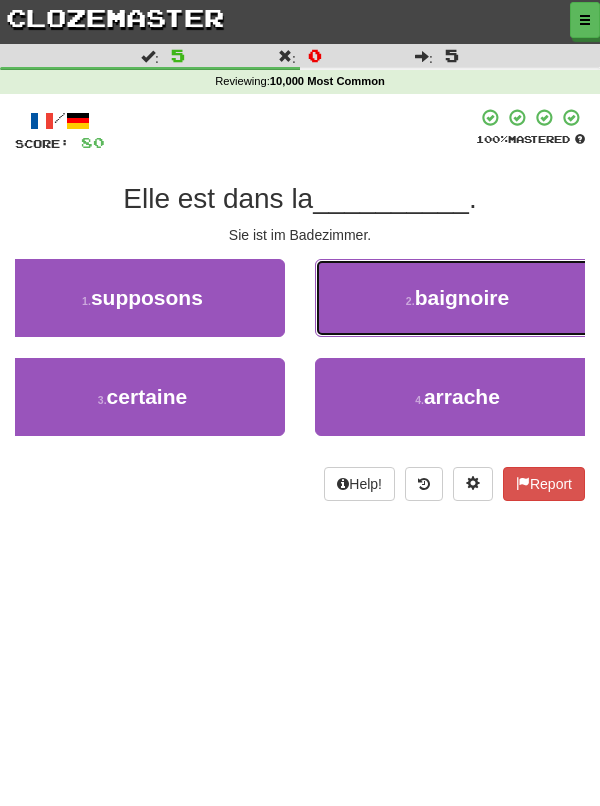 click on "2 .  baignoire" at bounding box center [457, 298] 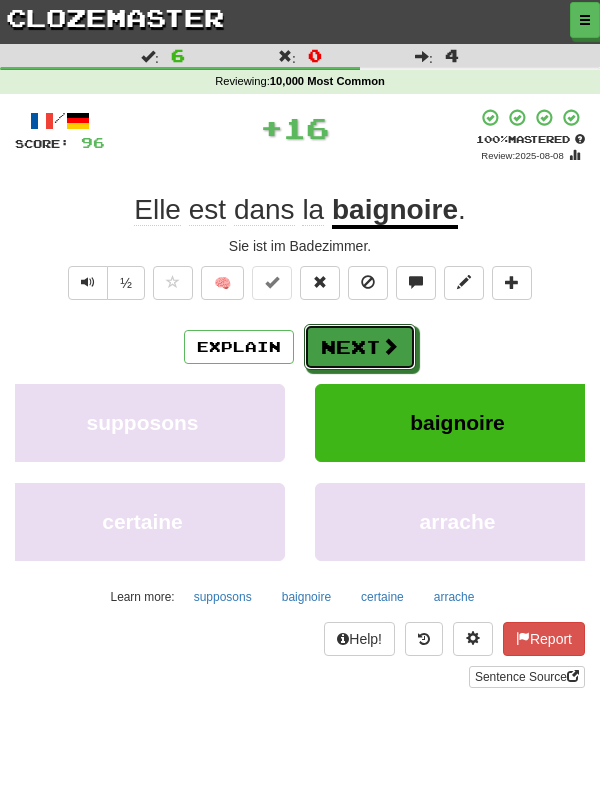 click on "Next" at bounding box center (360, 347) 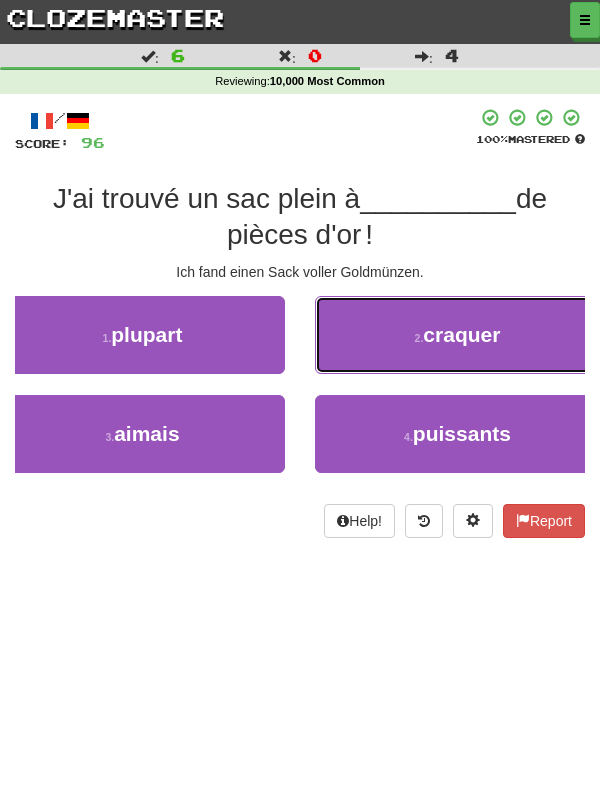 click on "2 .  craquer" at bounding box center (457, 335) 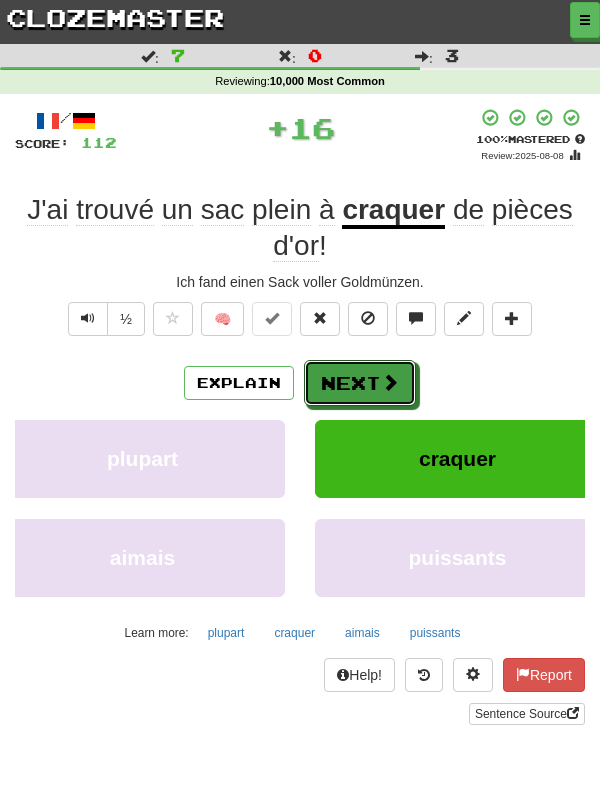 click on "Next" at bounding box center [360, 383] 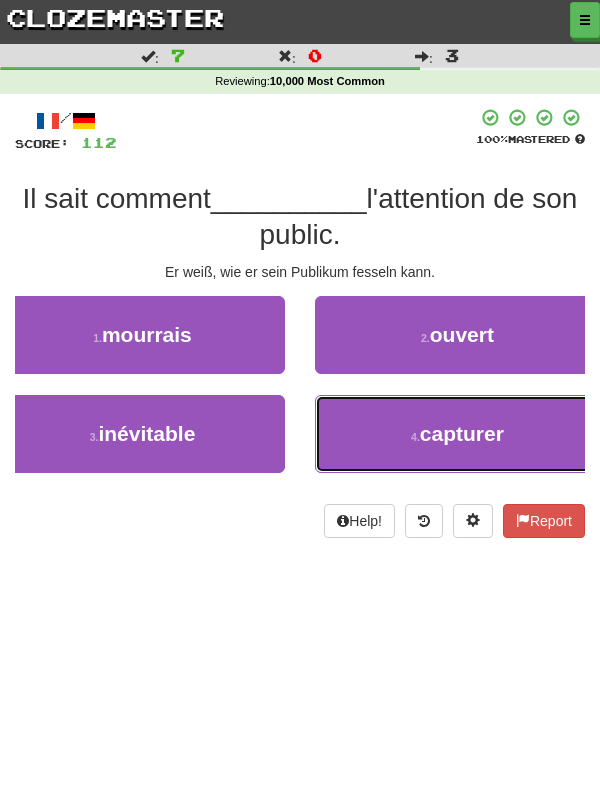 click on "capturer" at bounding box center (462, 433) 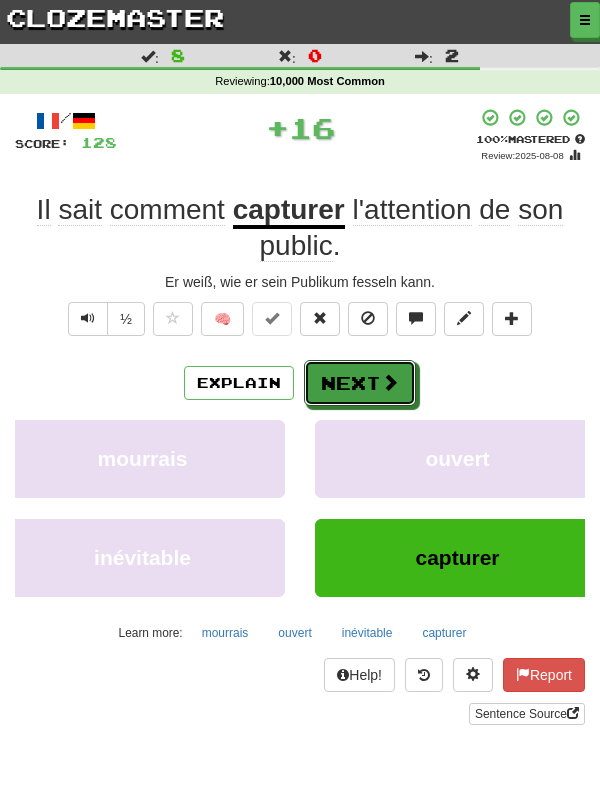 click on "Next" at bounding box center [360, 383] 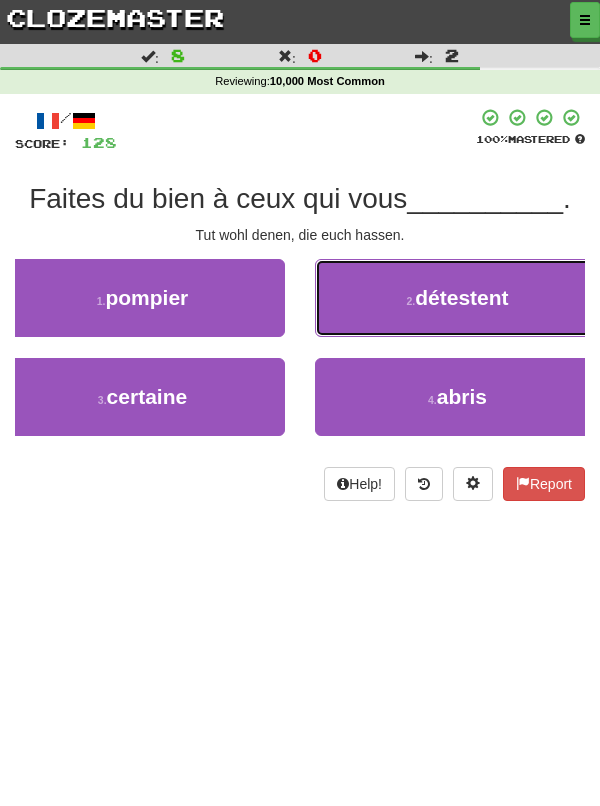 click on "détestent" at bounding box center (461, 297) 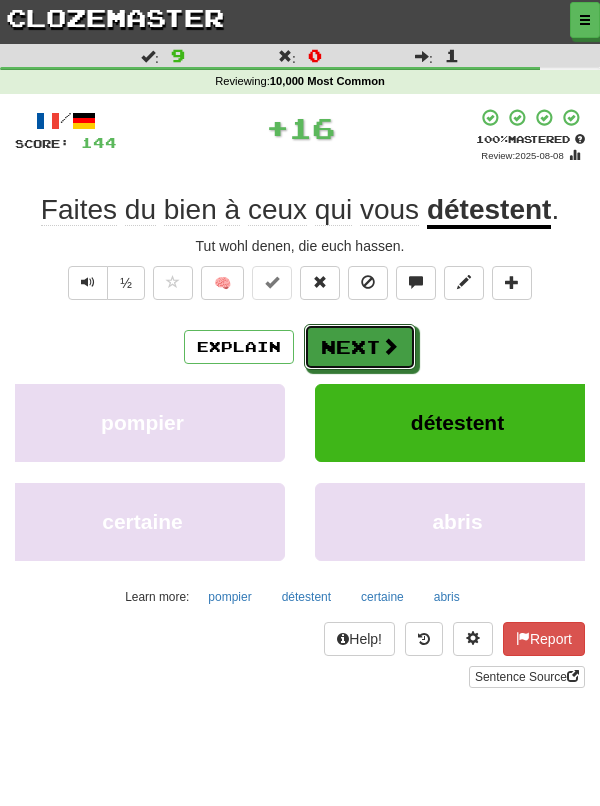 click on "Next" at bounding box center (360, 347) 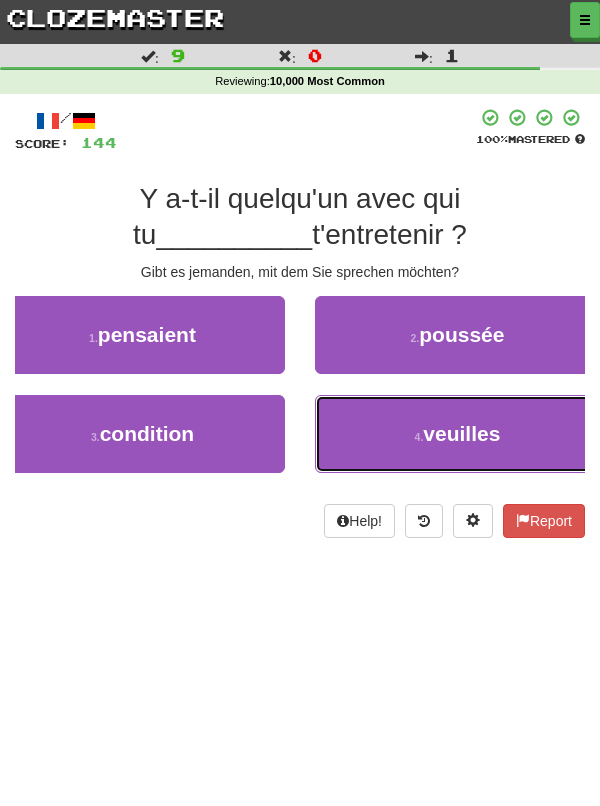 click on "veuilles" at bounding box center [461, 433] 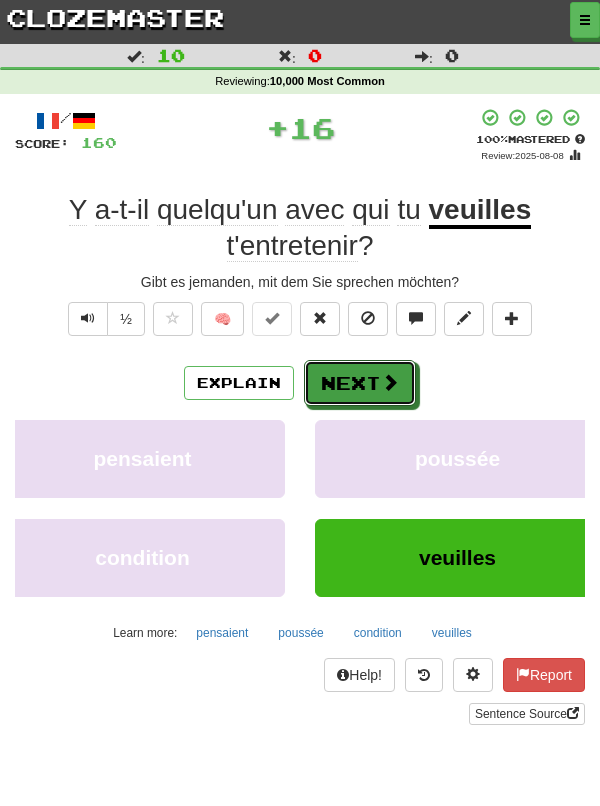 click on "Next" at bounding box center [360, 383] 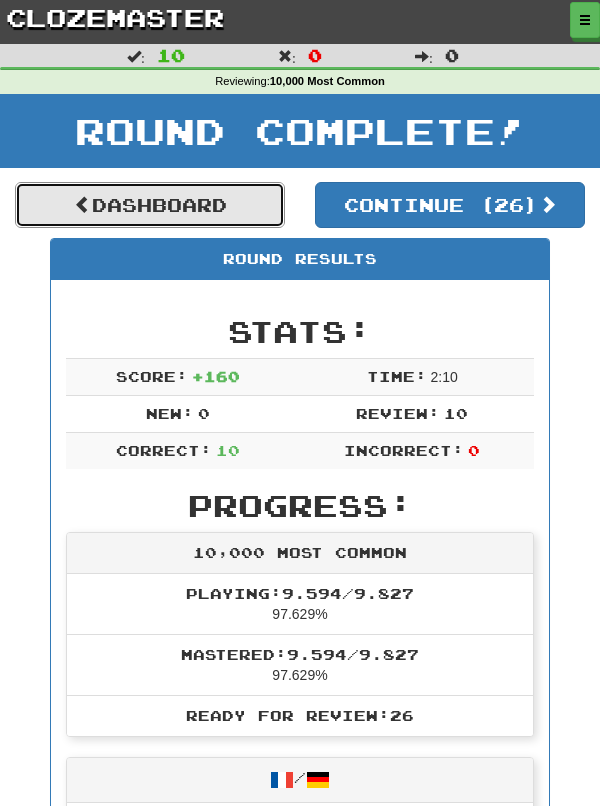 click on "Dashboard" at bounding box center [150, 205] 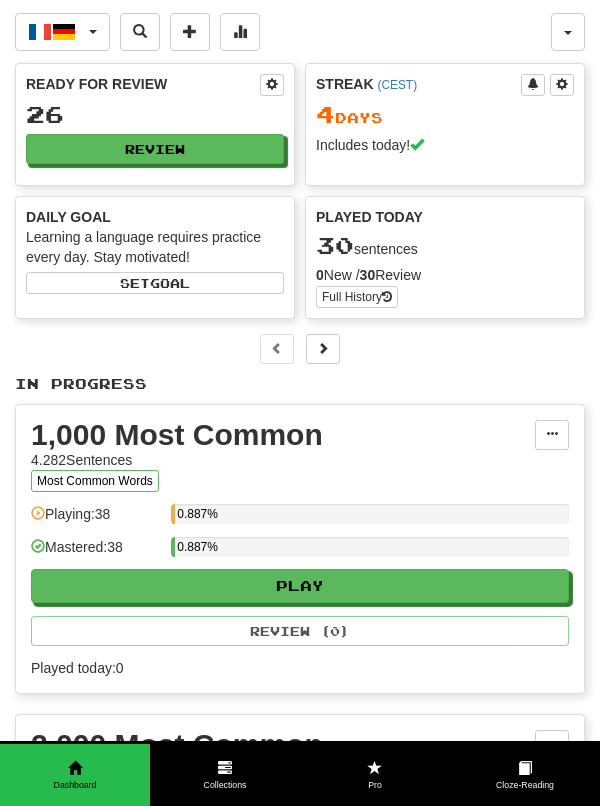 scroll, scrollTop: 0, scrollLeft: 0, axis: both 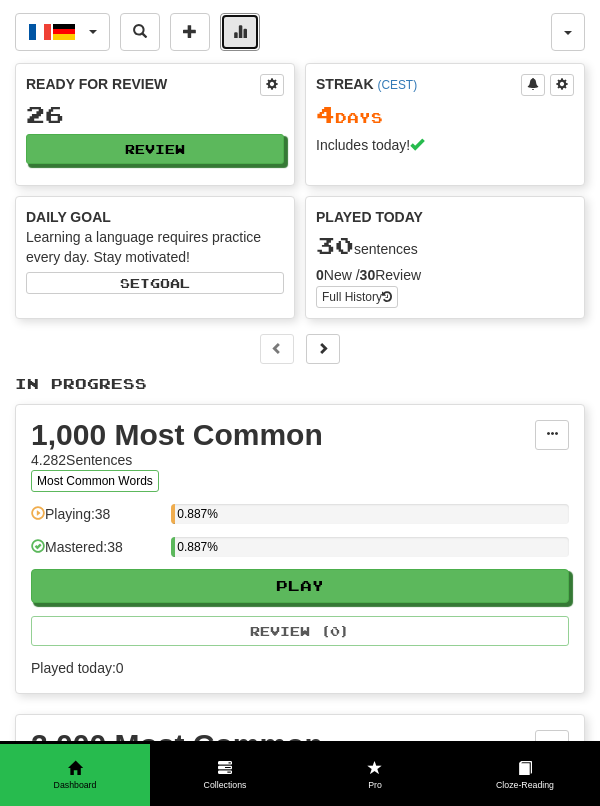 click at bounding box center [240, 32] 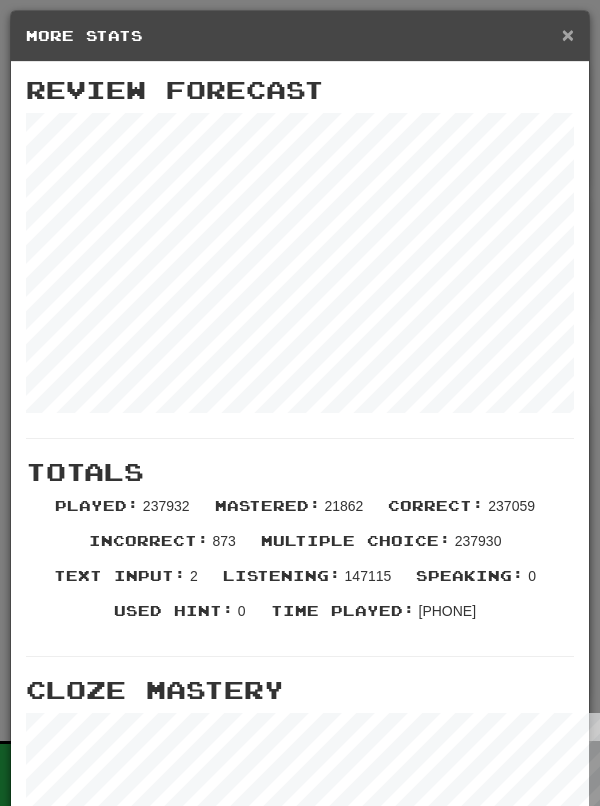 click on "×" at bounding box center (568, 34) 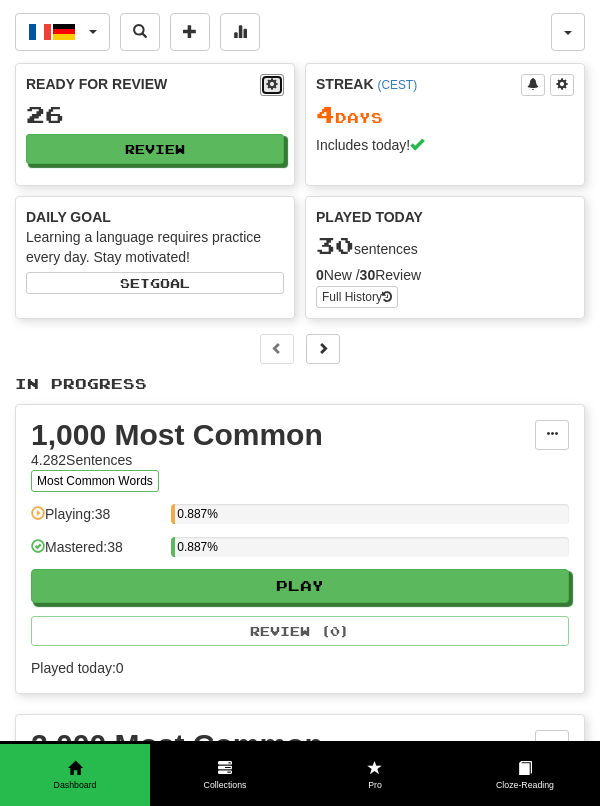 click at bounding box center (272, 84) 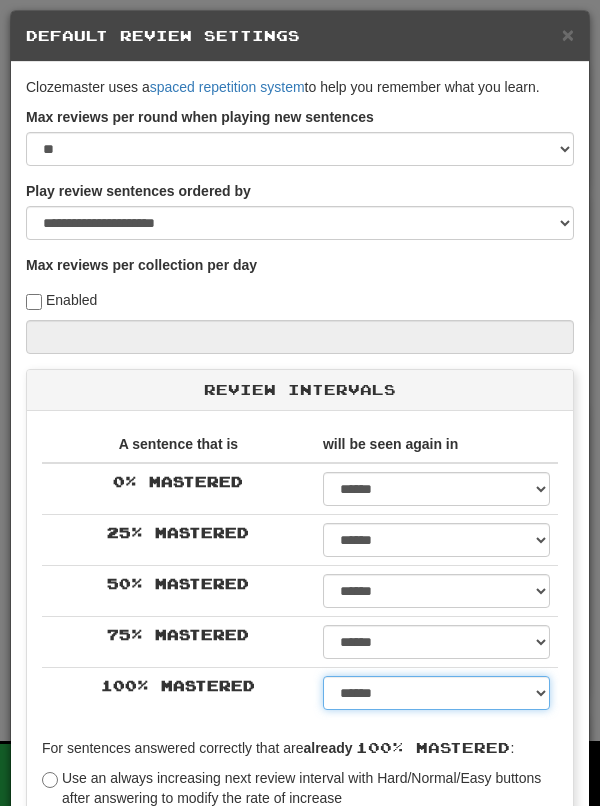 click on "****** ****** ****** ****** ****** ****** ****** ****** ****** ******* ******* ******* ******* ******* ******* ******* ******* ******* ******* ******* ******* ******* ******* ******* ******* ******* ******* ******* ******* ******* ******* ******* ******* ******* ******* ******* ******* ******* ******* ******* ******* ******* ******** ******** ******** ******** ******** ******** ******** ******** ******** *****" at bounding box center (436, 693) 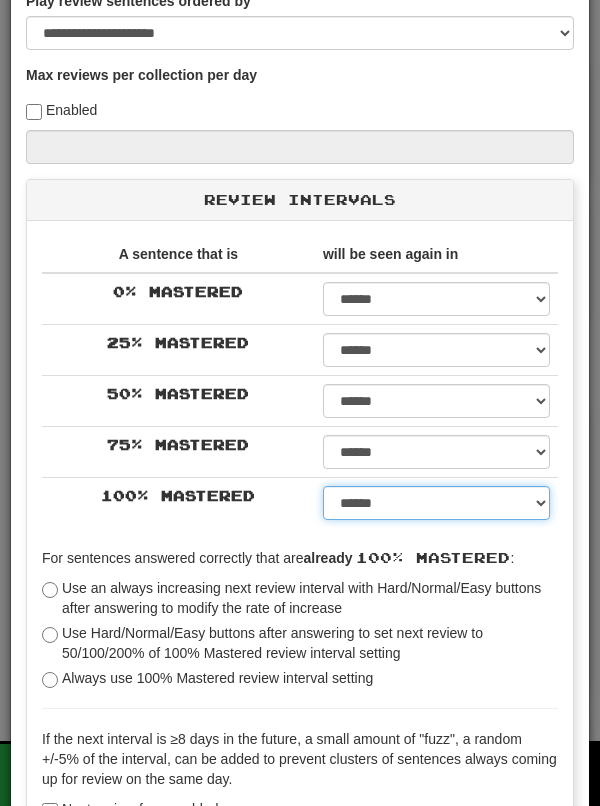 scroll, scrollTop: 199, scrollLeft: 0, axis: vertical 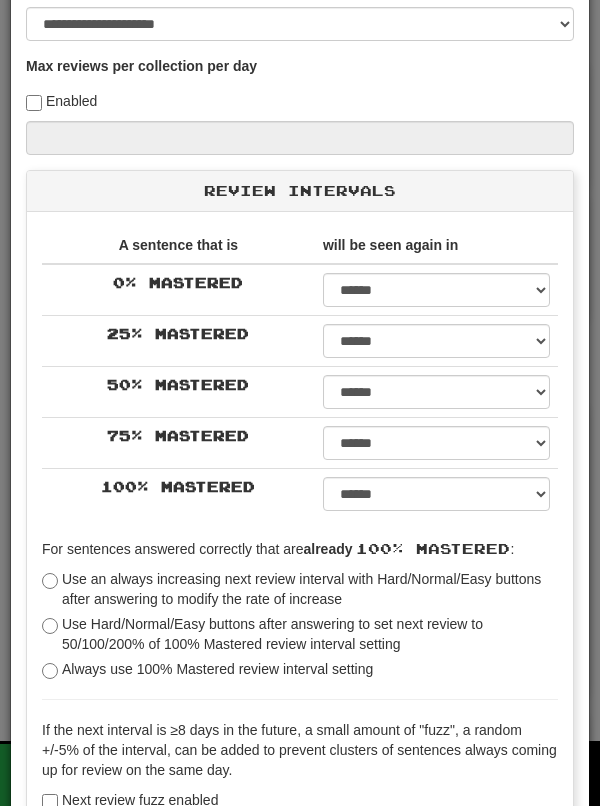 click on "Save" at bounding box center (300, 873) 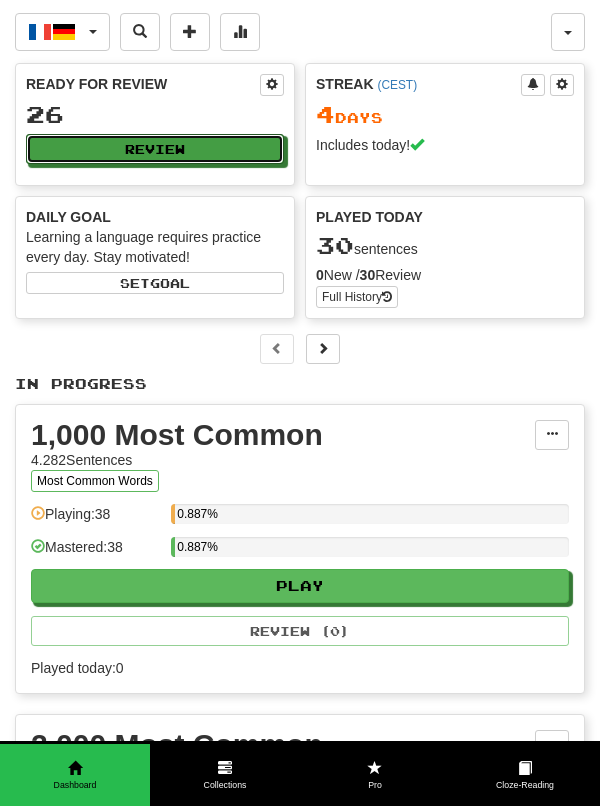 click on "Review" at bounding box center [155, 149] 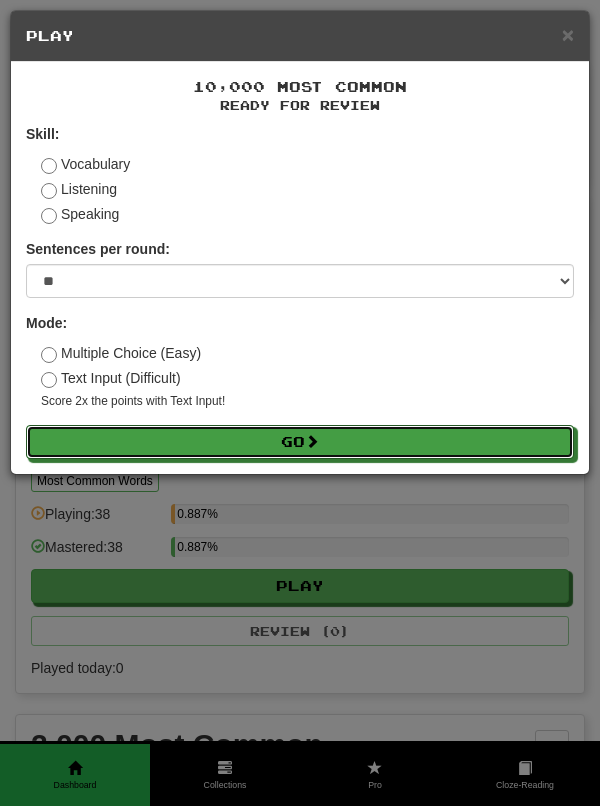 click on "Go" at bounding box center (300, 442) 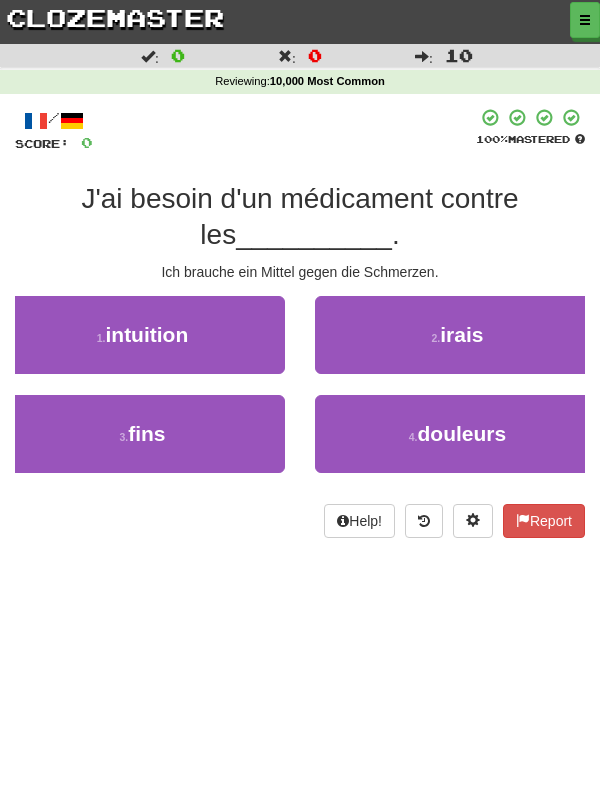 scroll, scrollTop: 1, scrollLeft: 0, axis: vertical 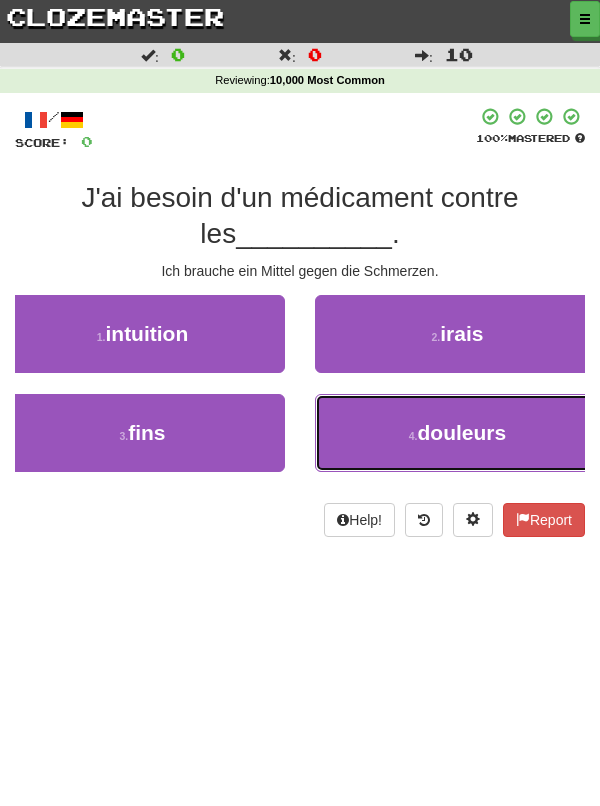 click on "4 .  douleurs" at bounding box center (457, 433) 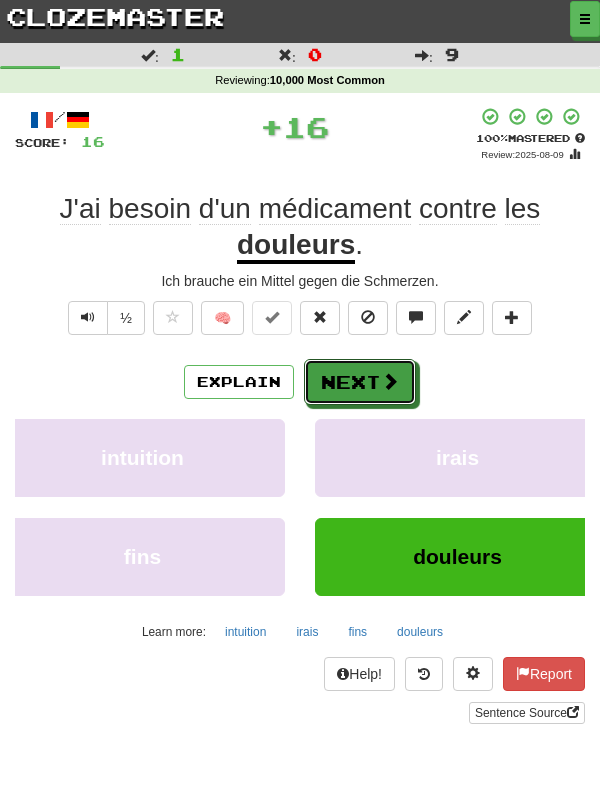 click on "Next" at bounding box center (360, 382) 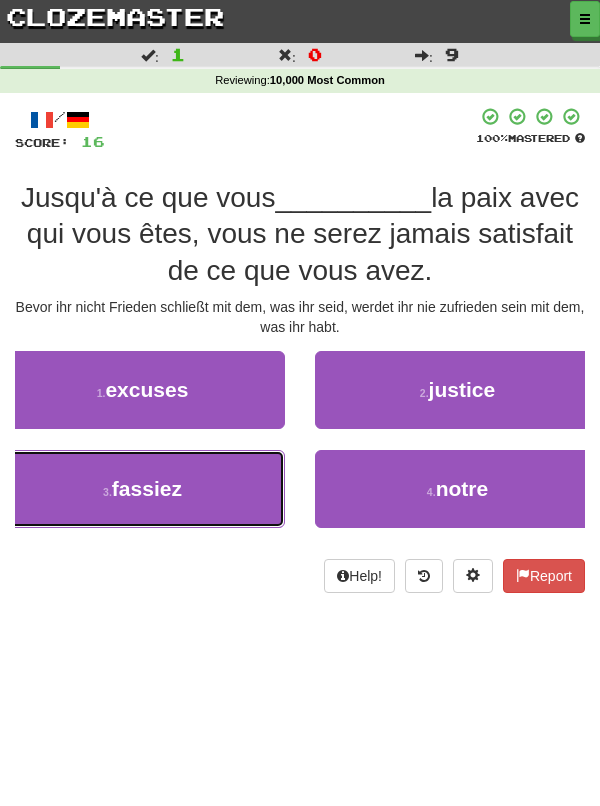 click on "3 .  fassiez" at bounding box center [142, 489] 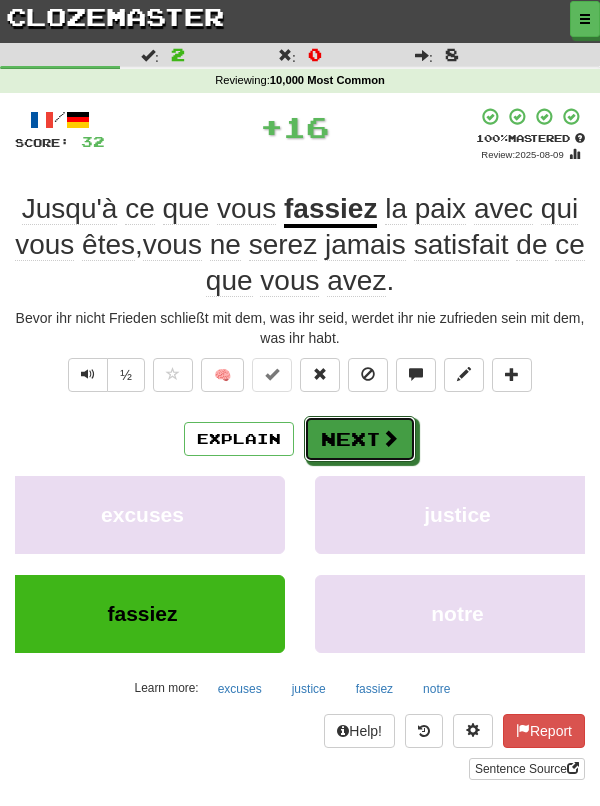 click on "Next" at bounding box center [360, 439] 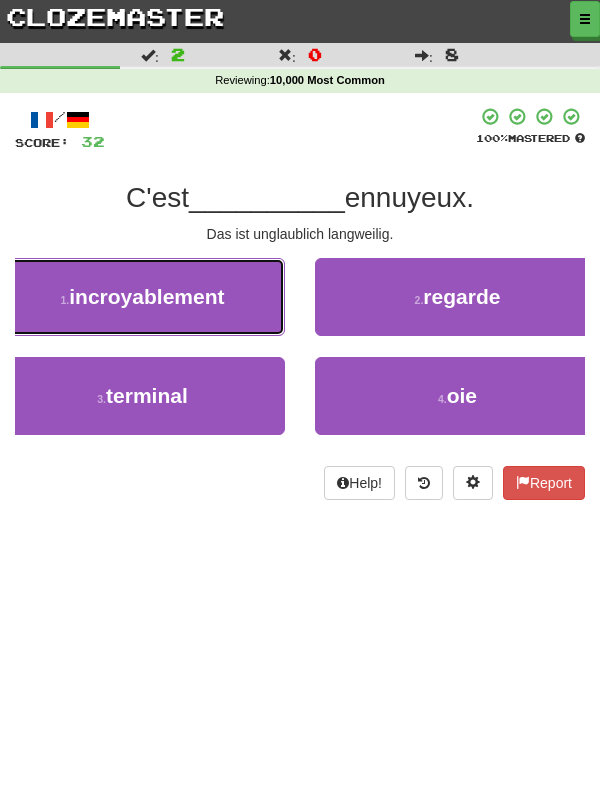 click on "1 .  incroyablement" at bounding box center [142, 297] 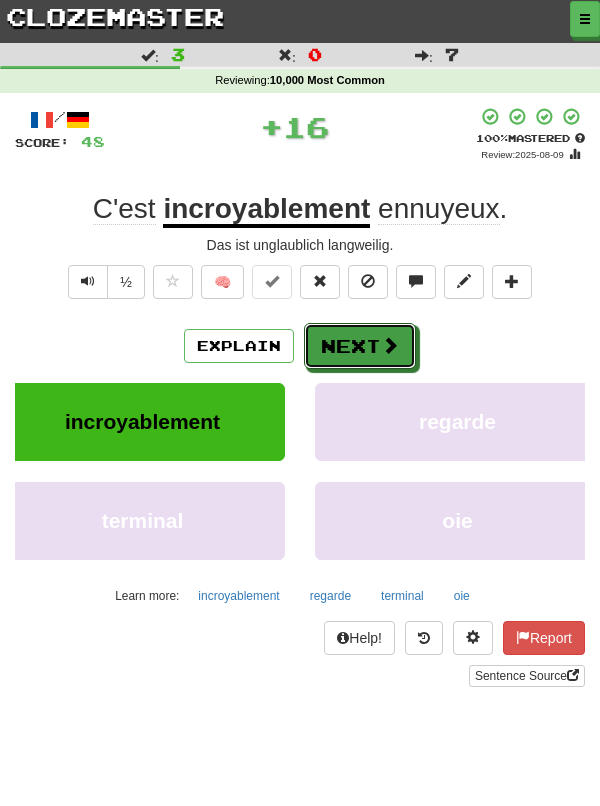 click on "Next" at bounding box center (360, 346) 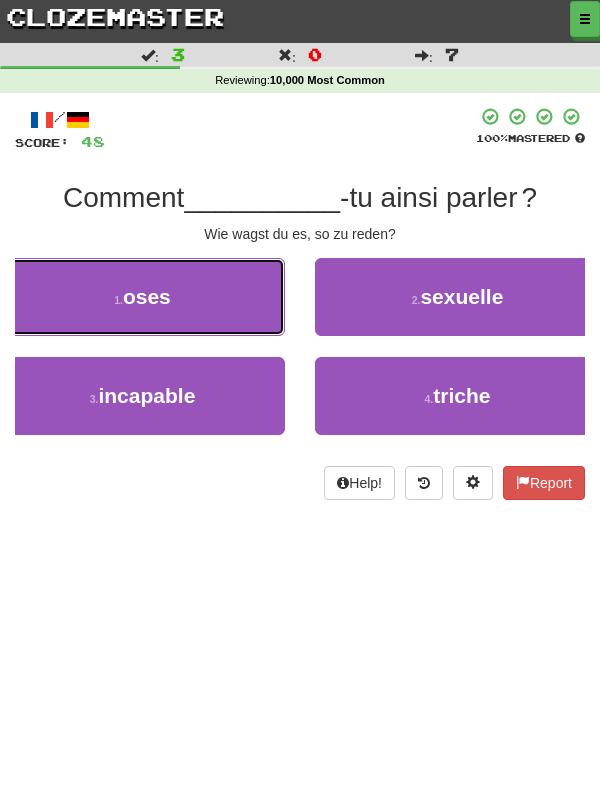 click on "1 .  oses" at bounding box center (142, 297) 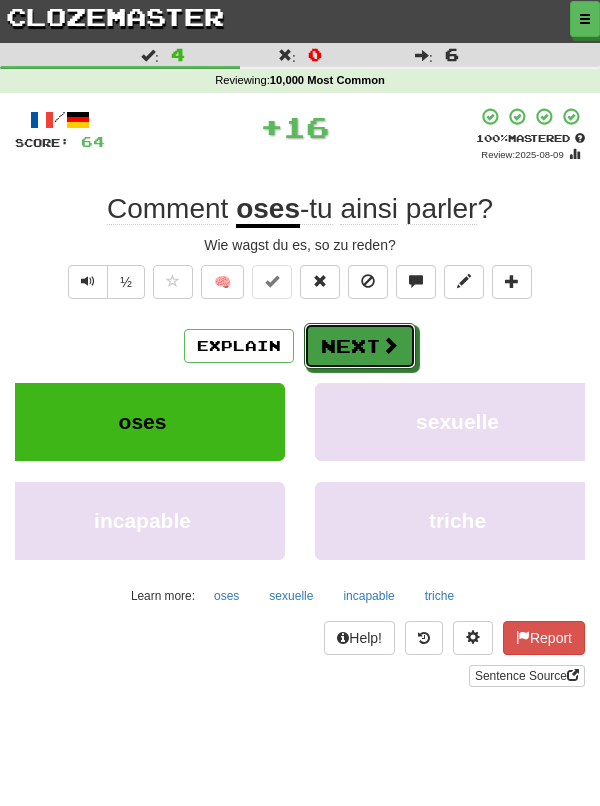 click on "Next" at bounding box center (360, 346) 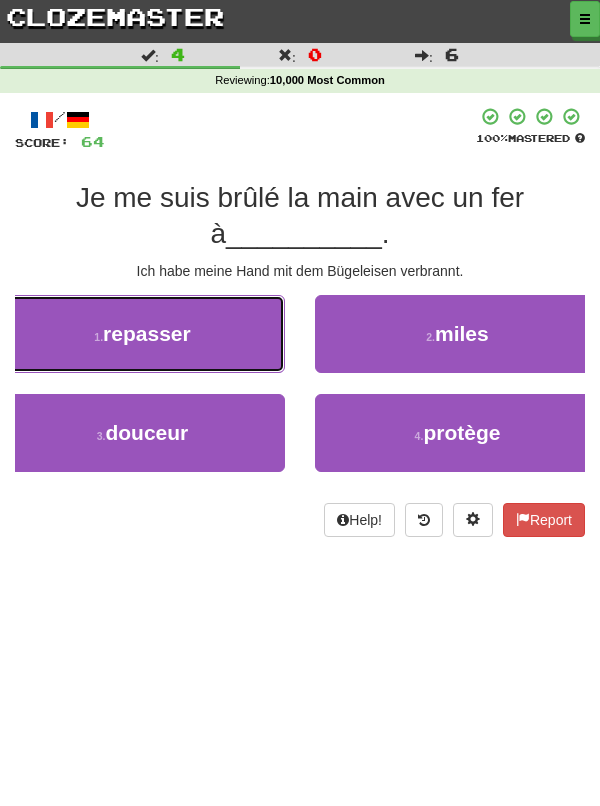 click on "1 .  repasser" at bounding box center (142, 334) 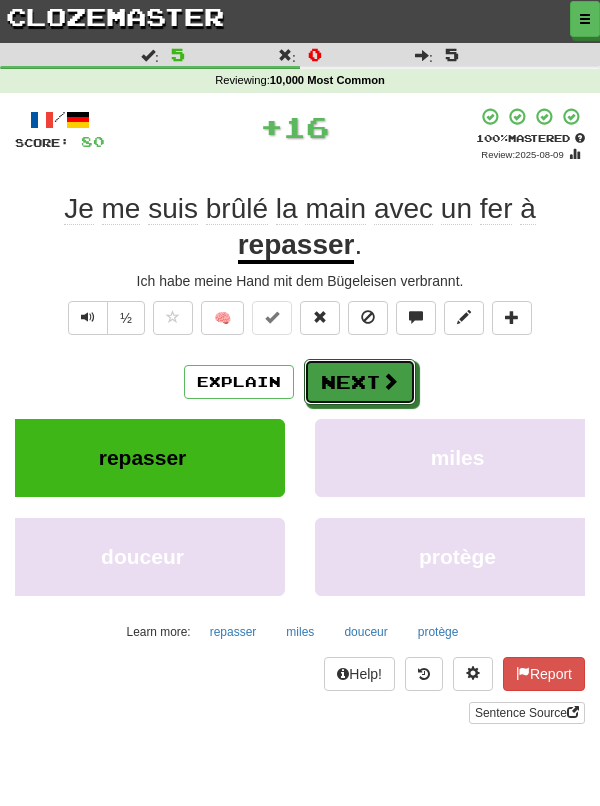 click on "Next" at bounding box center (360, 382) 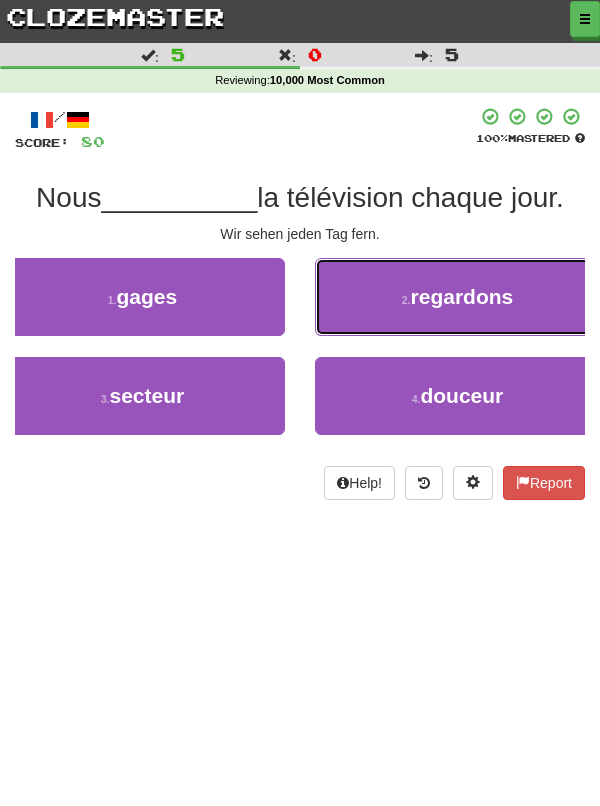 click on "2 .  regardons" at bounding box center [457, 297] 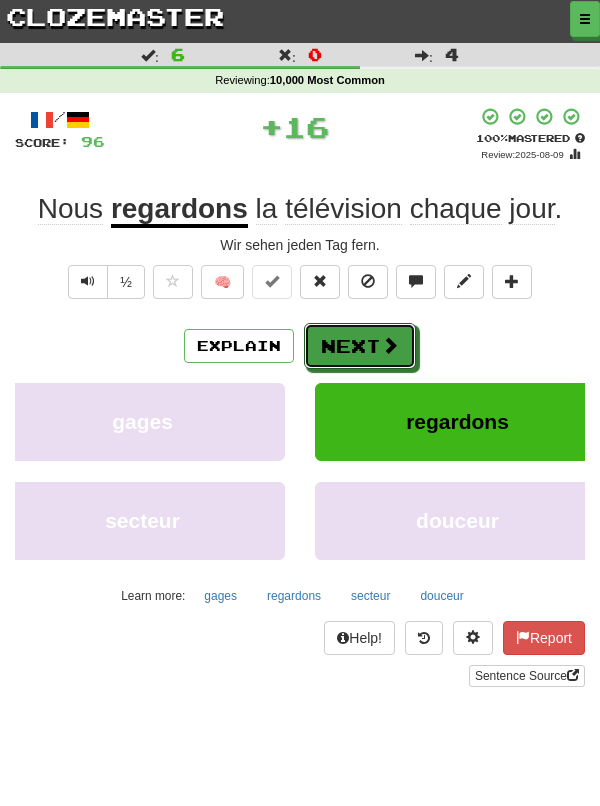 click on "Next" at bounding box center [360, 346] 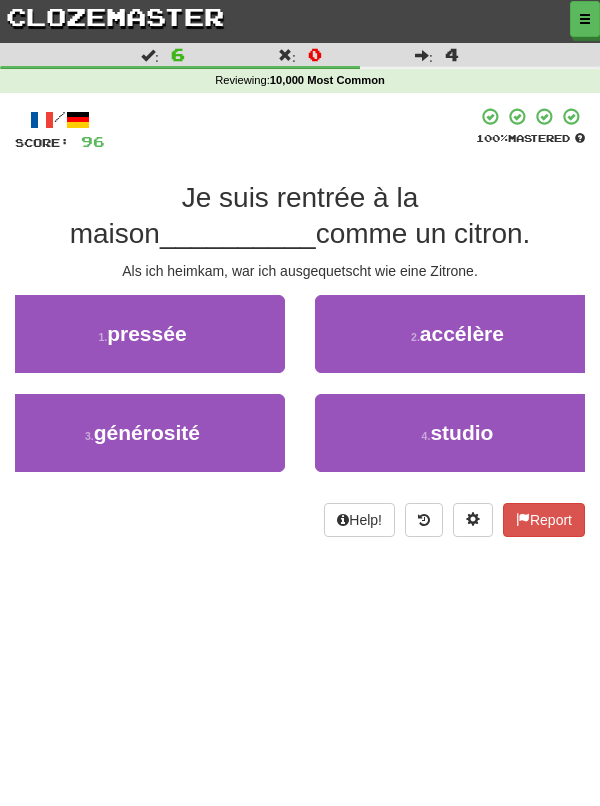 click on "To go   :   4" at bounding box center (500, 55) 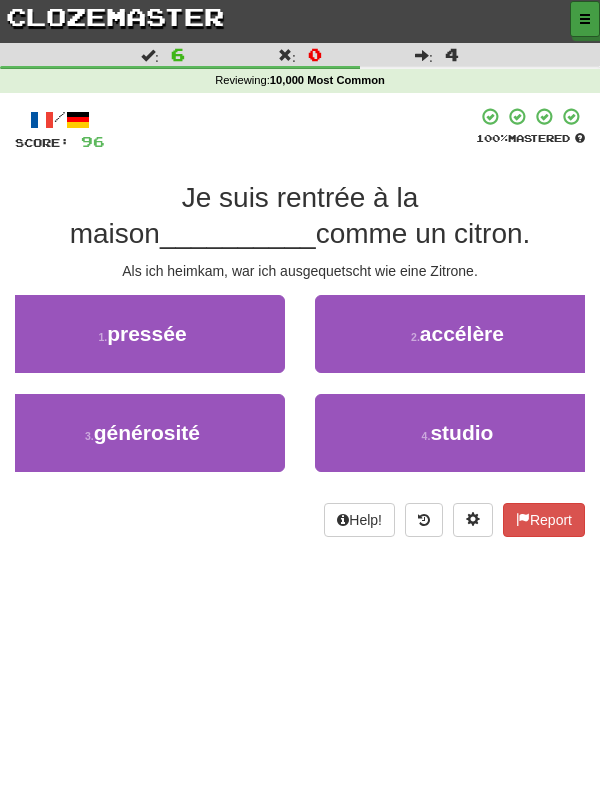 click at bounding box center (585, 19) 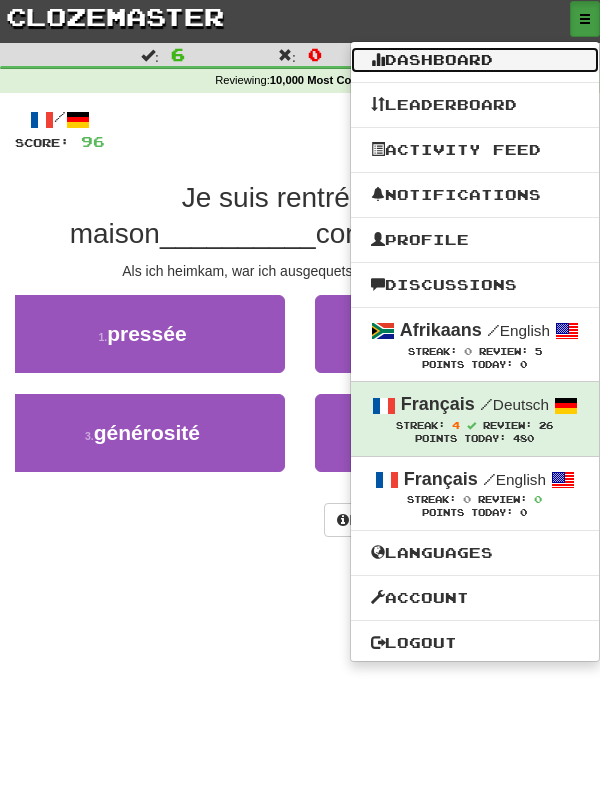 click on "Dashboard" at bounding box center [475, 60] 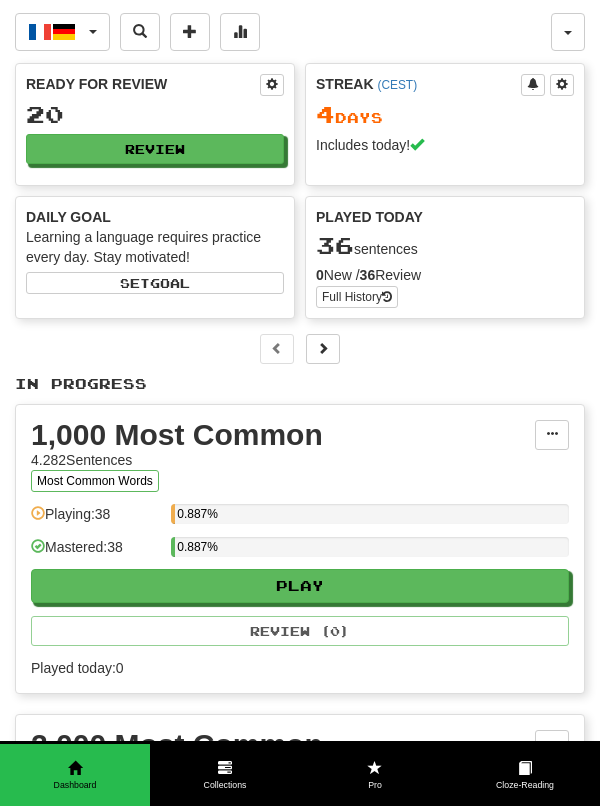 scroll, scrollTop: 0, scrollLeft: 0, axis: both 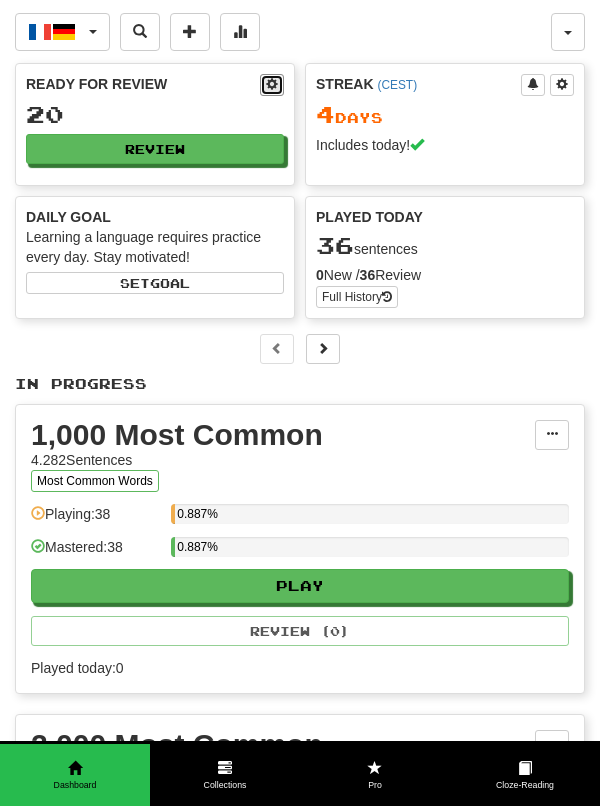 click at bounding box center [272, 85] 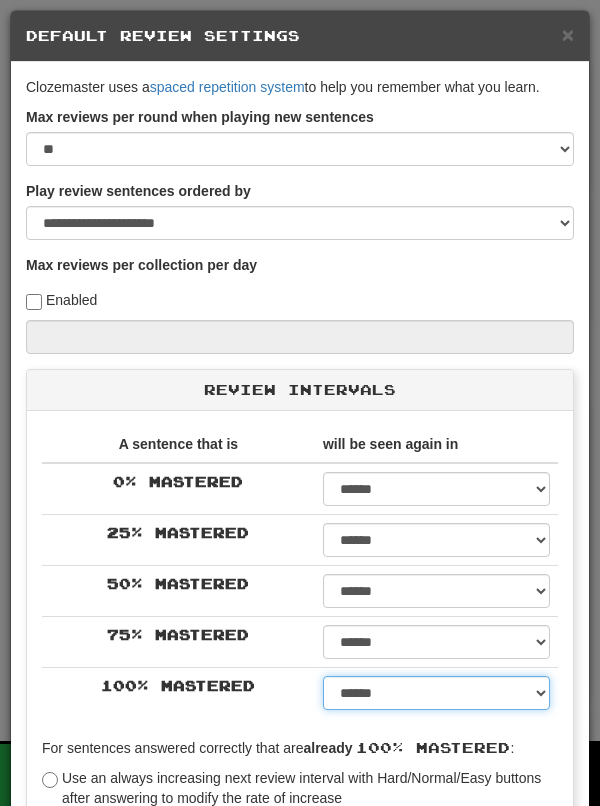 click on "****** ****** ****** ****** ****** ****** ****** ****** ****** ******* ******* ******* ******* ******* ******* ******* ******* ******* ******* ******* ******* ******* ******* ******* ******* ******* ******* ******* ******* ******* ******* ******* ******* ******* ******* ******* ******* ******* ******* ******* ******* ******* ******** ******** ******** ******** ******** ******** ******** ******** ******** *****" at bounding box center (436, 693) 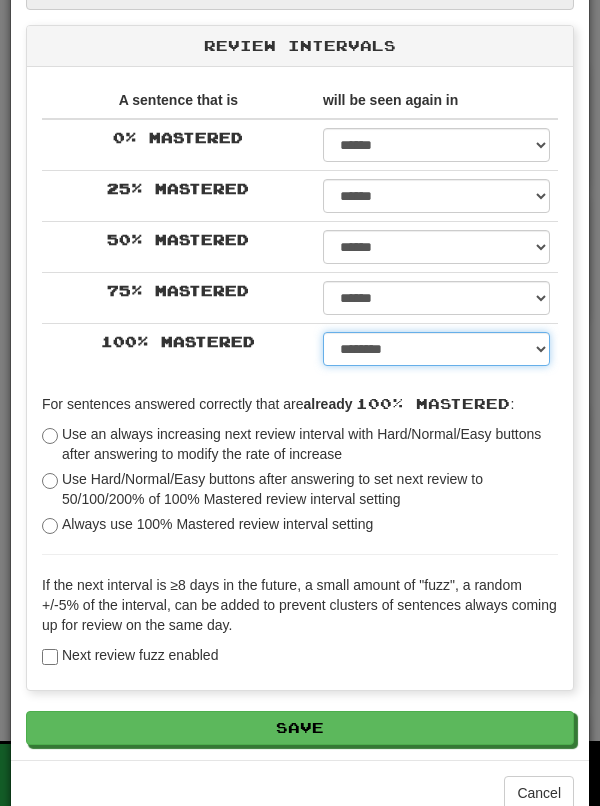 scroll, scrollTop: 375, scrollLeft: 0, axis: vertical 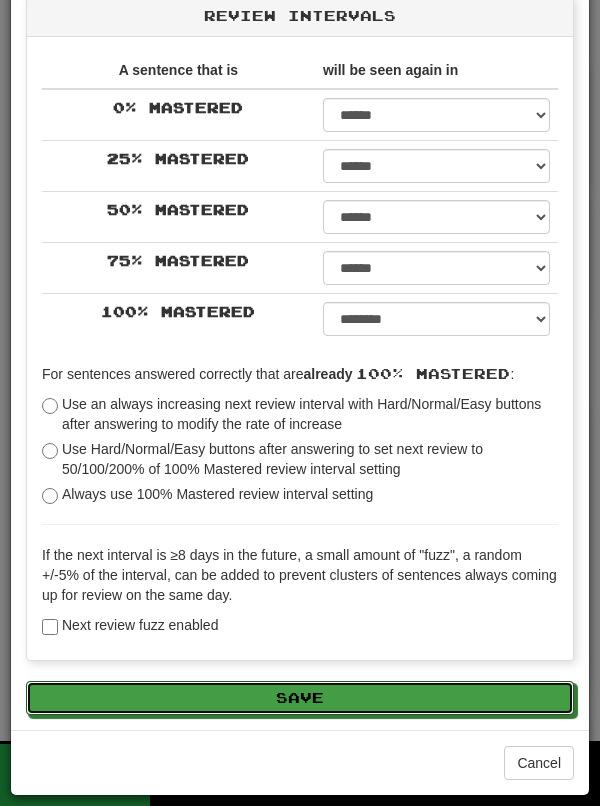 click on "Save" at bounding box center [300, 698] 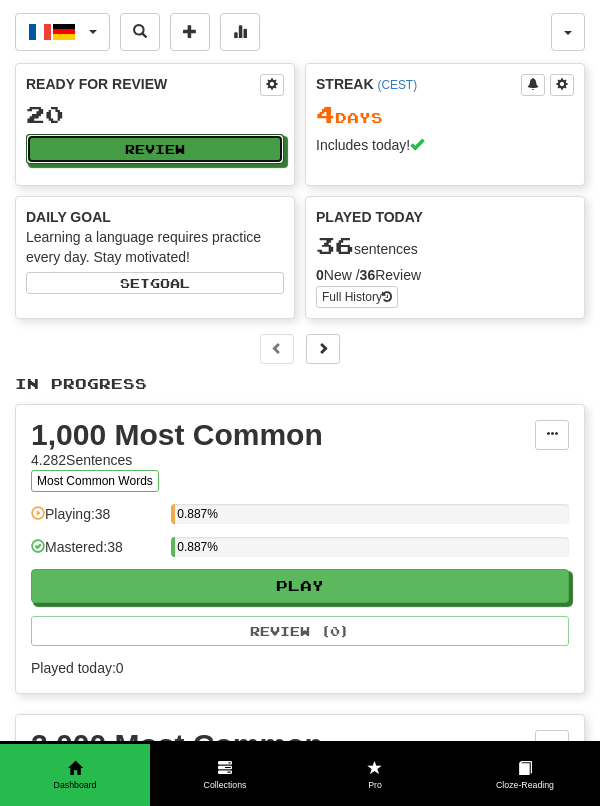 click on "Review" at bounding box center (155, 149) 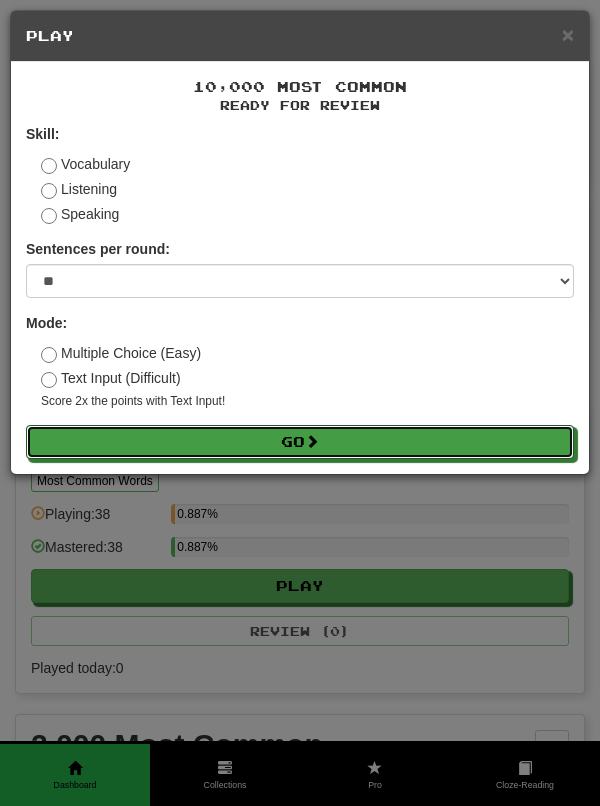 click on "Go" at bounding box center (300, 442) 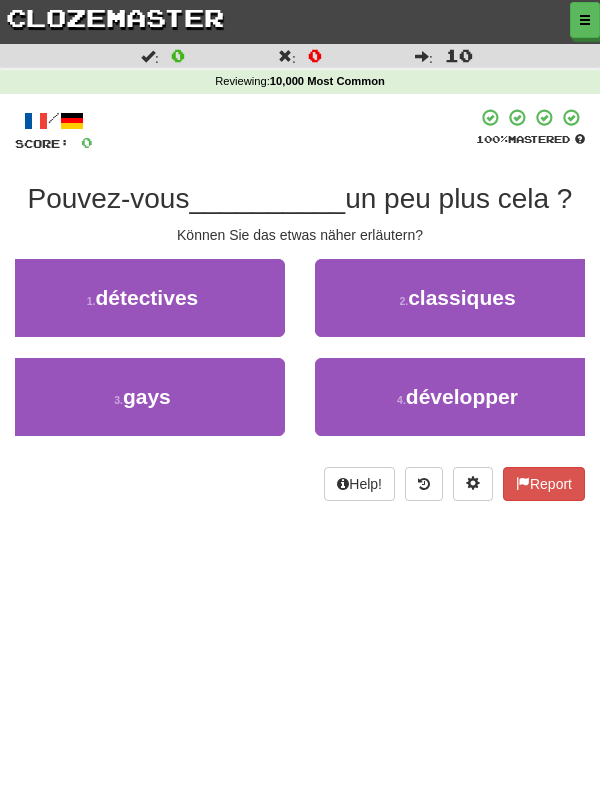 scroll, scrollTop: 0, scrollLeft: 0, axis: both 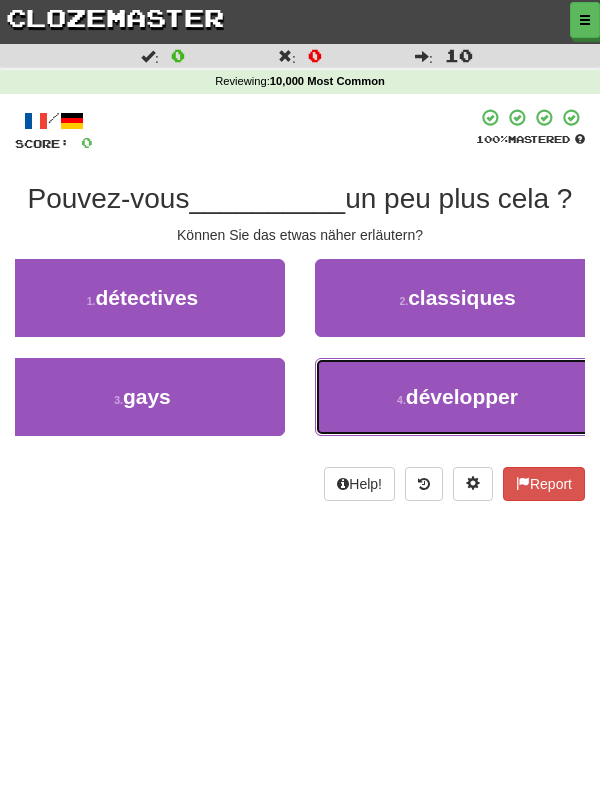 click on "4 .  développer" at bounding box center (457, 397) 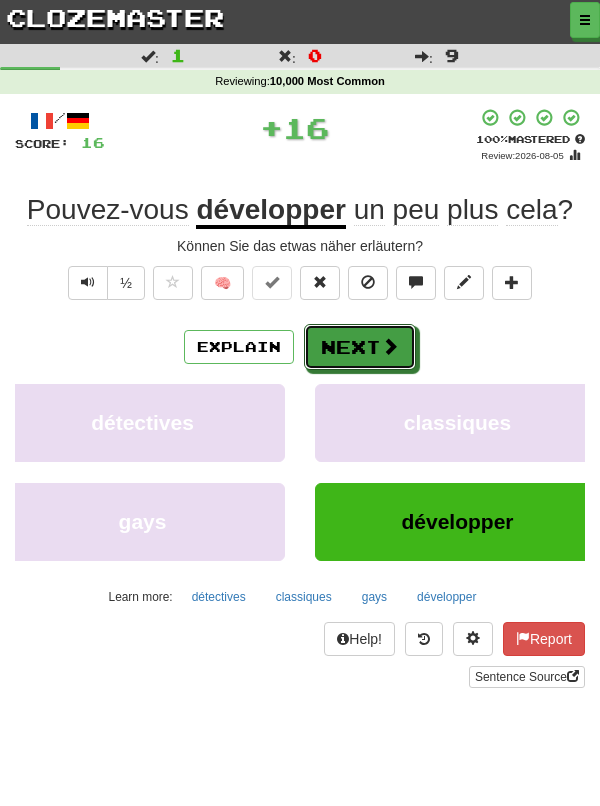 click on "Next" at bounding box center [360, 347] 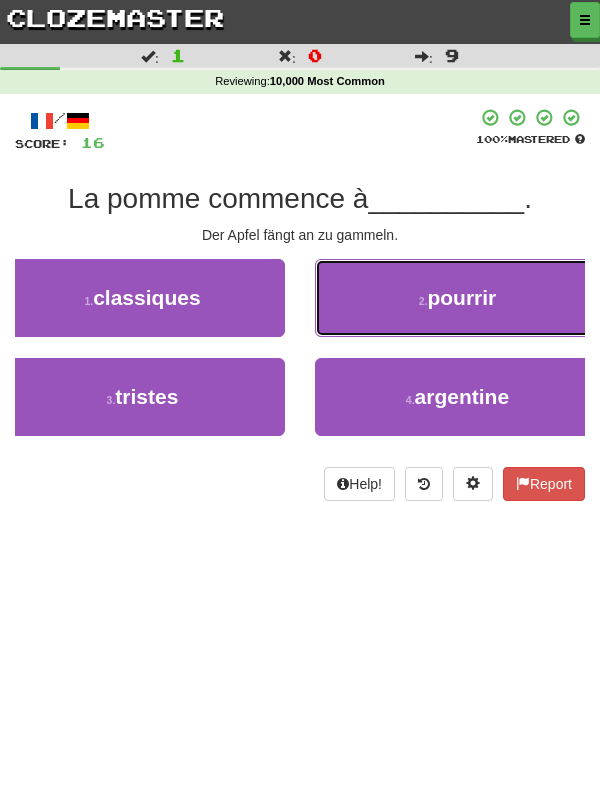 click on "2 .  pourrir" at bounding box center [457, 298] 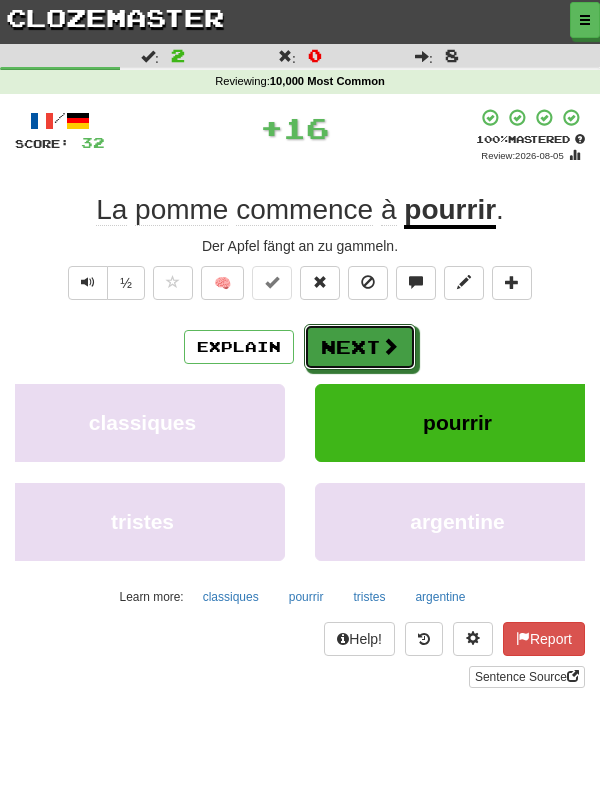 click on "Next" at bounding box center [360, 347] 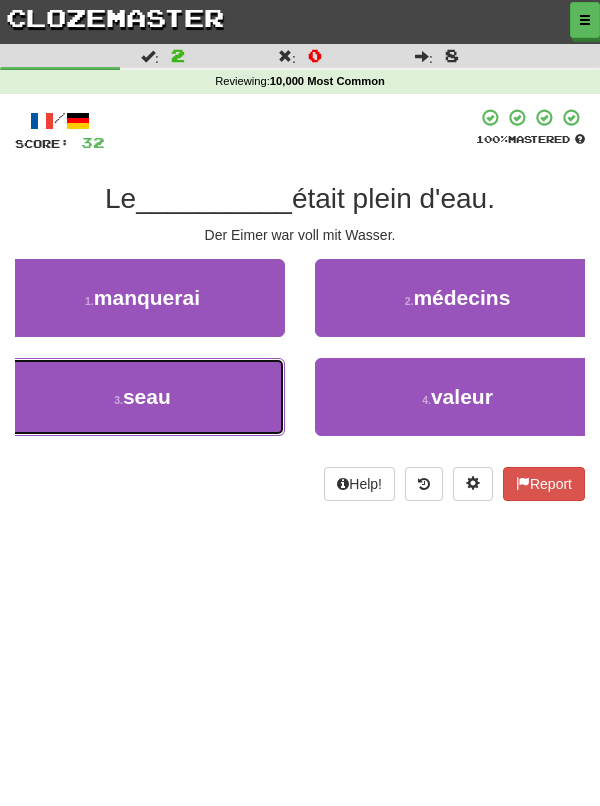 click on "3 .  seau" at bounding box center (142, 397) 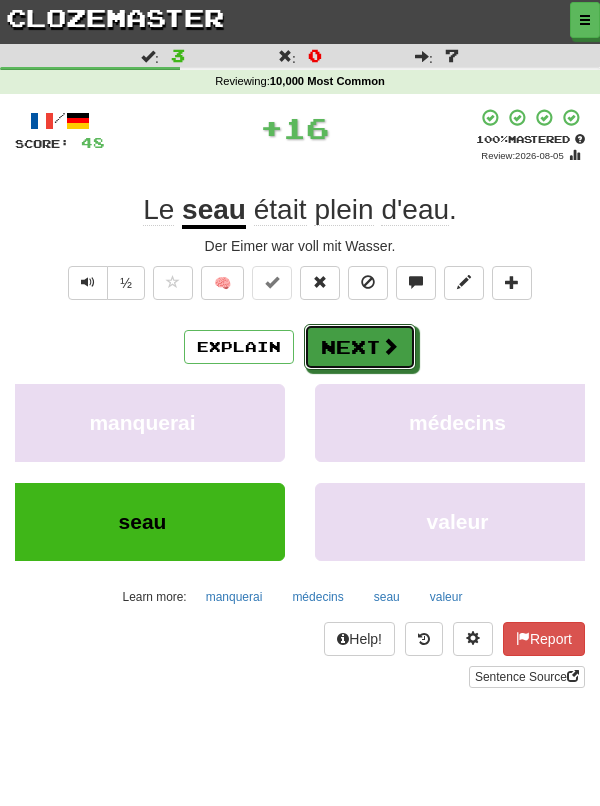 click on "Next" at bounding box center (360, 347) 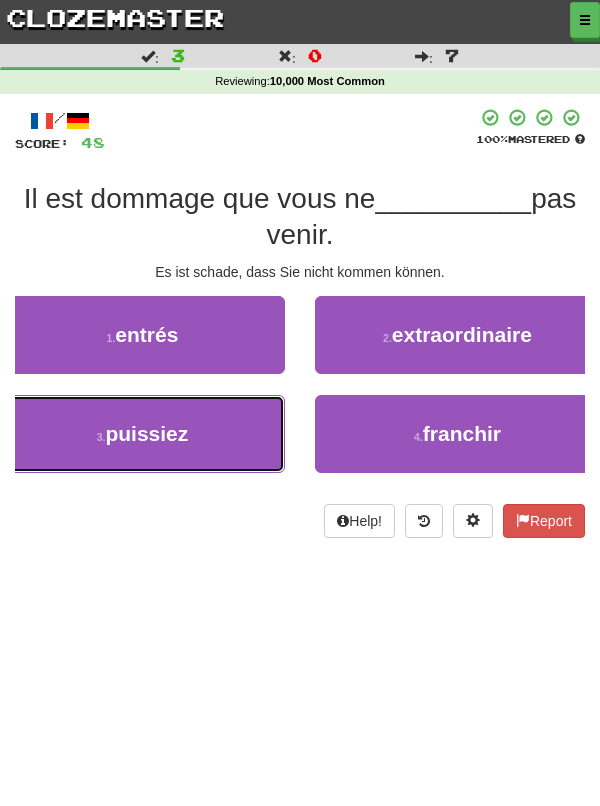click on "3 .  puissiez" at bounding box center (142, 434) 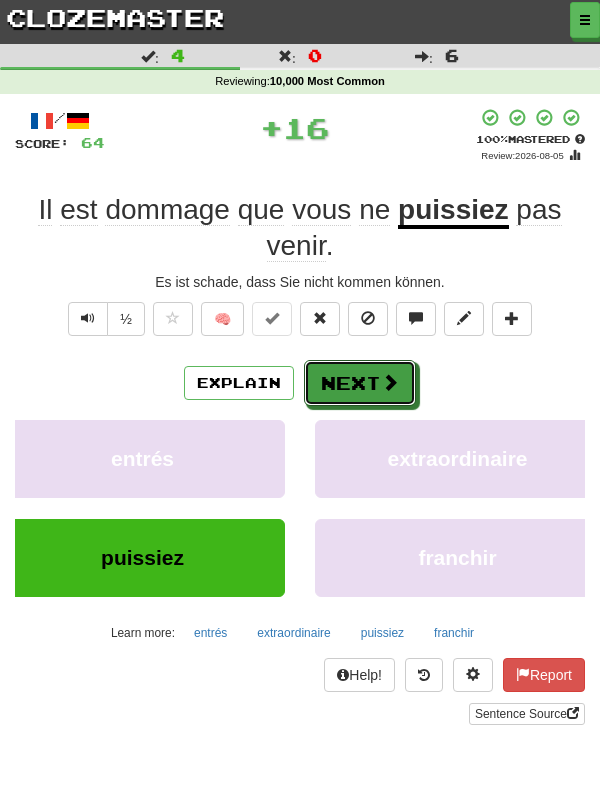 click on "Next" at bounding box center [360, 383] 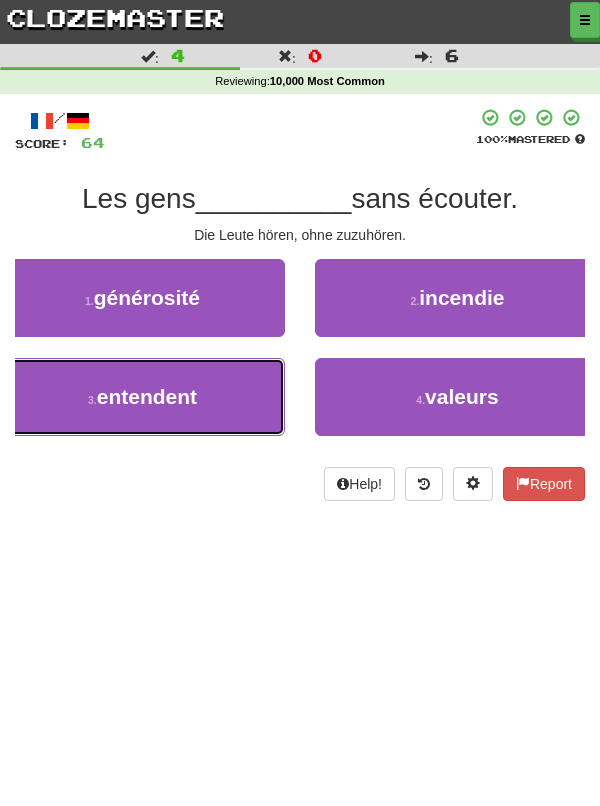 click on "3 .  entendent" at bounding box center [142, 397] 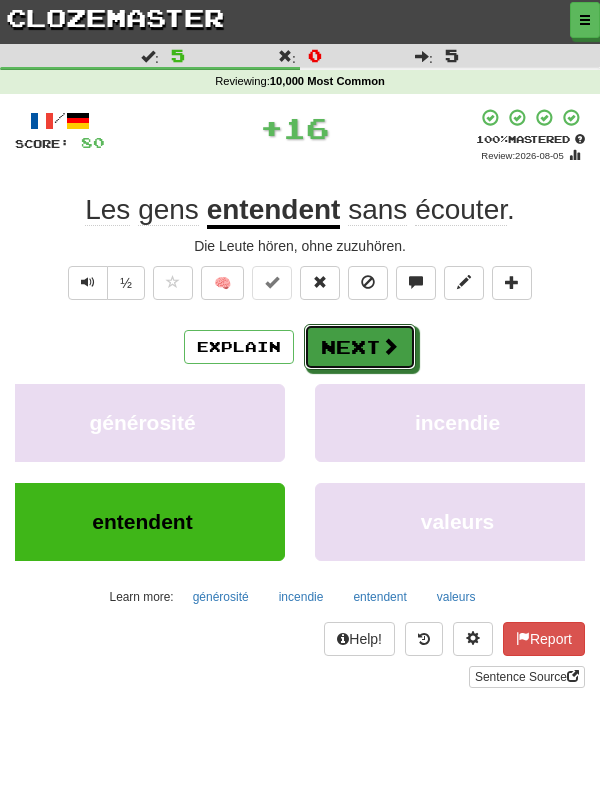 click on "Next" at bounding box center (360, 347) 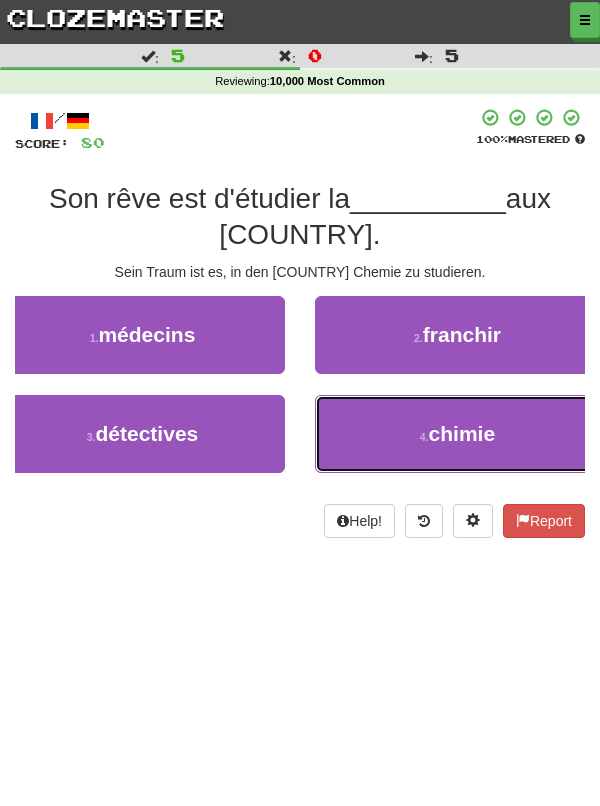 click on "4 .  chimie" at bounding box center [457, 434] 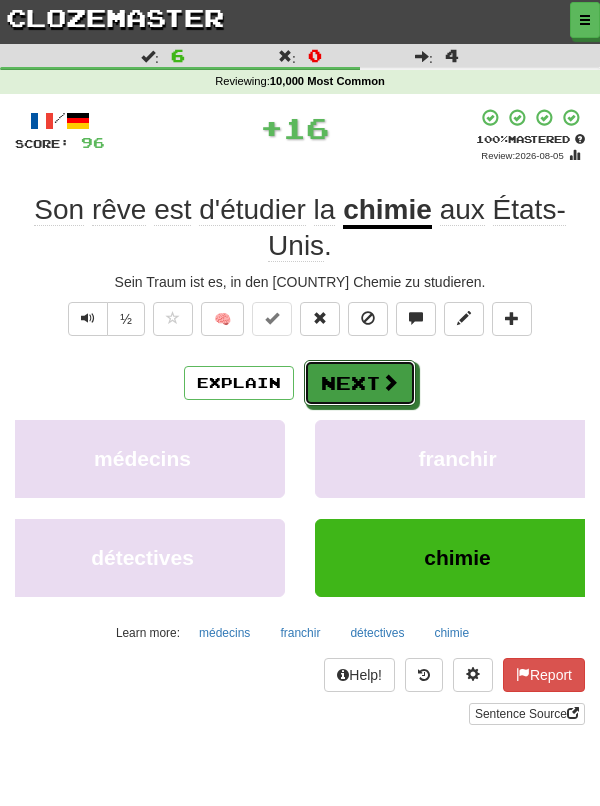 click on "Next" at bounding box center [360, 383] 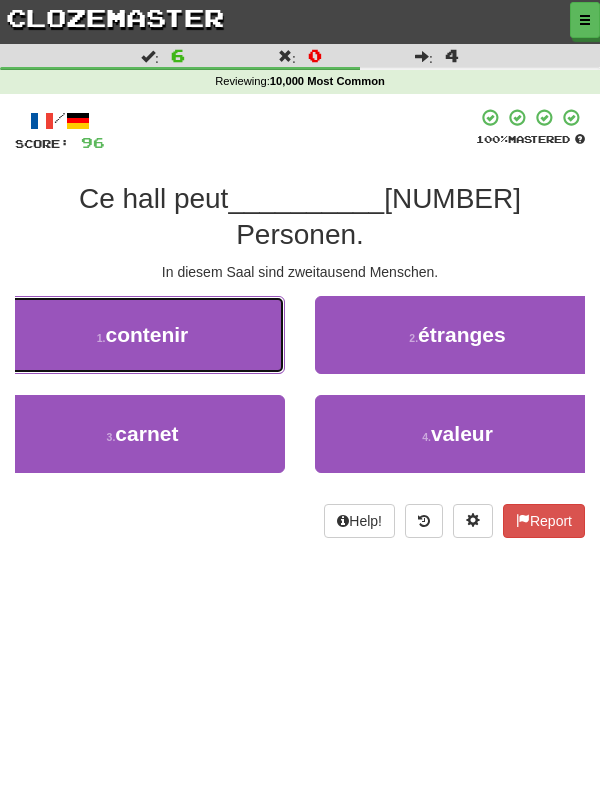 click on "1 .  contenir" at bounding box center (142, 335) 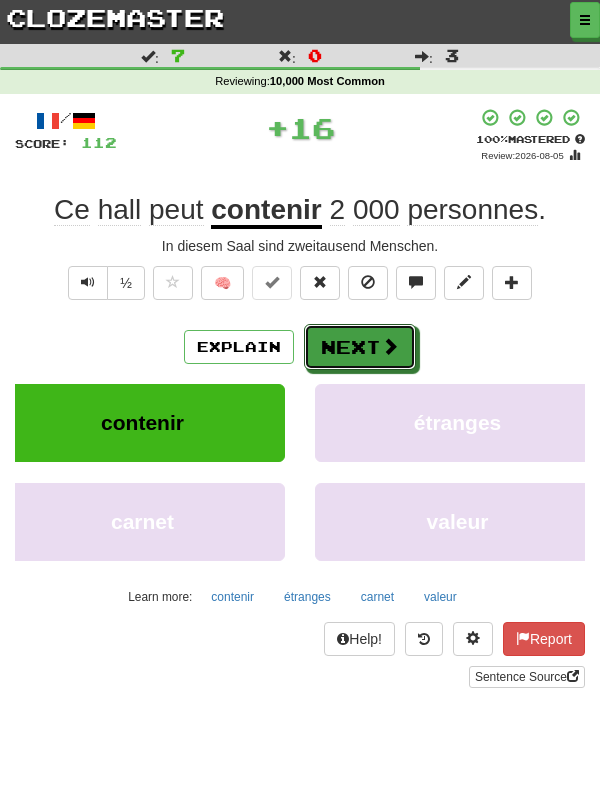 click on "Next" at bounding box center [360, 347] 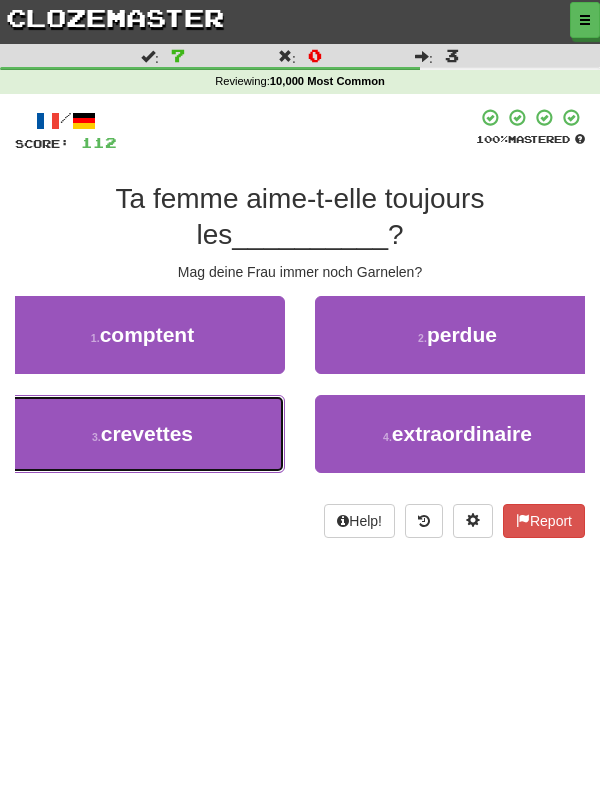 click on "3 .  crevettes" at bounding box center (142, 434) 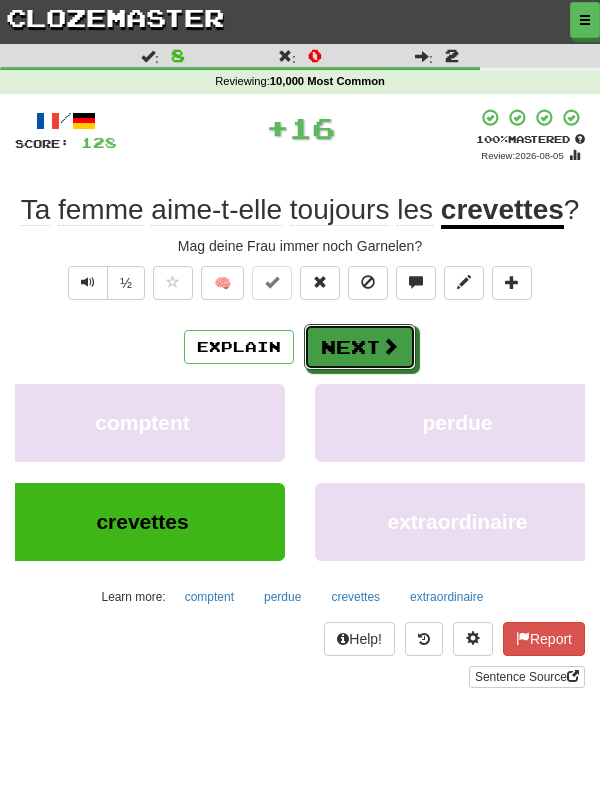 click on "Next" at bounding box center [360, 347] 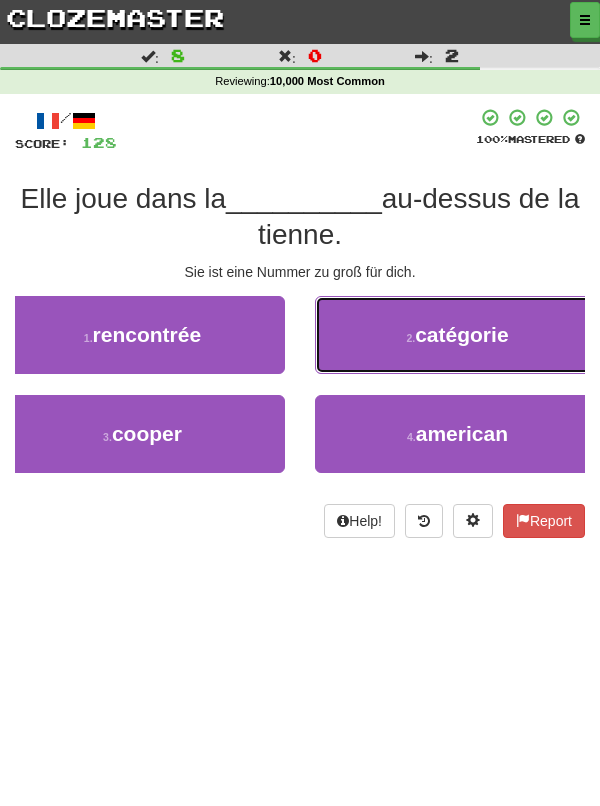 click on "catégorie" at bounding box center (461, 334) 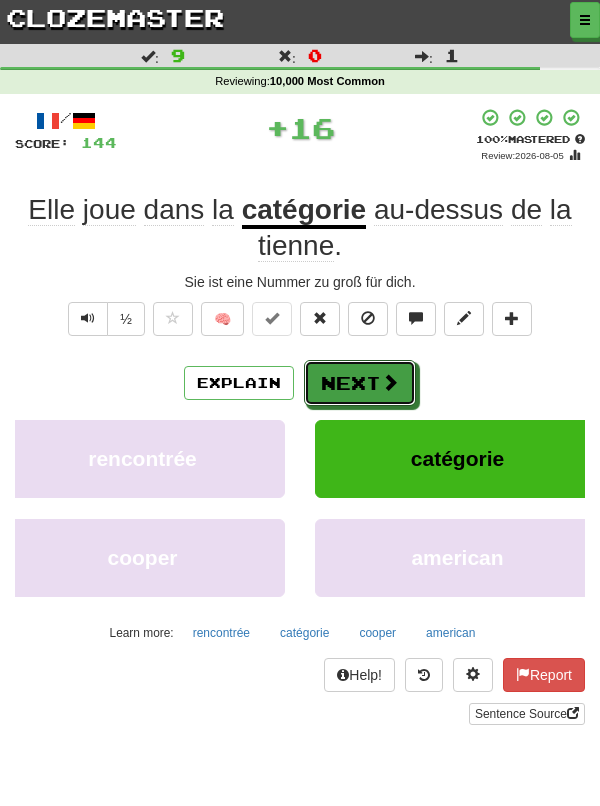 click on "Next" at bounding box center [360, 383] 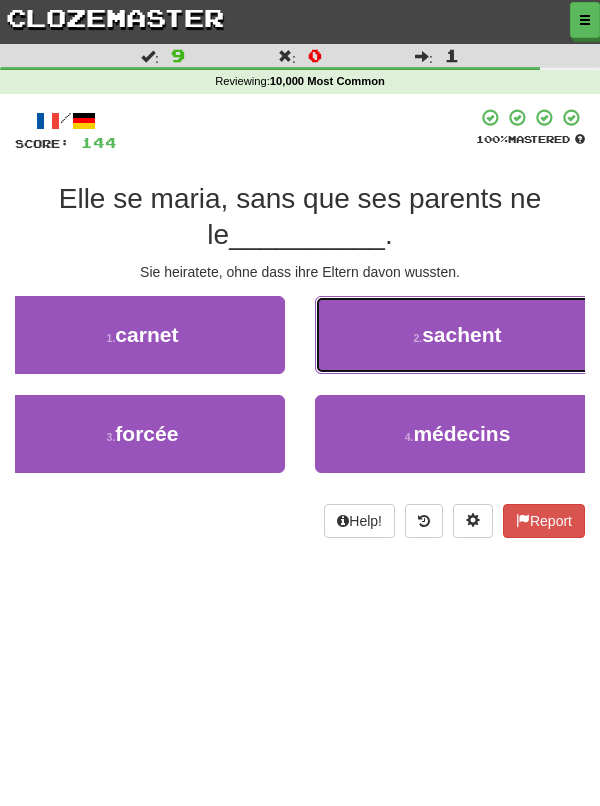 click on "2 .  sachent" at bounding box center [457, 335] 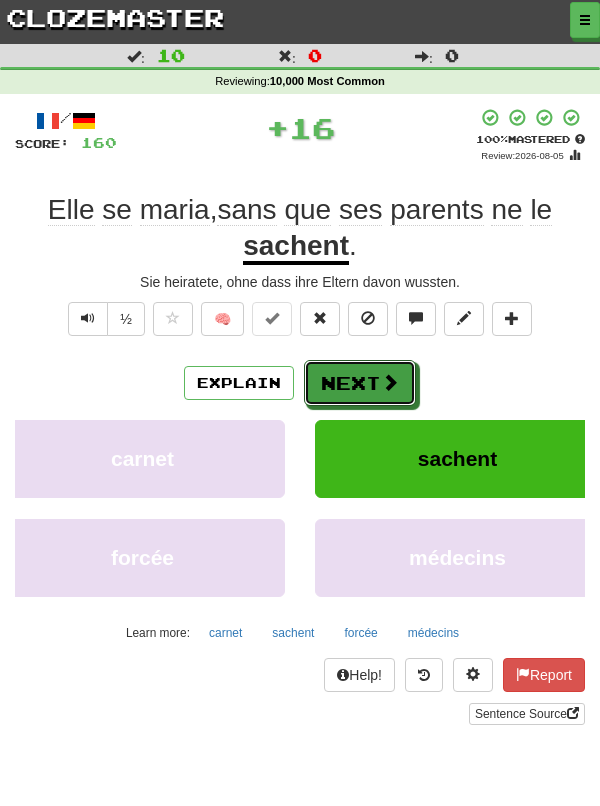 click on "Next" at bounding box center (360, 383) 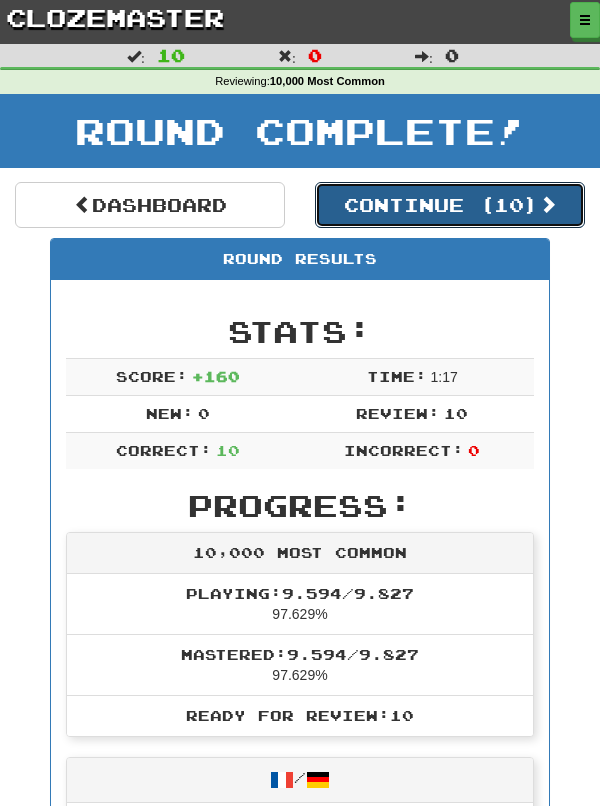 click on "Continue ( 10 )" at bounding box center [450, 205] 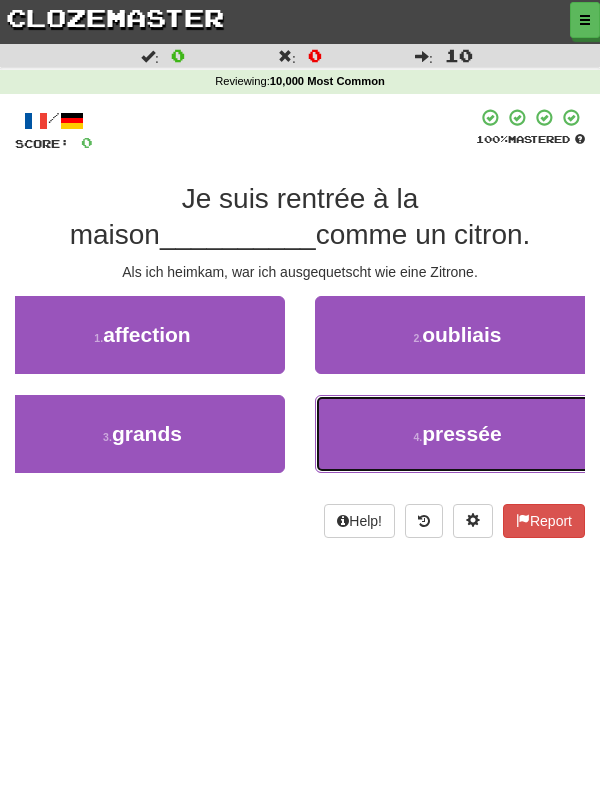 click on "pressée" at bounding box center [461, 433] 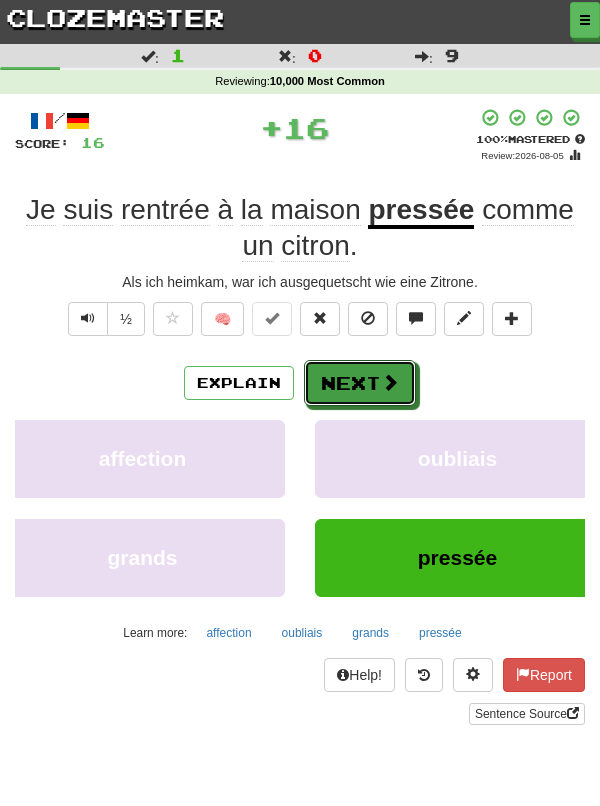 click on "Next" at bounding box center [360, 383] 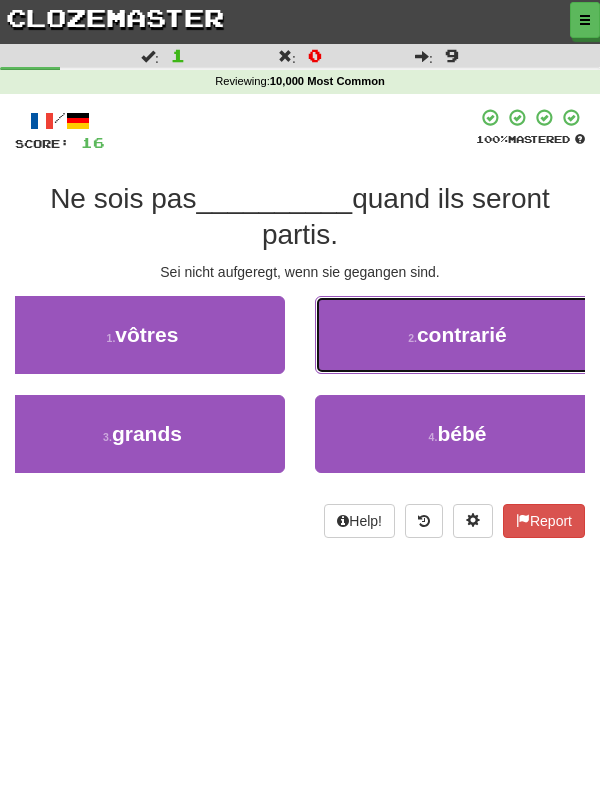 click on "2 .  contrarié" at bounding box center [457, 335] 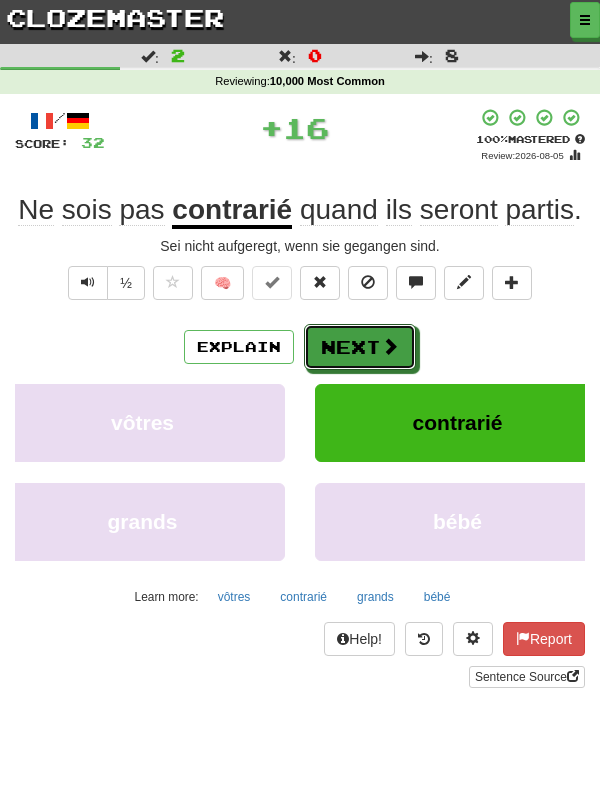 click on "Next" at bounding box center (360, 347) 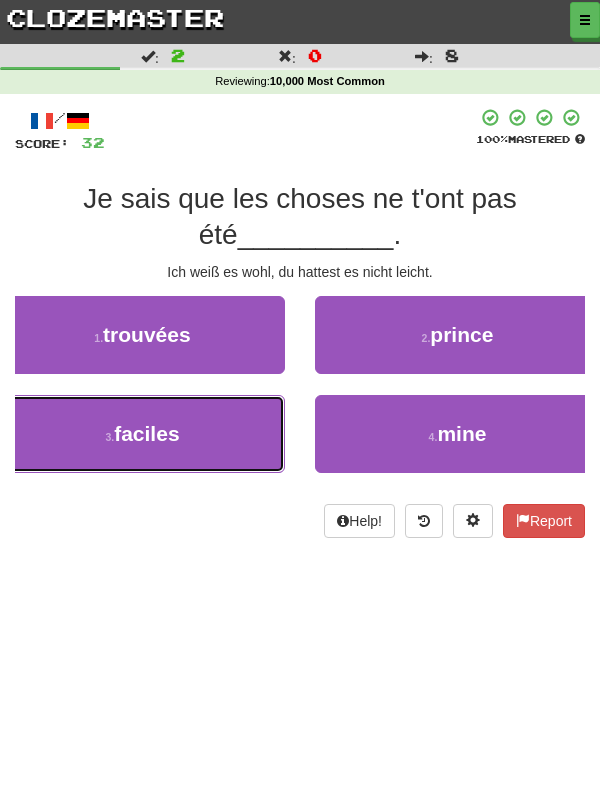 click on "3 .  faciles" at bounding box center [142, 434] 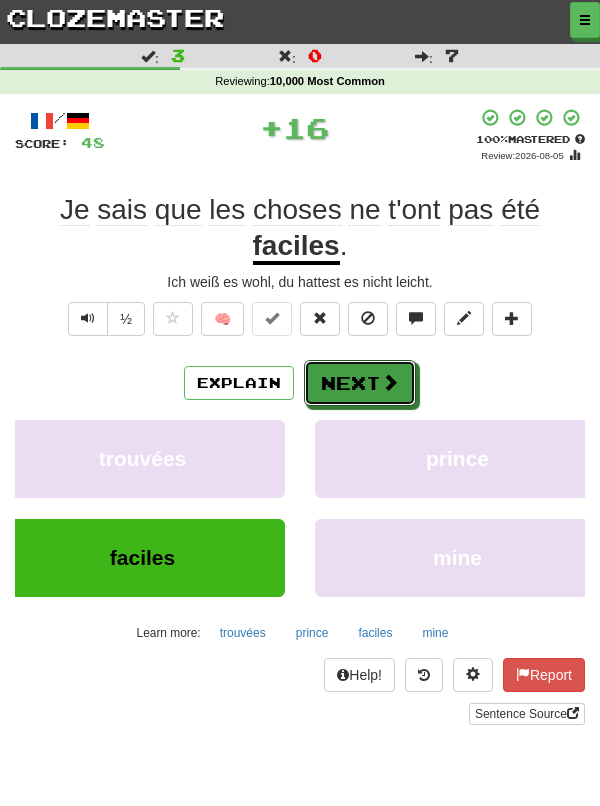 click on "Next" at bounding box center (360, 383) 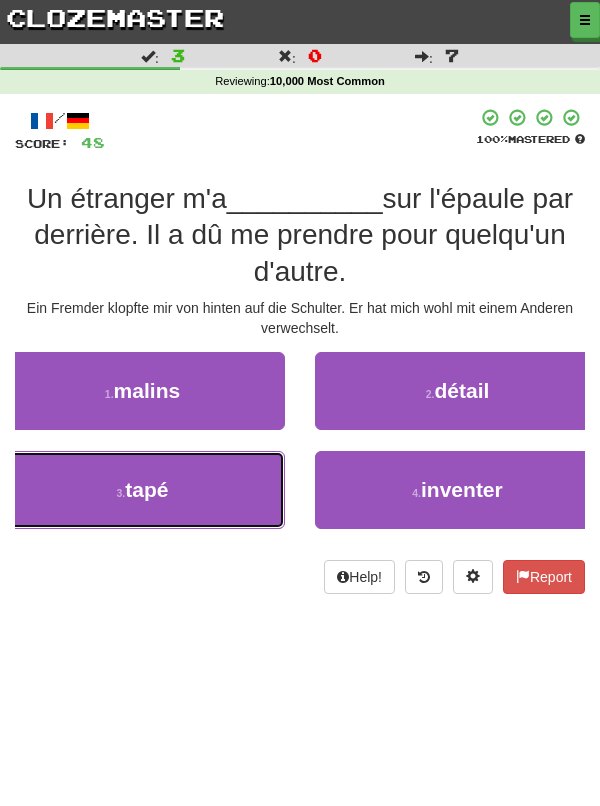 click on "3 .  tapé" at bounding box center (142, 490) 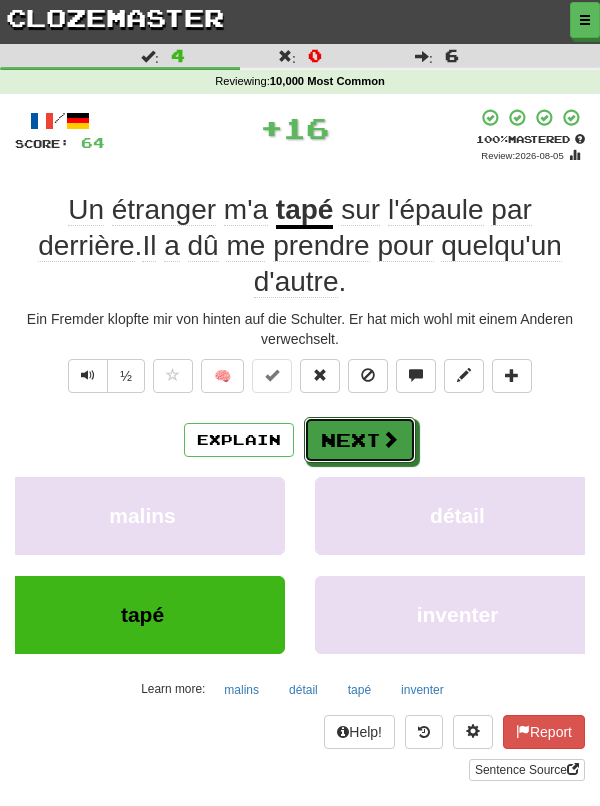 click on "Next" at bounding box center (360, 440) 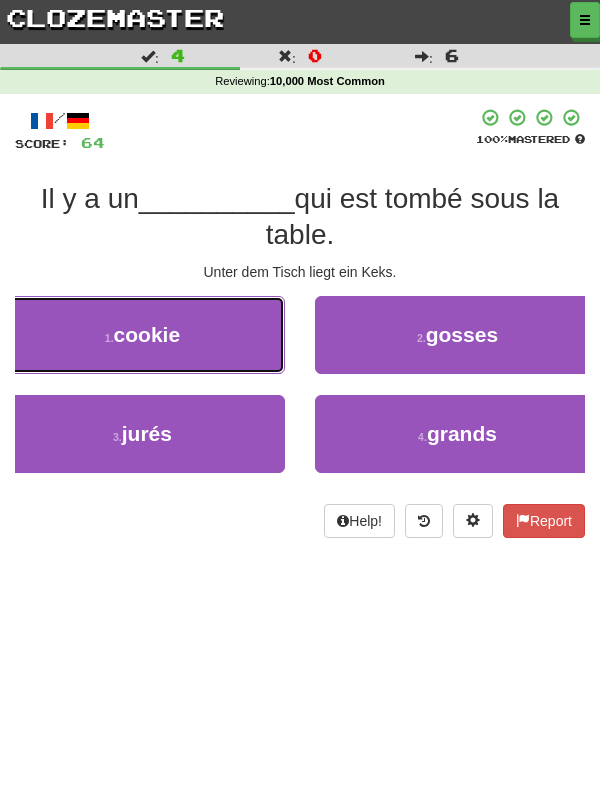 click on "1 .  cookie" at bounding box center [142, 335] 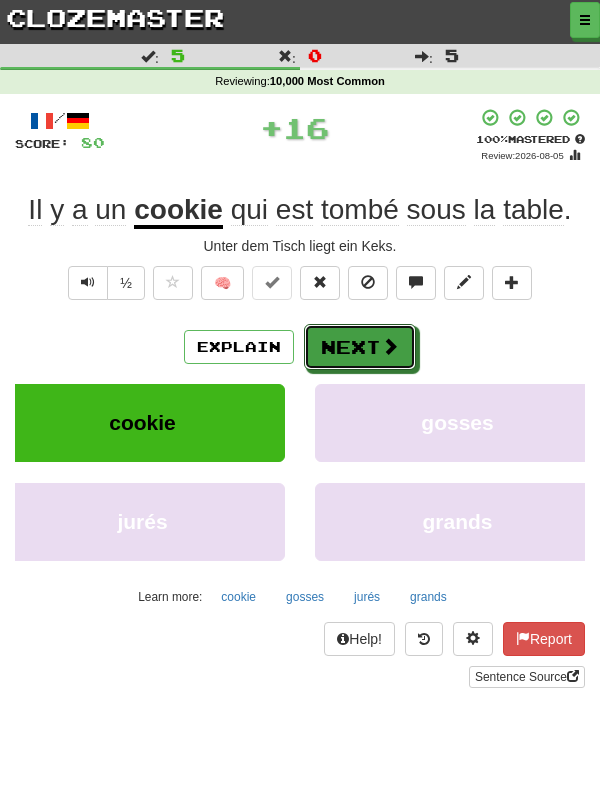 click on "Next" at bounding box center [360, 347] 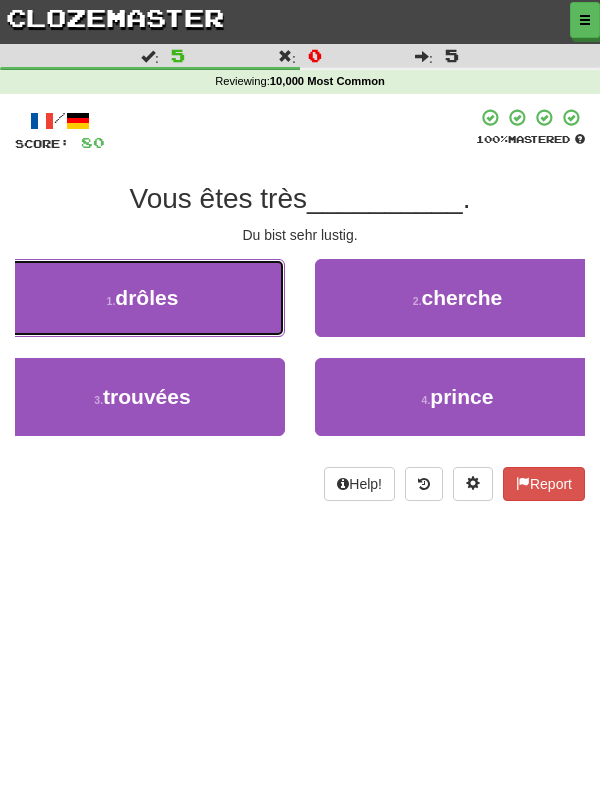 click on "1 .  drôles" at bounding box center (142, 298) 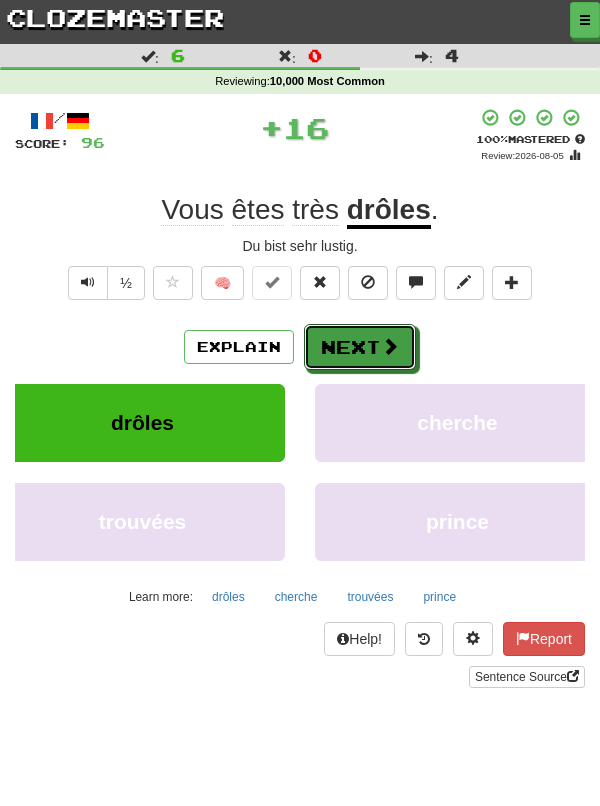 click on "Next" at bounding box center [360, 347] 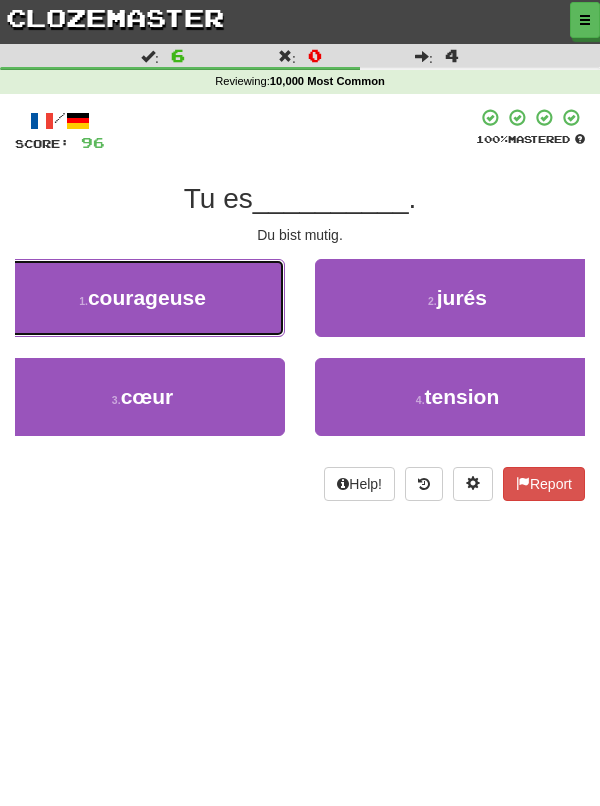 click on "1 .  courageuse" at bounding box center [142, 298] 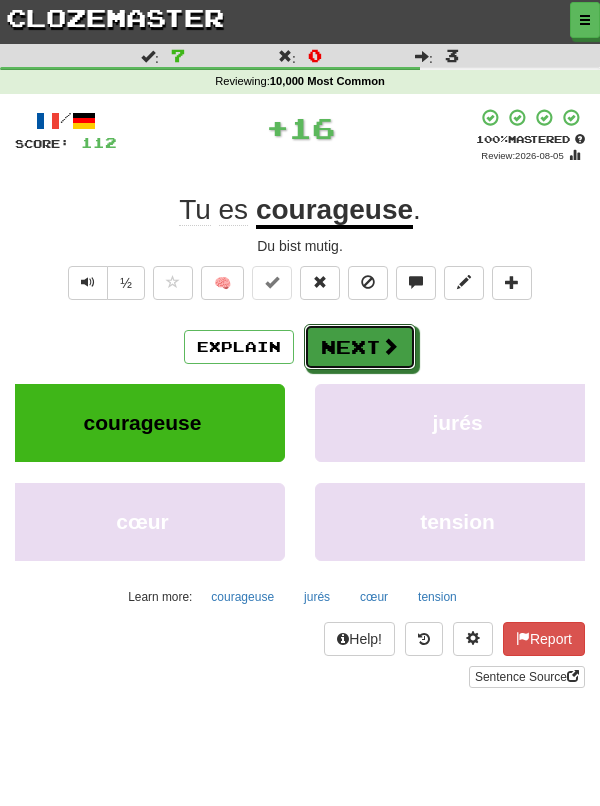 click on "Next" at bounding box center (360, 347) 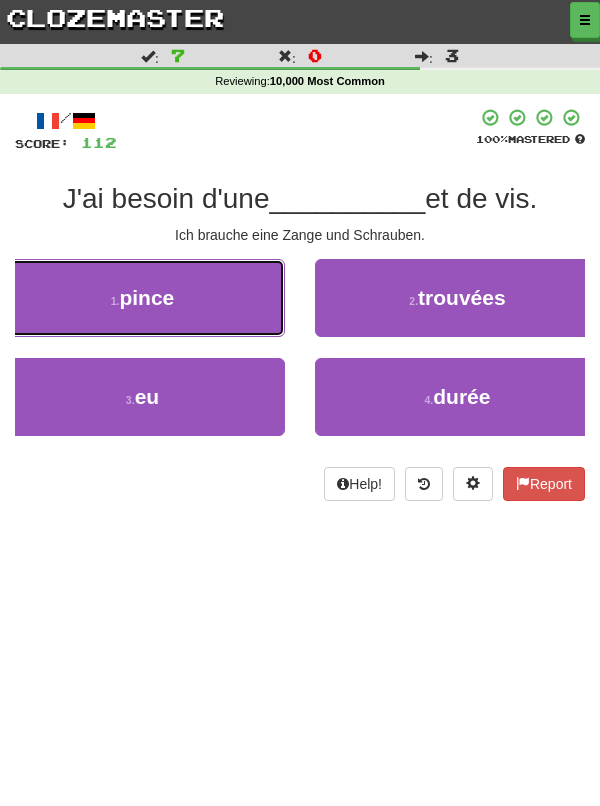 click on "1 .  pince" at bounding box center (142, 298) 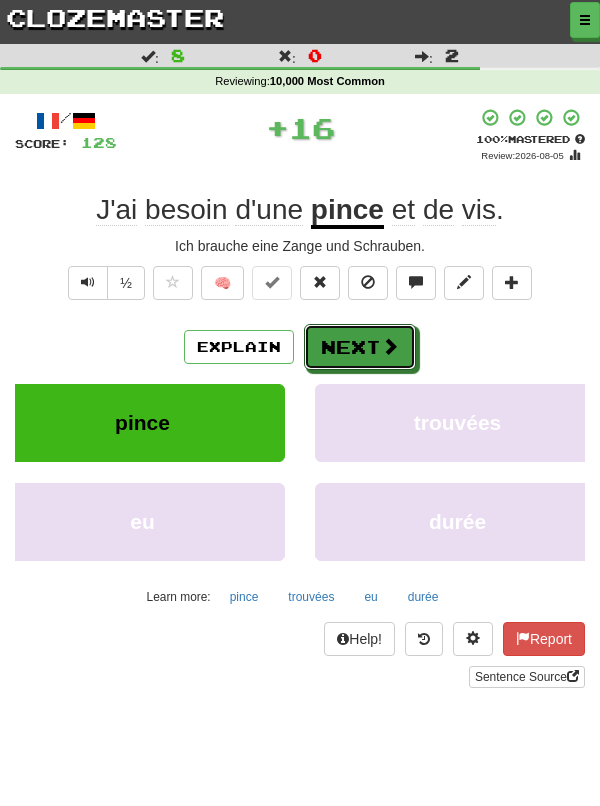 click on "Next" at bounding box center [360, 347] 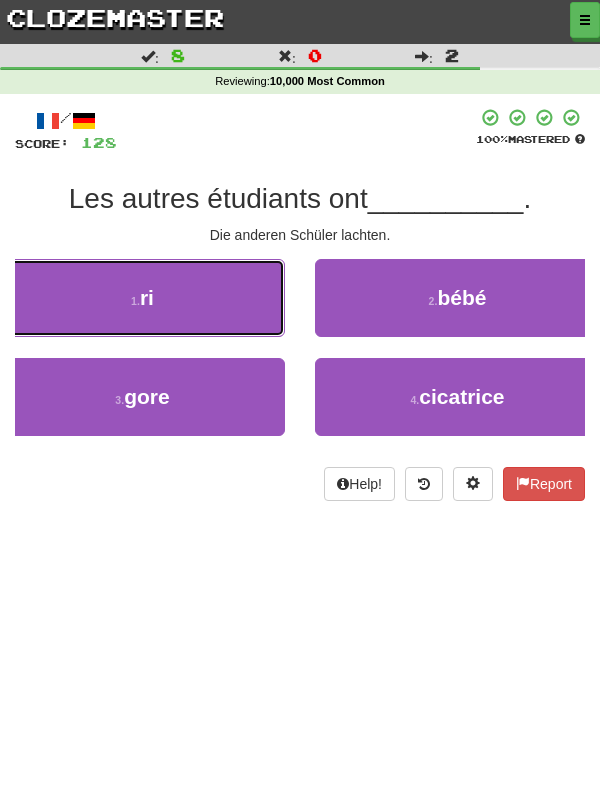 click on "1 .  ri" at bounding box center [142, 298] 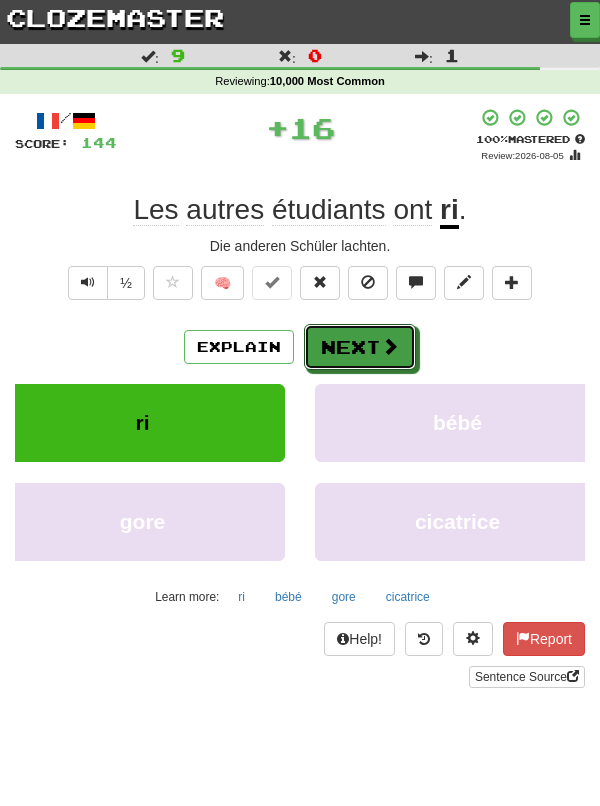 click on "Next" at bounding box center (360, 347) 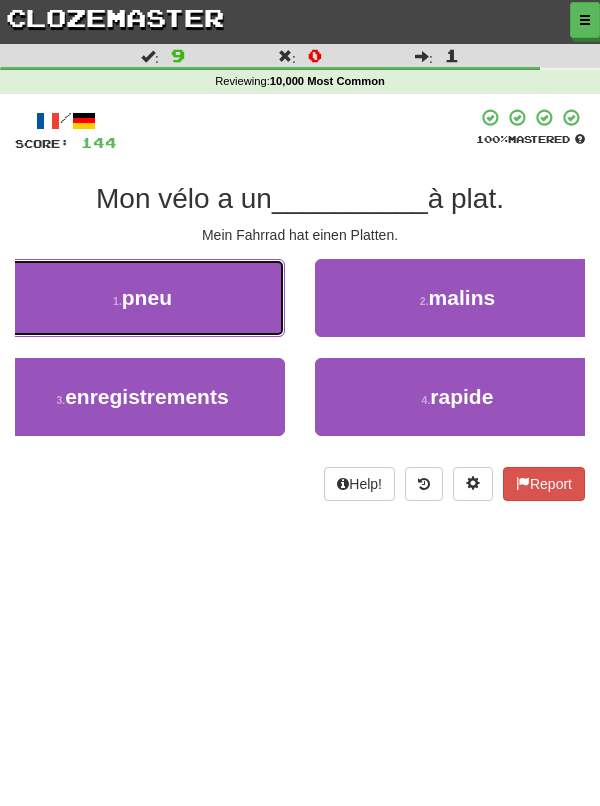 click on "1 .  pneu" at bounding box center (142, 298) 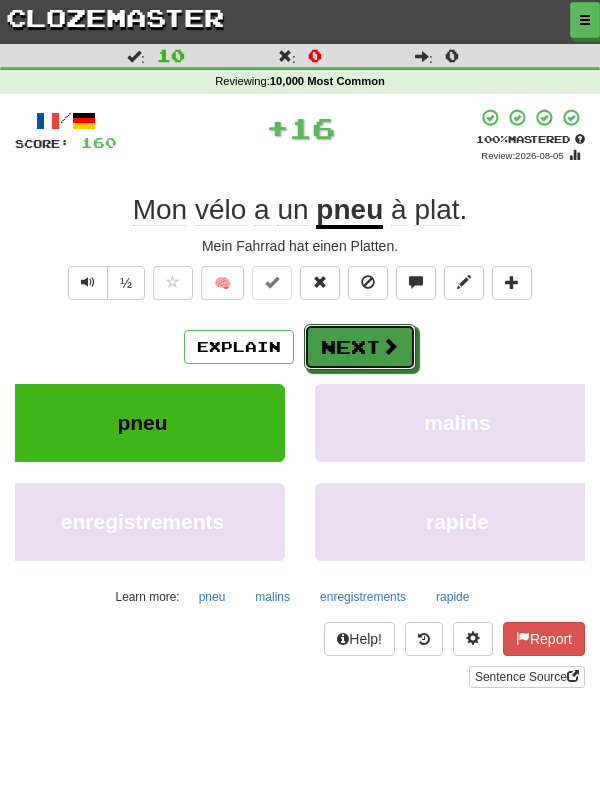 click on "Next" at bounding box center (360, 347) 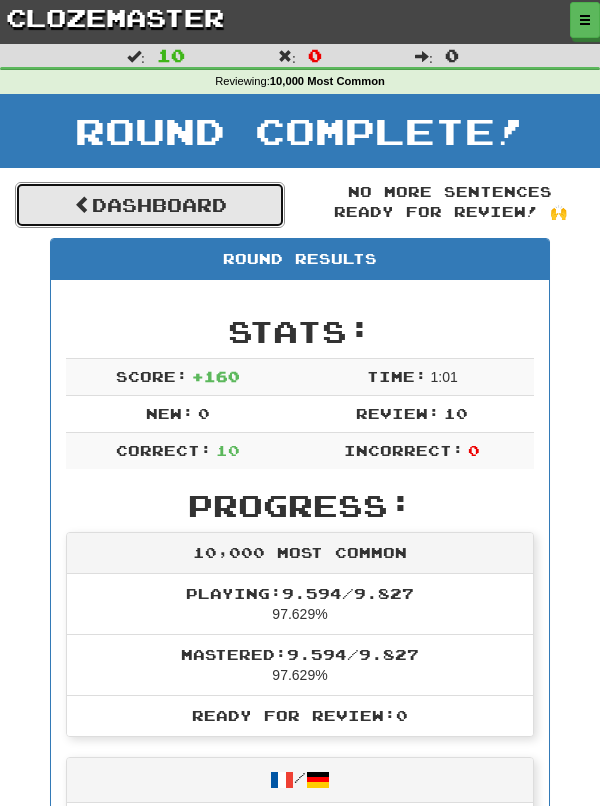 click on "Dashboard" at bounding box center [150, 205] 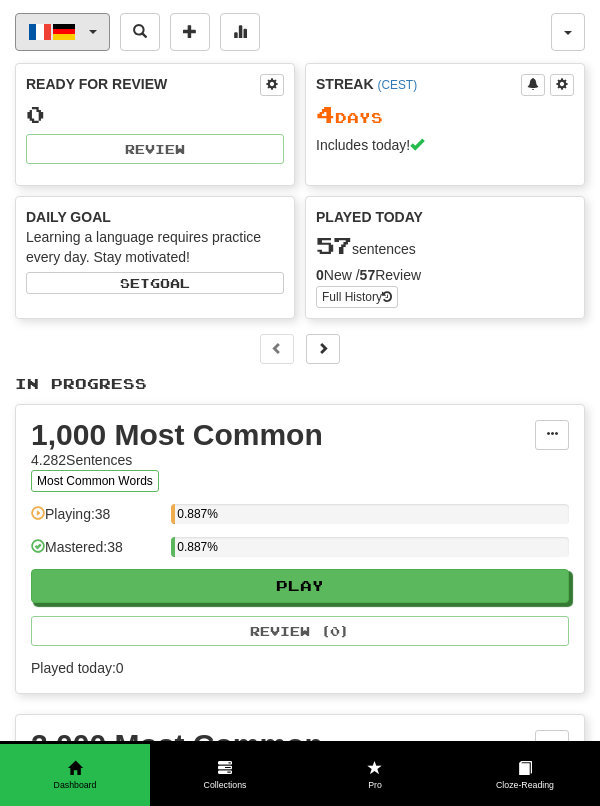 click on "Français  /  Deutsch" at bounding box center (62, 32) 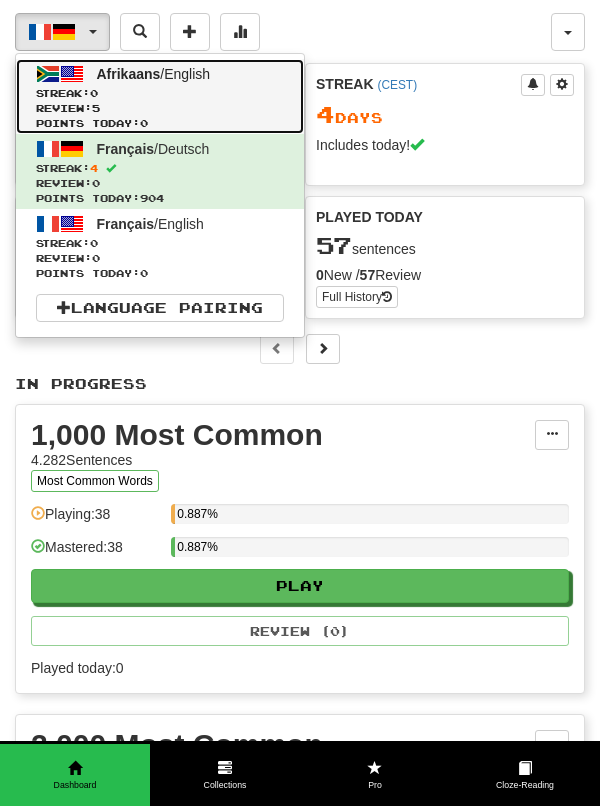click on "Review:  5" at bounding box center [160, 108] 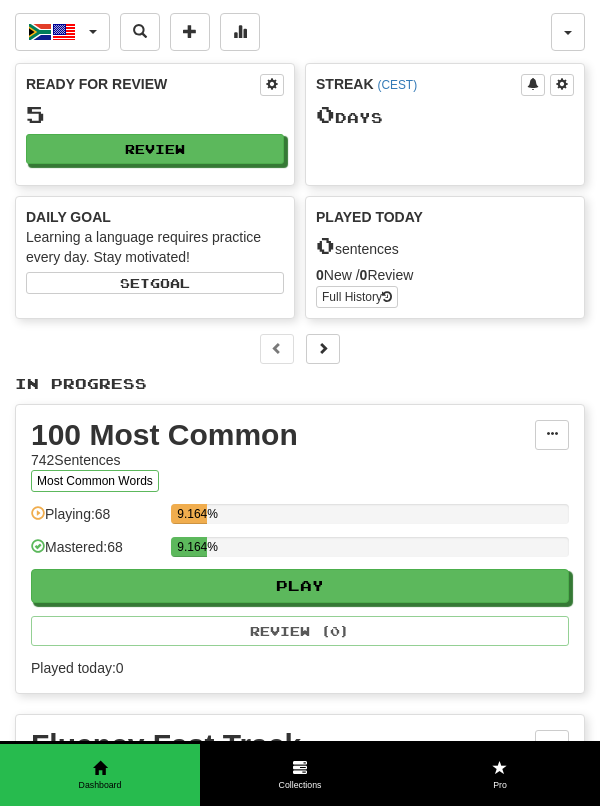 scroll, scrollTop: 0, scrollLeft: 0, axis: both 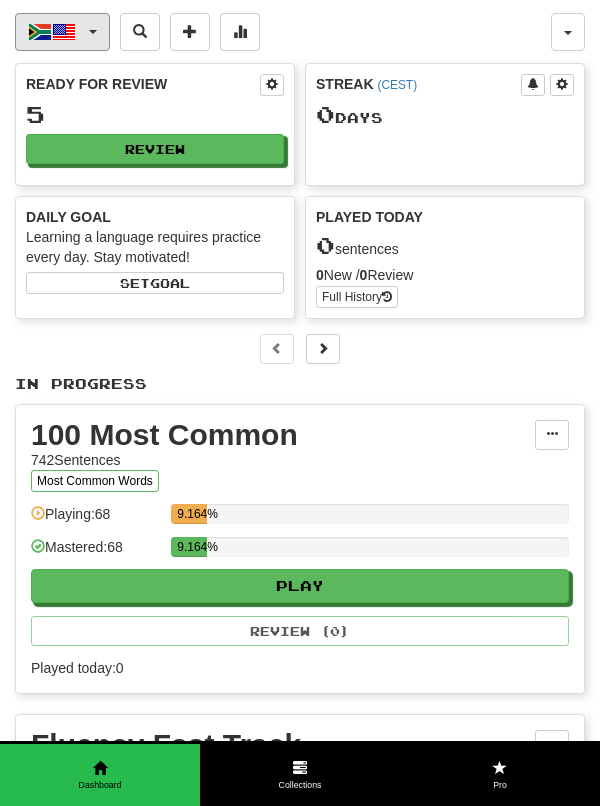 click on "Afrikaans  /  English" at bounding box center [62, 32] 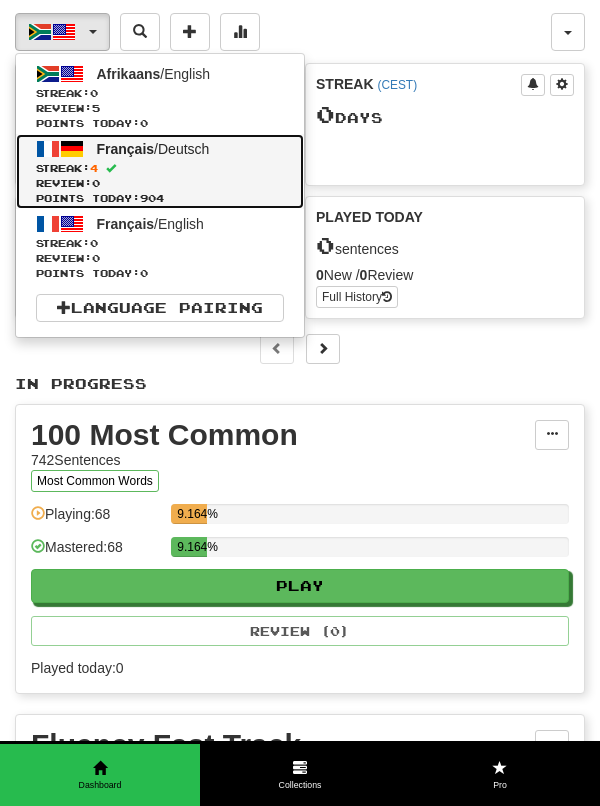 click on "Review:  0" at bounding box center (160, 183) 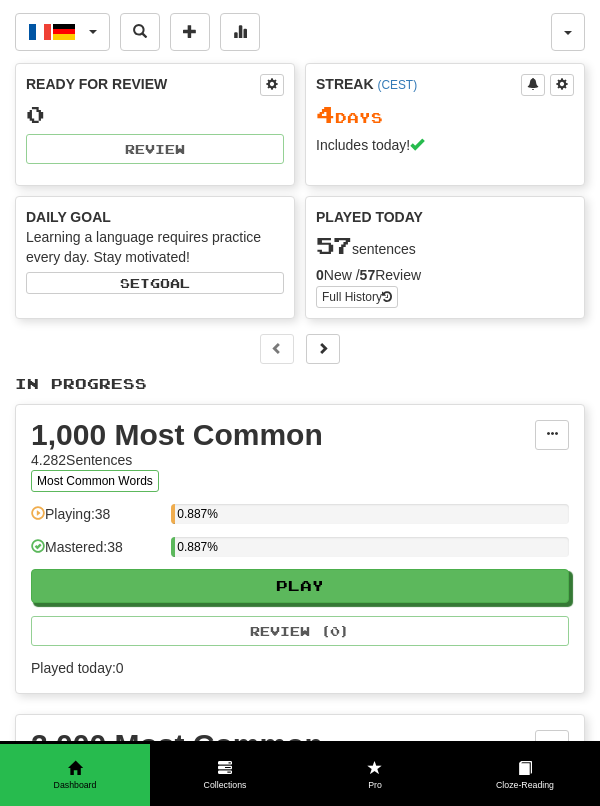 scroll, scrollTop: 0, scrollLeft: 0, axis: both 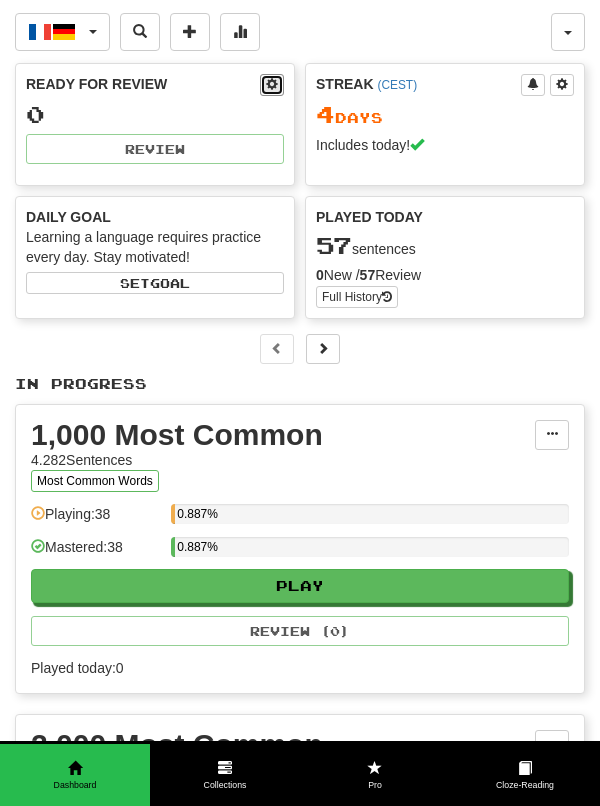 click at bounding box center (272, 85) 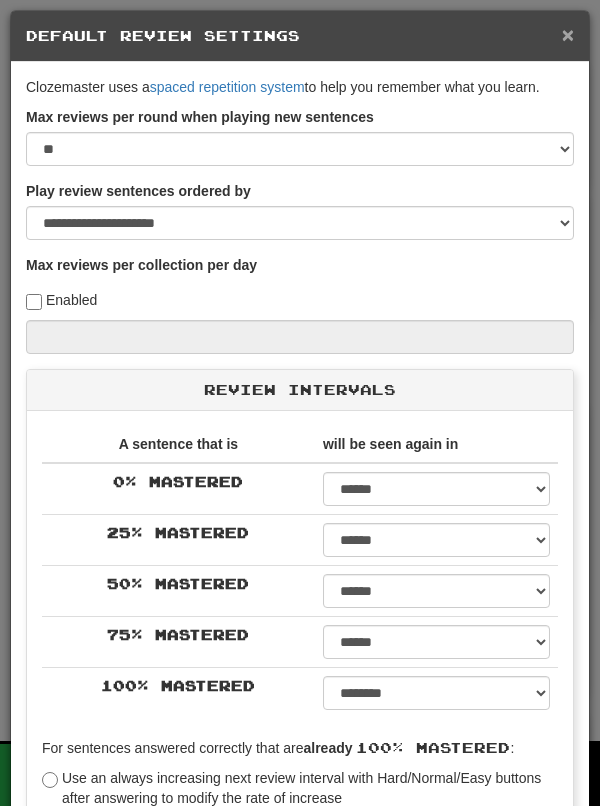 click on "×" at bounding box center [568, 34] 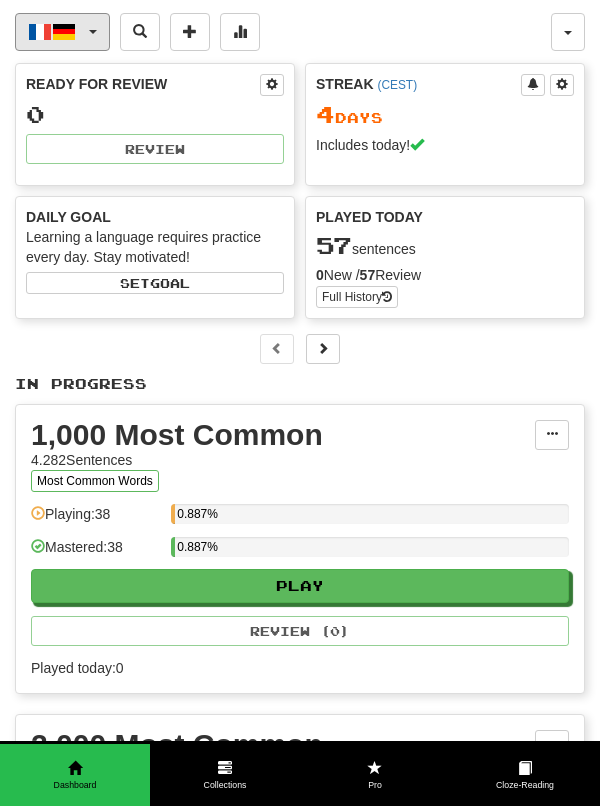 click on "Français  /  Deutsch" at bounding box center (62, 32) 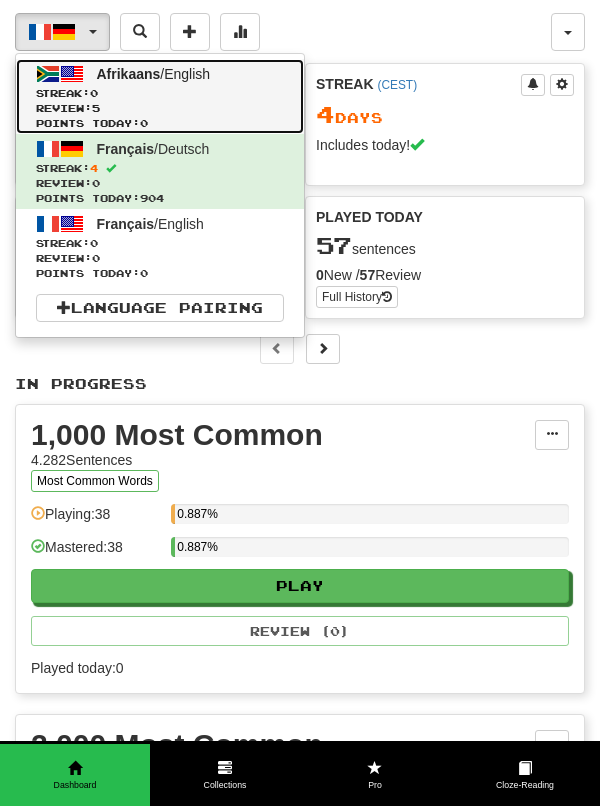 click on "Review:  5" at bounding box center (160, 108) 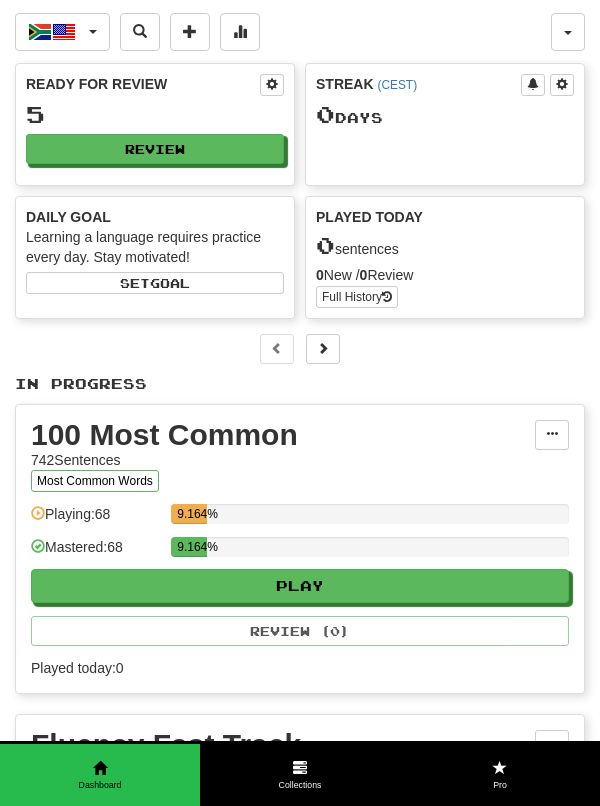 scroll, scrollTop: 0, scrollLeft: 0, axis: both 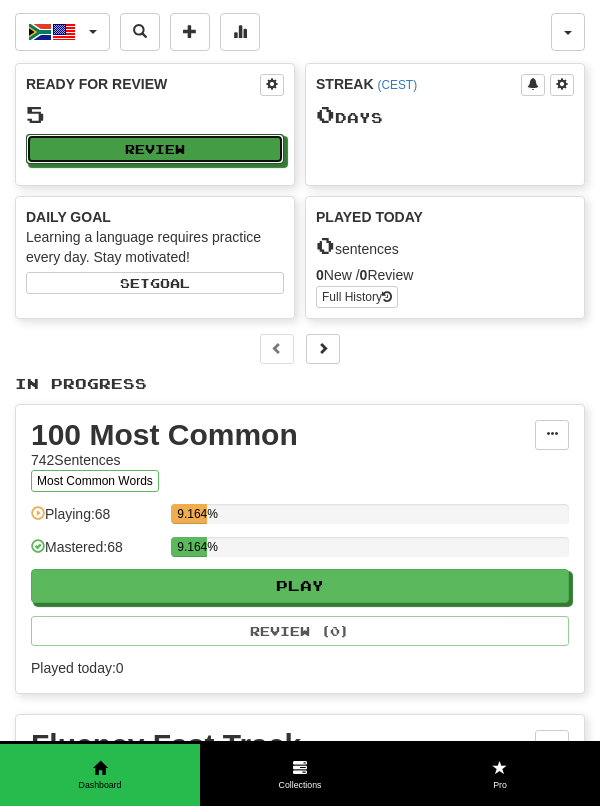 click on "Review" at bounding box center (155, 149) 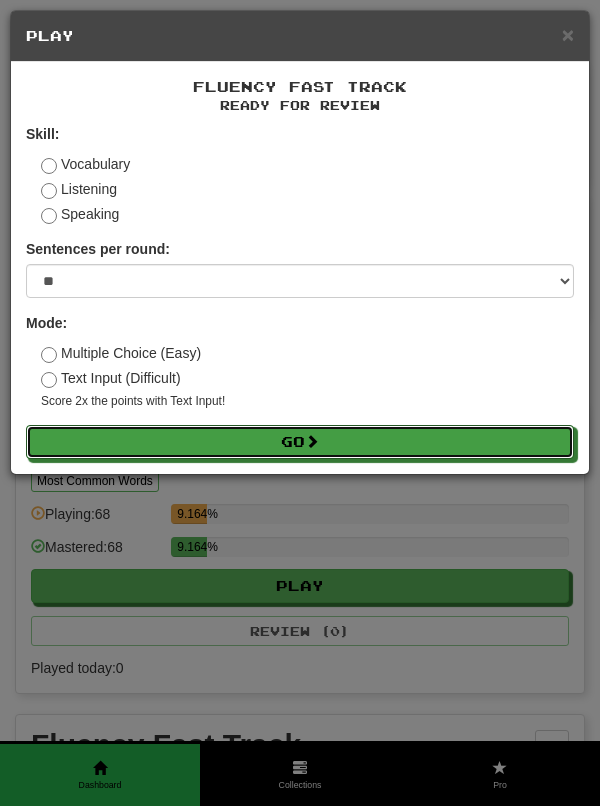 click on "Go" at bounding box center (300, 442) 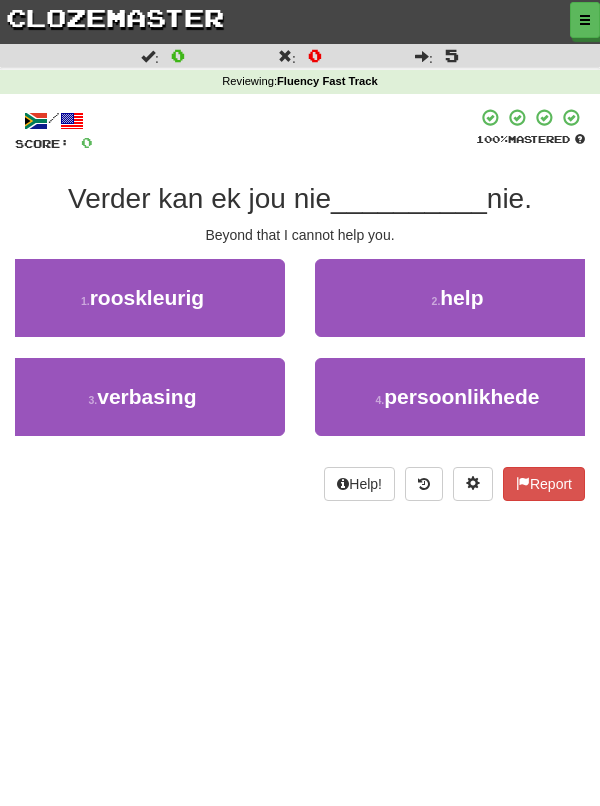scroll, scrollTop: 0, scrollLeft: 0, axis: both 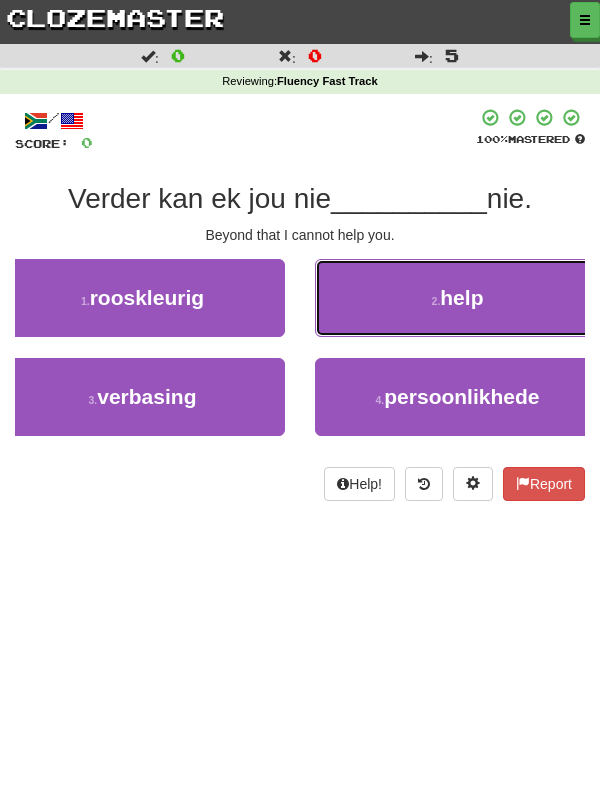 click on "2 .  help" at bounding box center [457, 298] 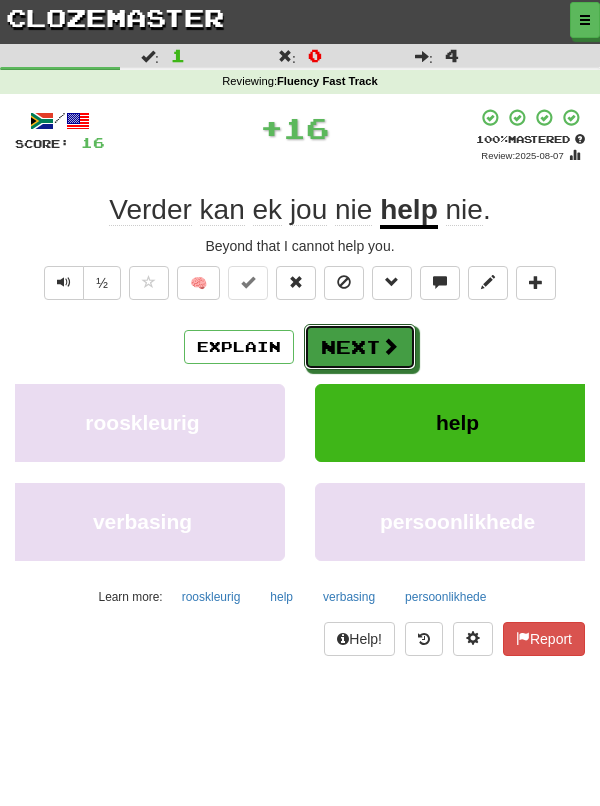 click on "Next" at bounding box center [360, 347] 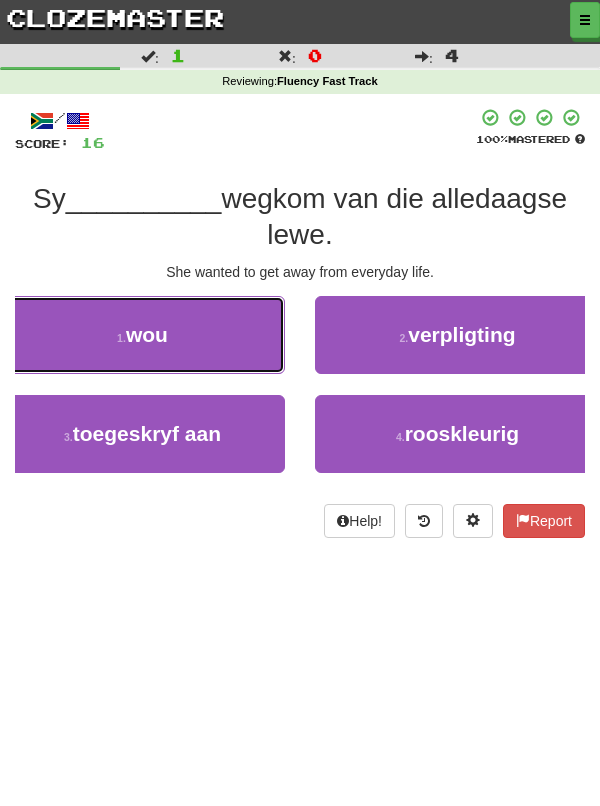 click on "1 .  wou" at bounding box center [142, 335] 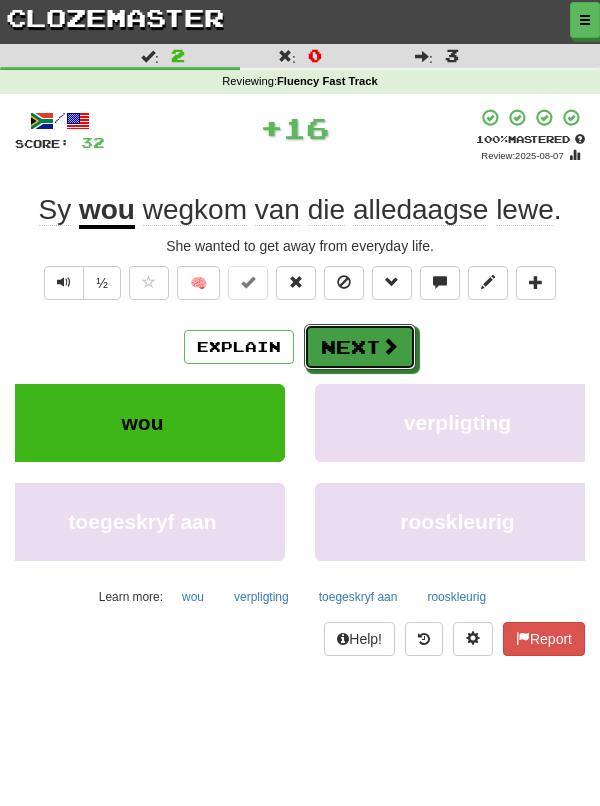 click on "Next" at bounding box center [360, 347] 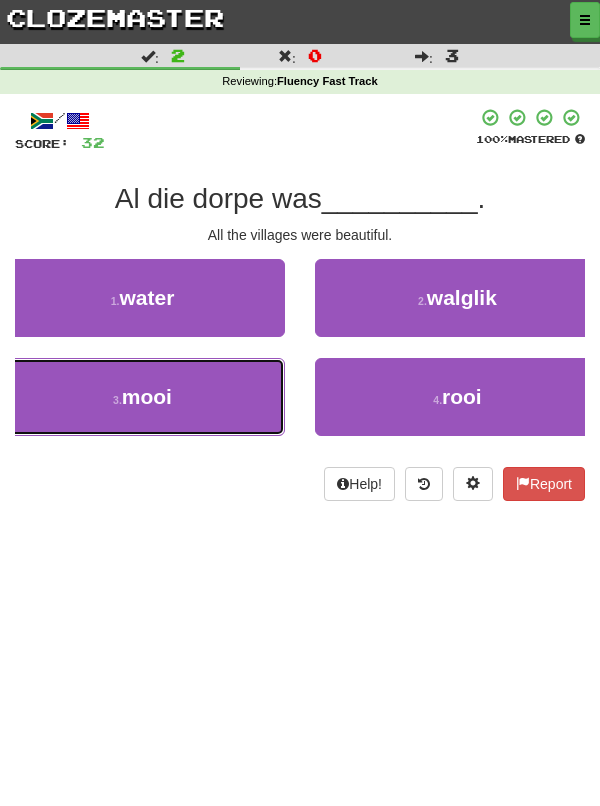 click on "3 .  mooi" at bounding box center (142, 397) 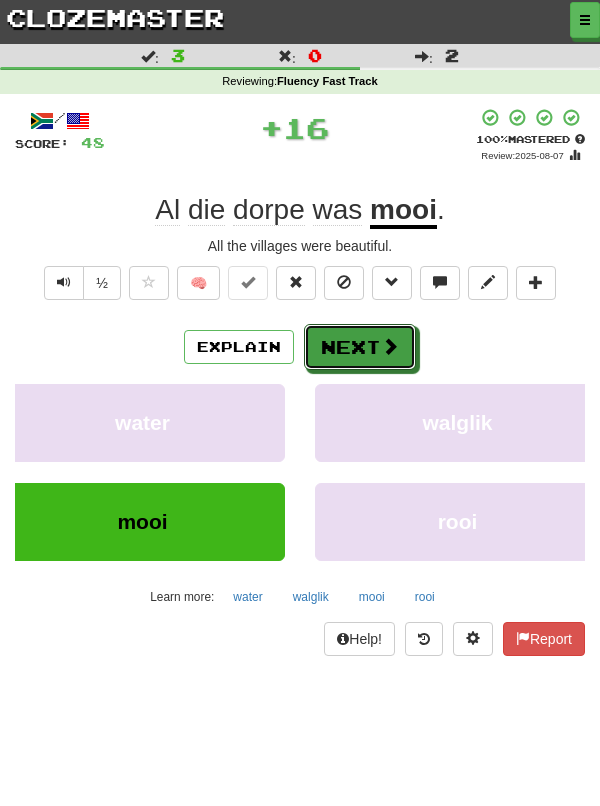 click on "Next" at bounding box center [360, 347] 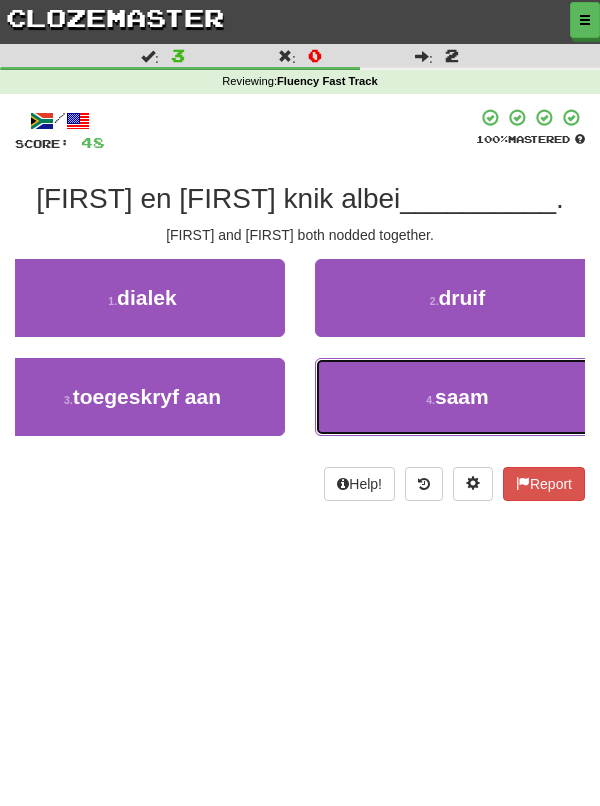 click on "saam" at bounding box center (462, 396) 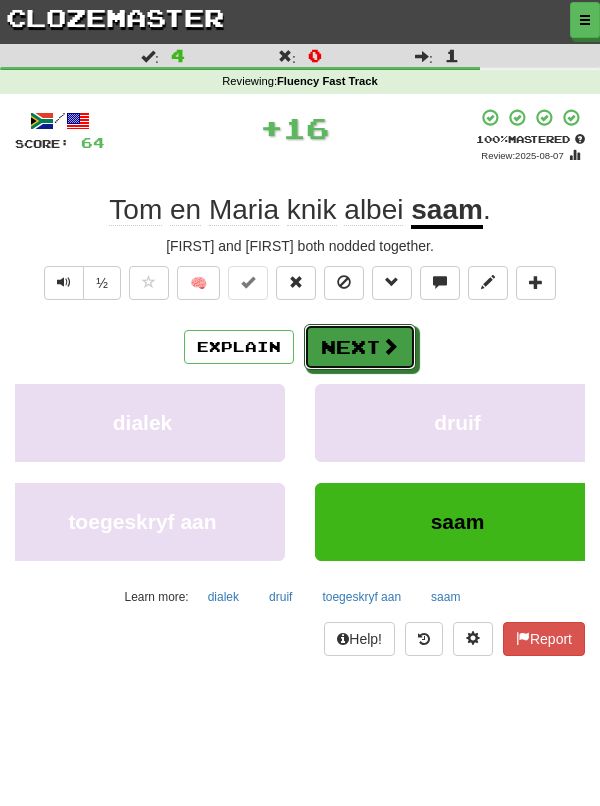 click on "Next" at bounding box center (360, 347) 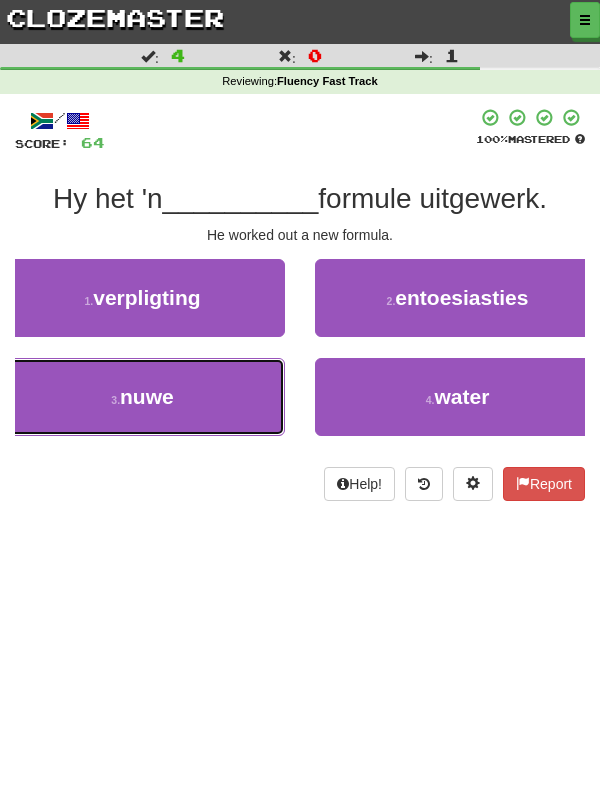 click on "3 .  nuwe" at bounding box center [142, 397] 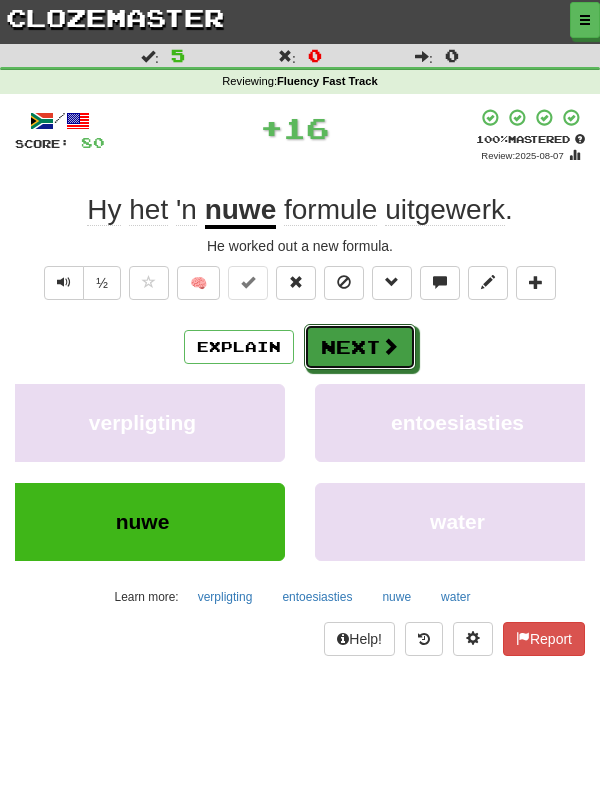 click on "Next" at bounding box center (360, 347) 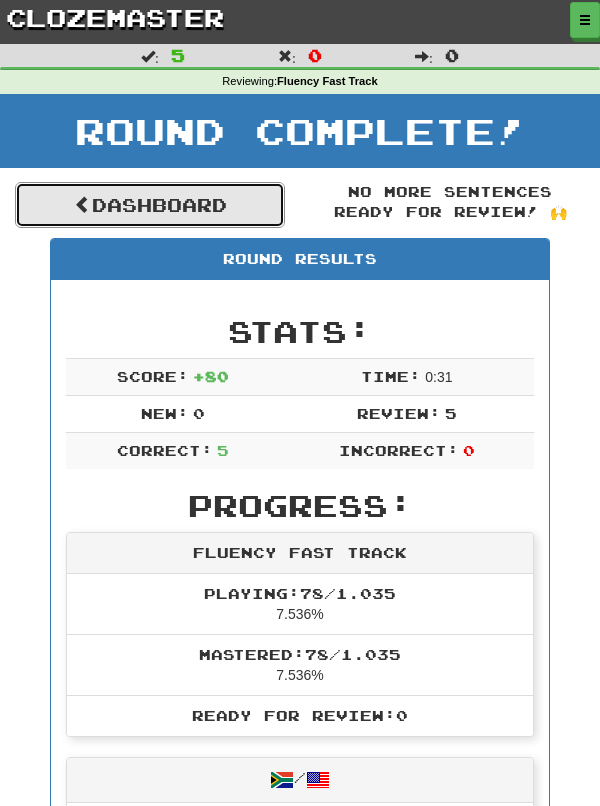 click on "Dashboard" at bounding box center [150, 205] 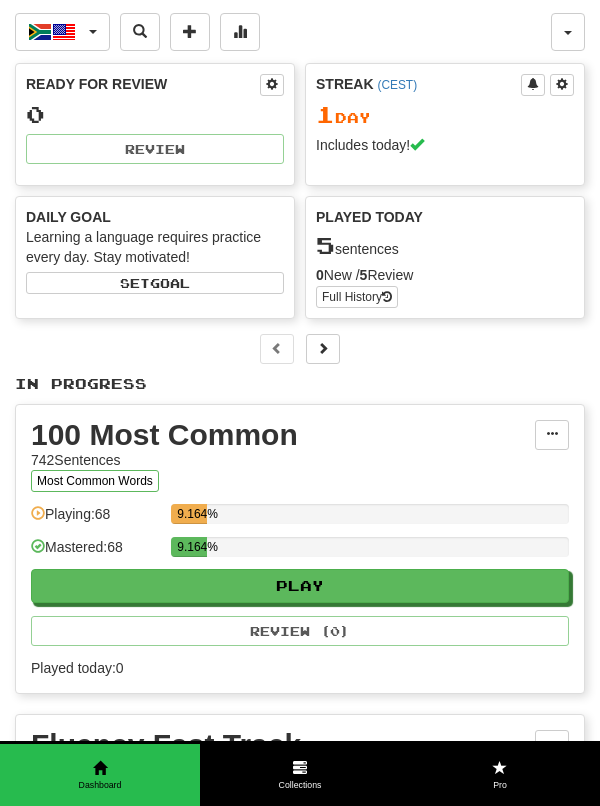 scroll, scrollTop: 0, scrollLeft: 0, axis: both 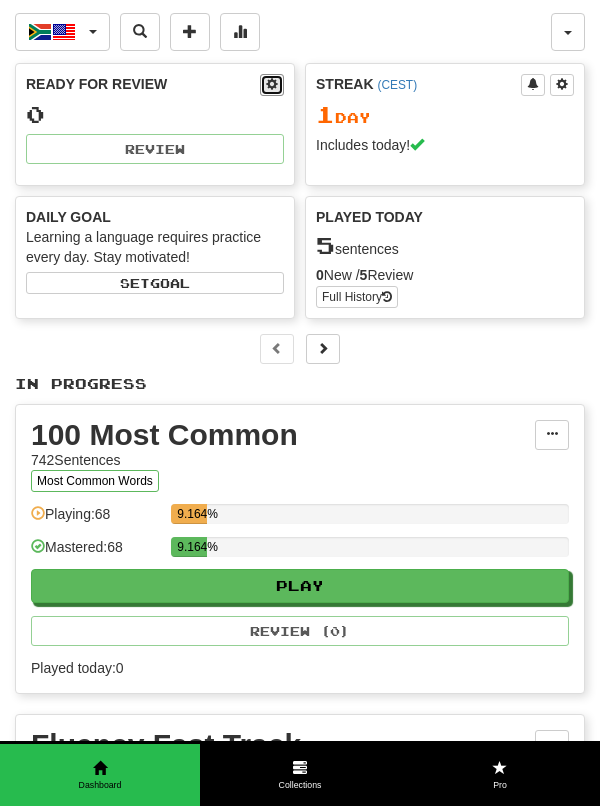 click at bounding box center [272, 84] 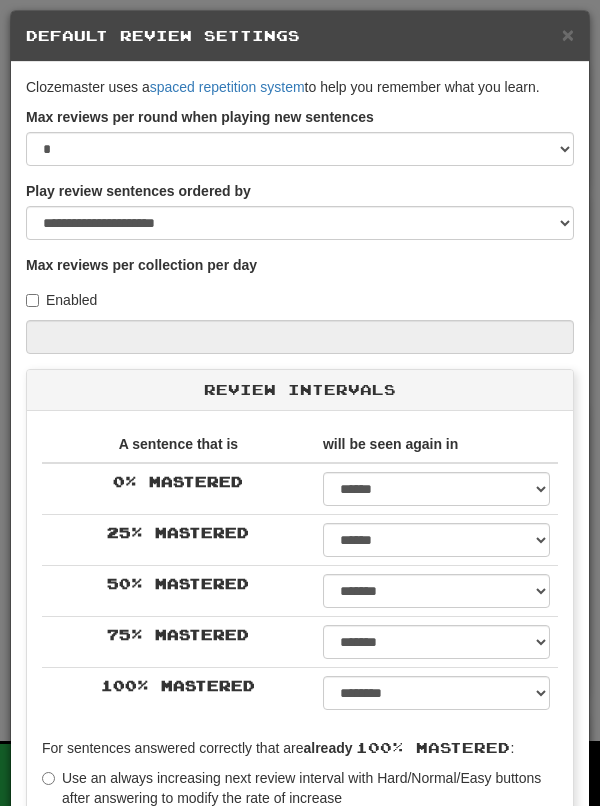 select on "*" 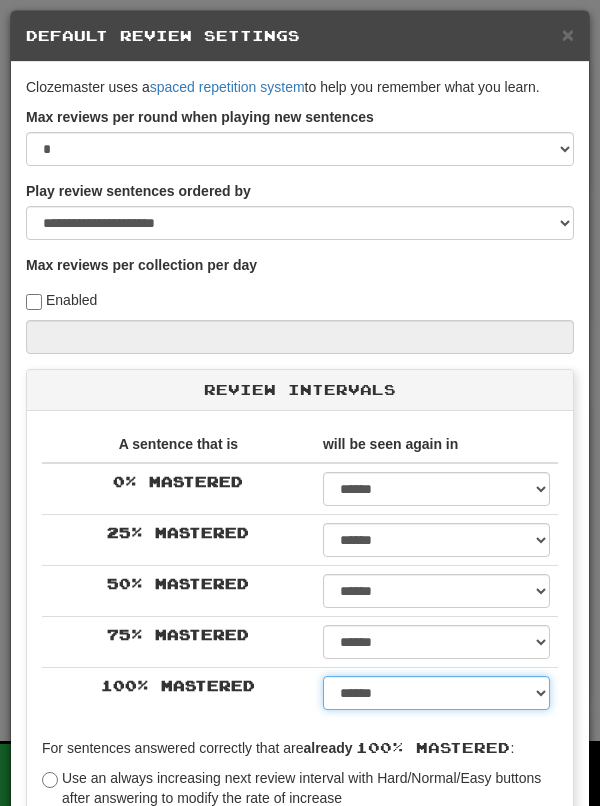 click on "****** ****** ****** ****** ****** ****** ****** ****** ****** ******* ******* ******* ******* ******* ******* ******* ******* ******* ******* ******* ******* ******* ******* ******* ******* ******* ******* ******* ******* ******* ******* ******* ******* ******* ******* ******* ******* ******* ******* ******* ******* ******* ******** ******** ******** ******** ******** ******** ******** ******** ******** *****" at bounding box center [436, 693] 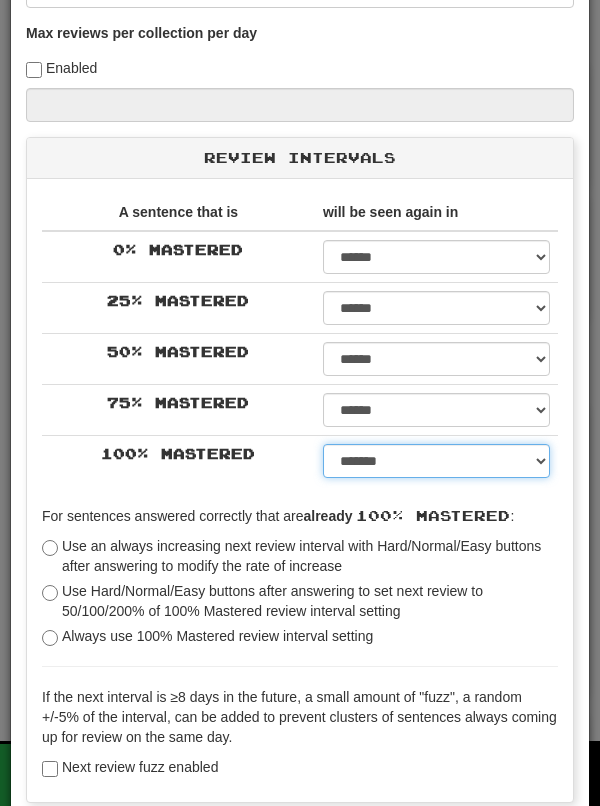 scroll, scrollTop: 279, scrollLeft: 0, axis: vertical 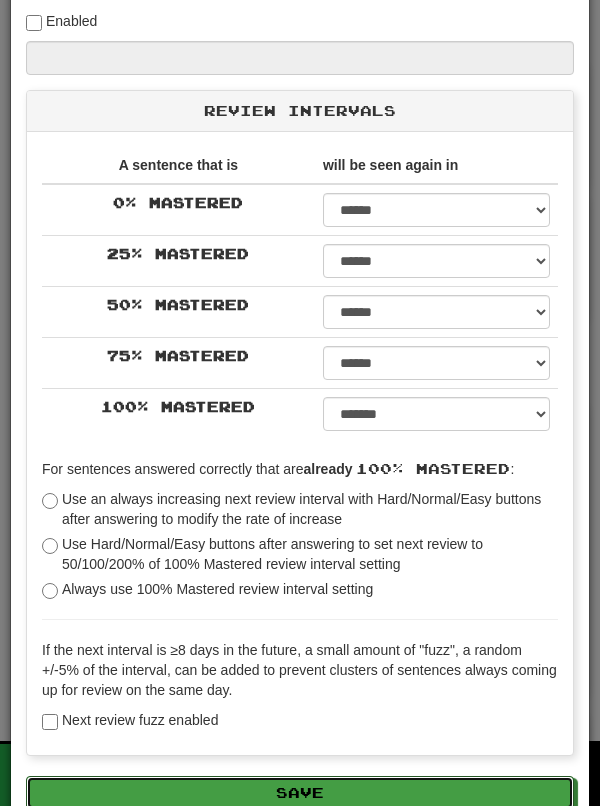 click on "Save" at bounding box center [300, 793] 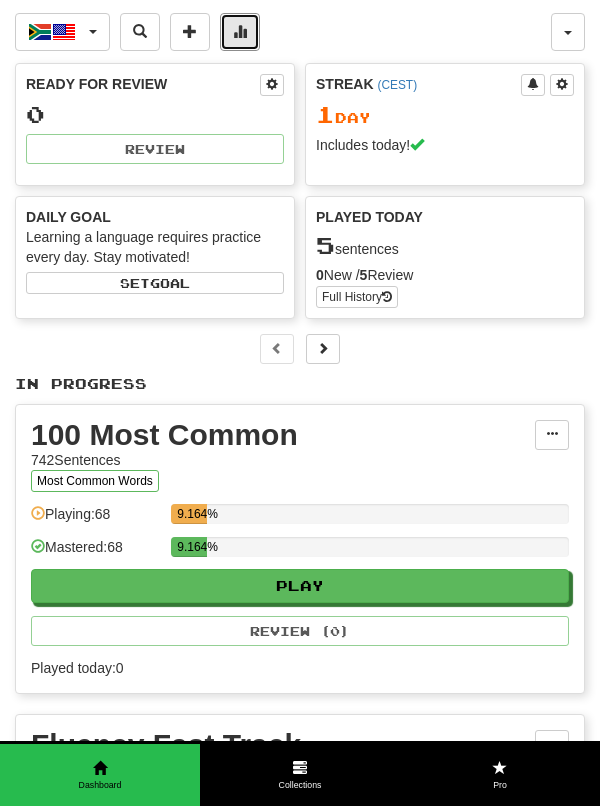 click at bounding box center [240, 31] 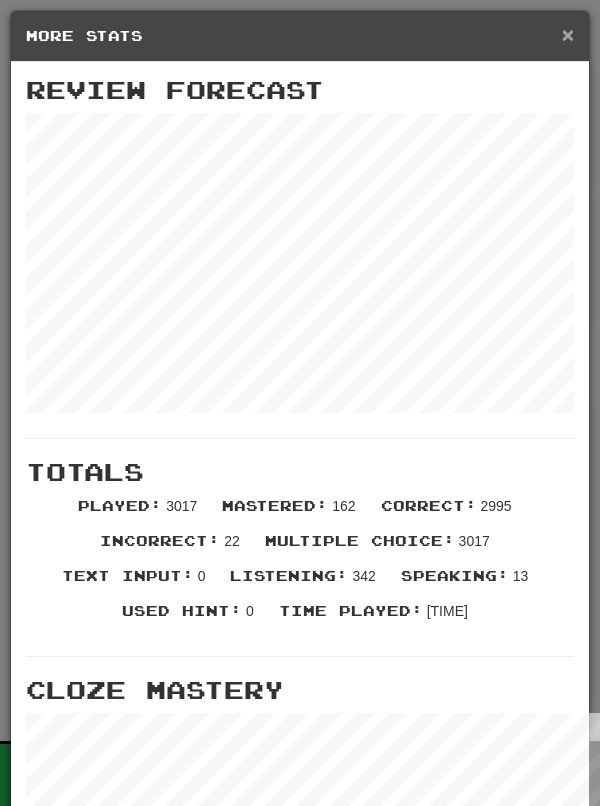 click on "×" at bounding box center [568, 34] 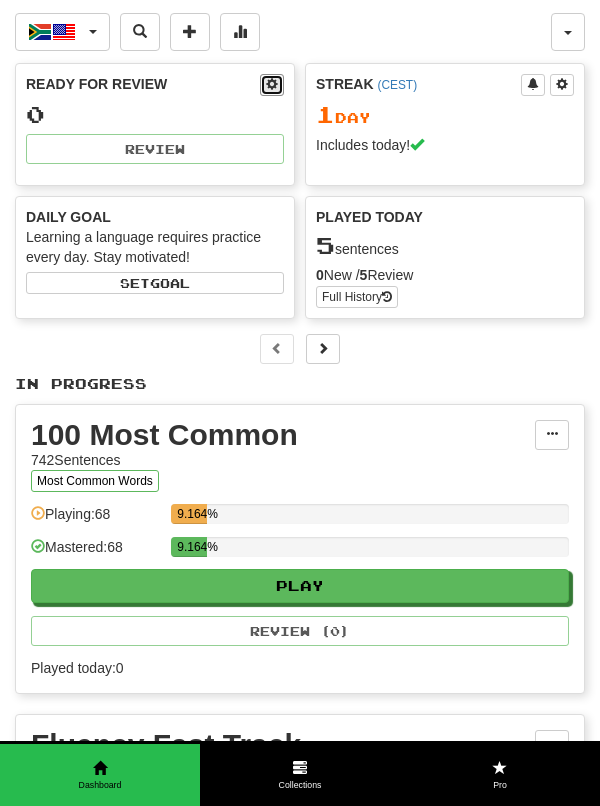 click at bounding box center (272, 84) 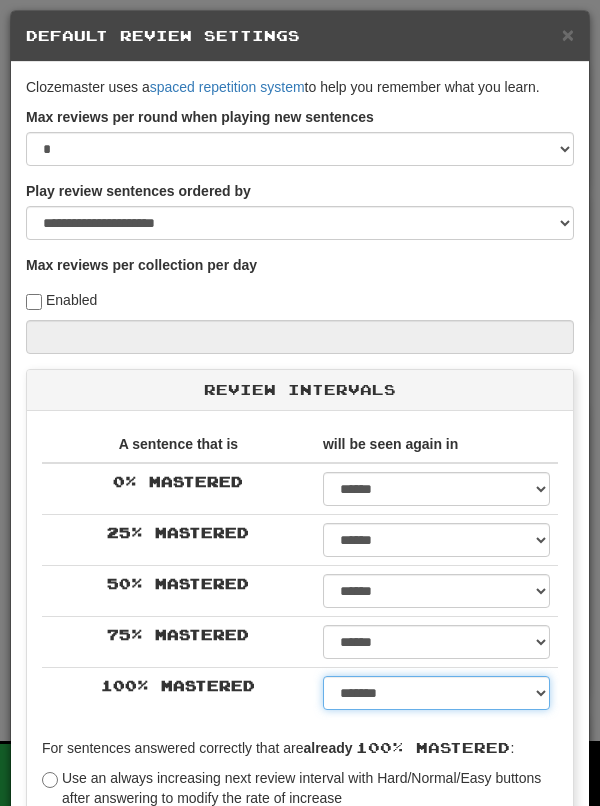 click on "****** ****** ****** ****** ****** ****** ****** ****** ****** ******* ******* ******* ******* ******* ******* ******* ******* ******* ******* ******* ******* ******* ******* ******* ******* ******* ******* ******* ******* ******* ******* ******* ******* ******* ******* ******* ******* ******* ******* ******* ******* ******* ******** ******** ******** ******** ******** ******** ******** ******** ******** *****" at bounding box center [436, 693] 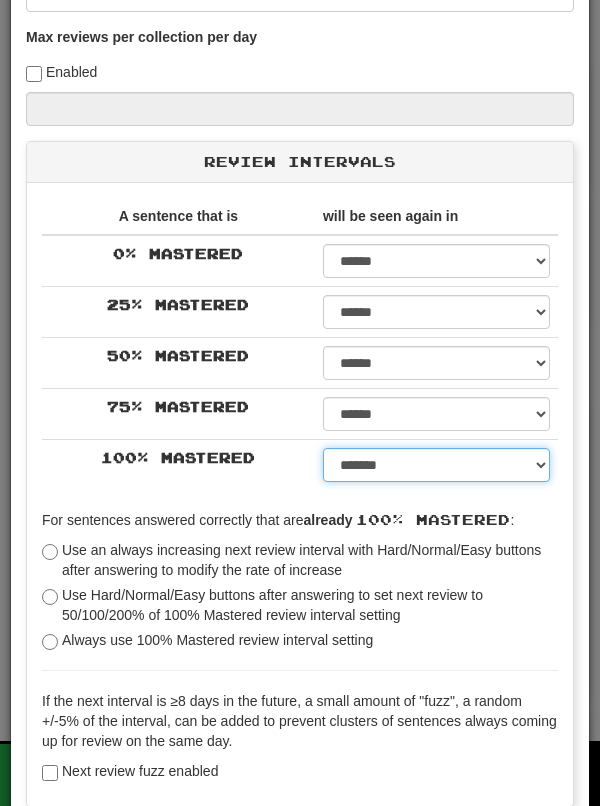 scroll, scrollTop: 234, scrollLeft: 0, axis: vertical 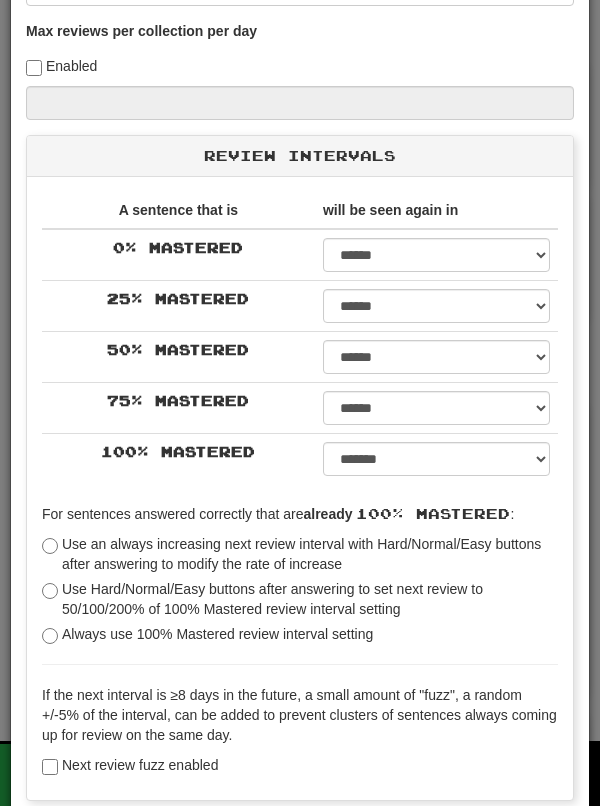 click on "Save" at bounding box center (300, 838) 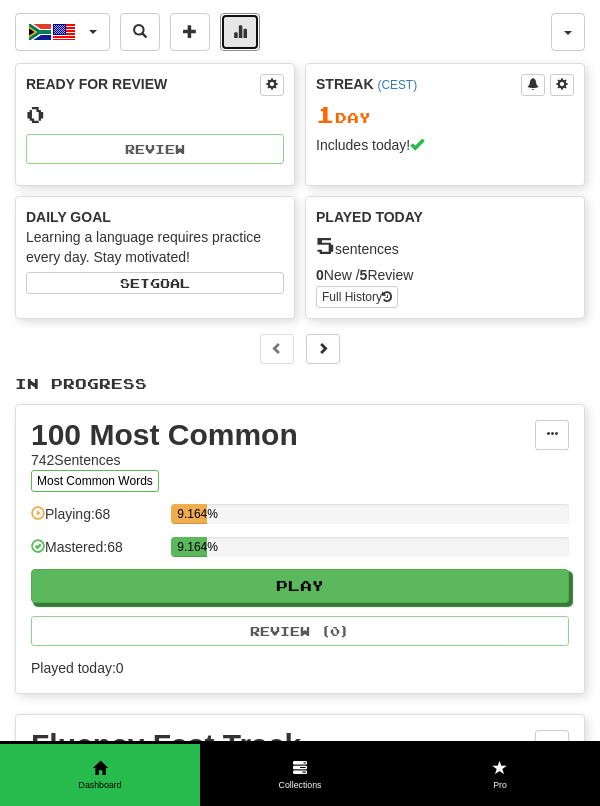 click at bounding box center (240, 32) 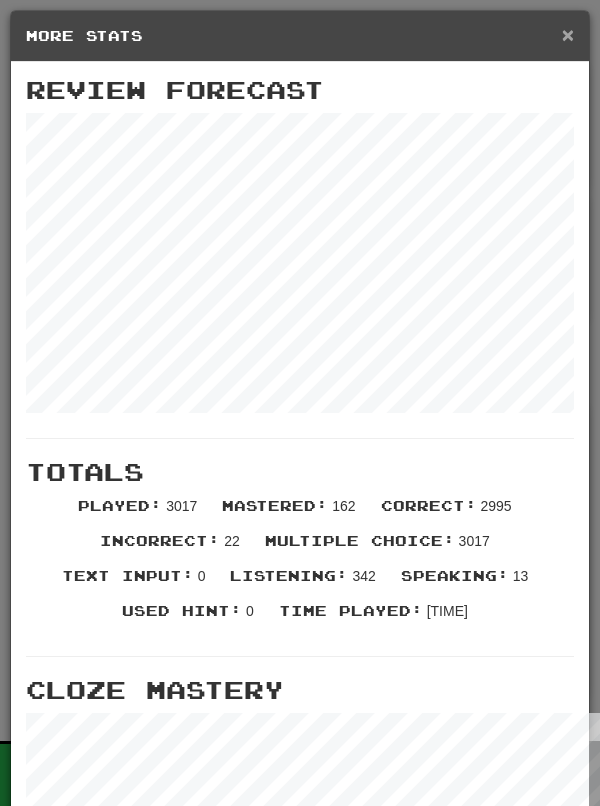click on "×" at bounding box center [568, 34] 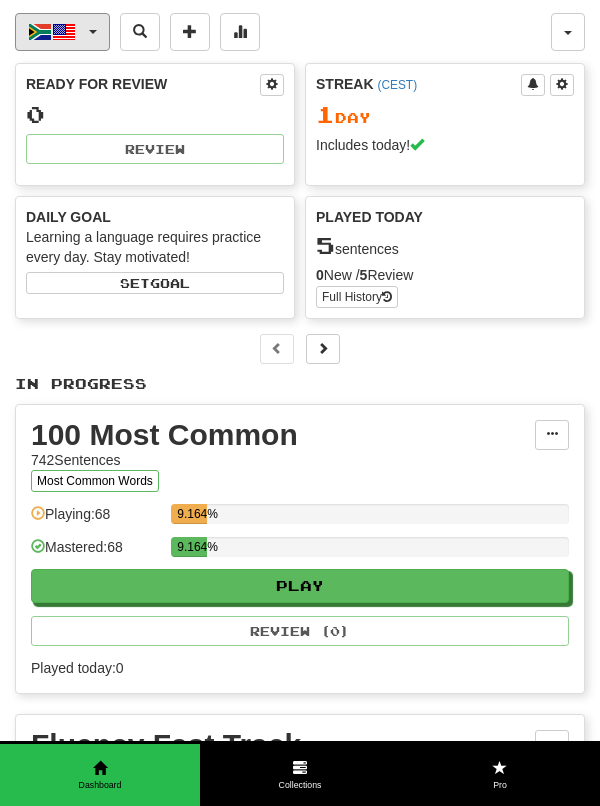click on "Afrikaans  /  English" at bounding box center [62, 32] 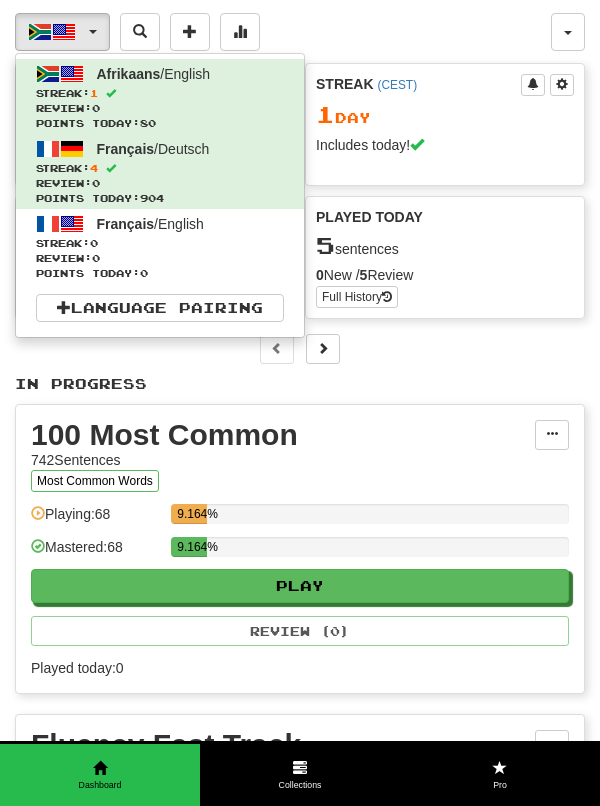 click at bounding box center [300, 403] 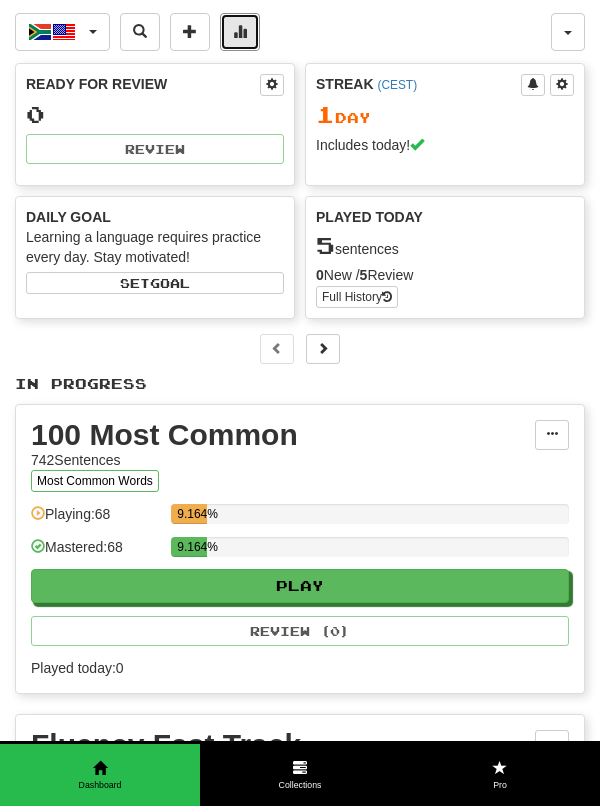 click at bounding box center (240, 32) 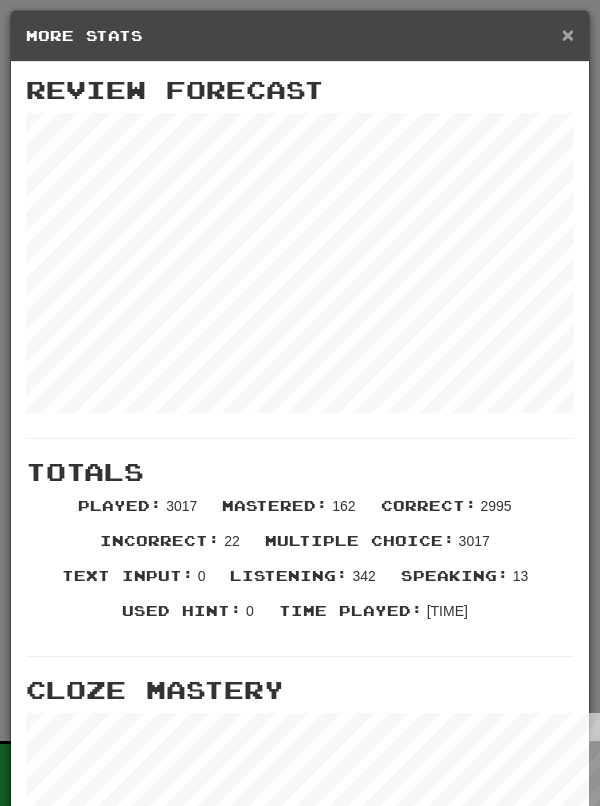 click on "×" at bounding box center (568, 34) 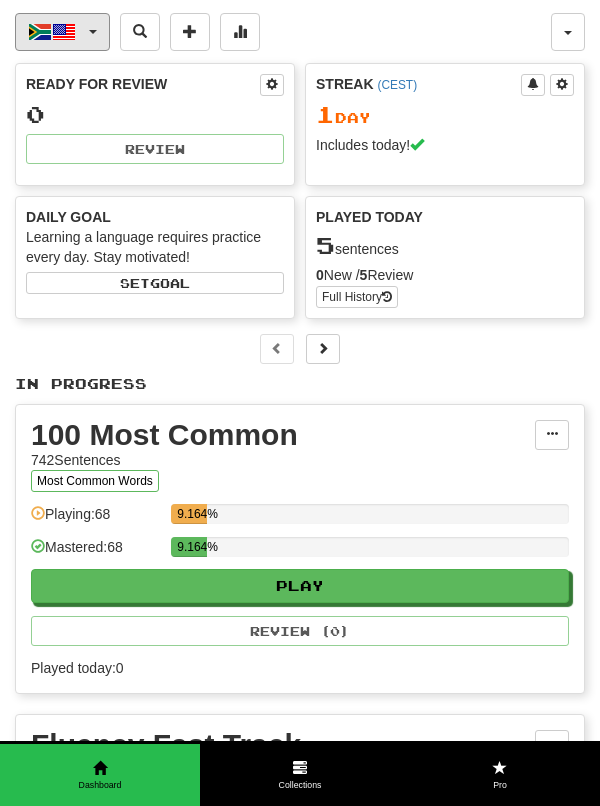 click on "Afrikaans  /  English" at bounding box center [62, 32] 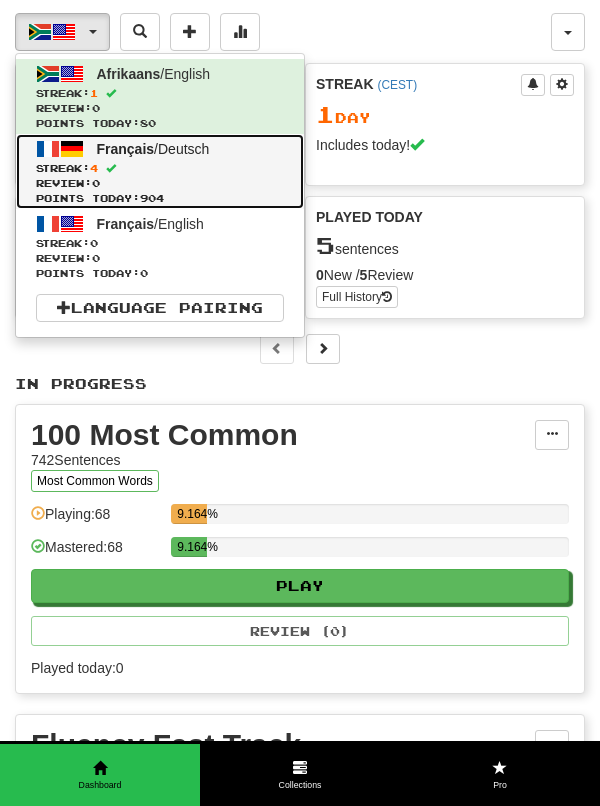 click on "Points today:  904" at bounding box center (160, 198) 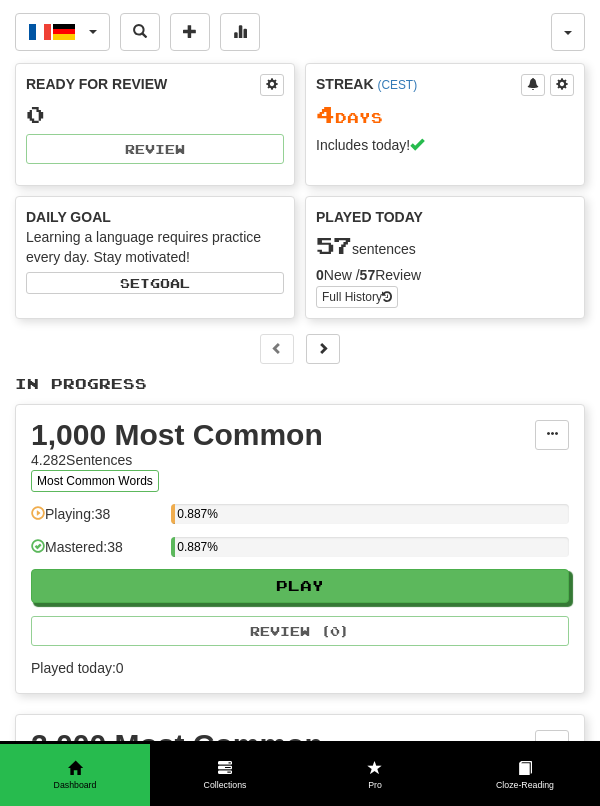 scroll, scrollTop: 0, scrollLeft: 0, axis: both 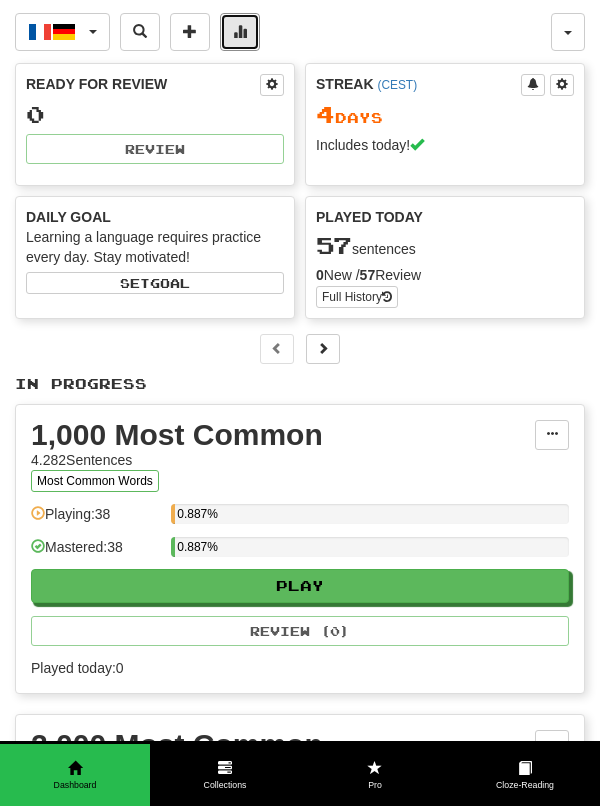 click at bounding box center (240, 32) 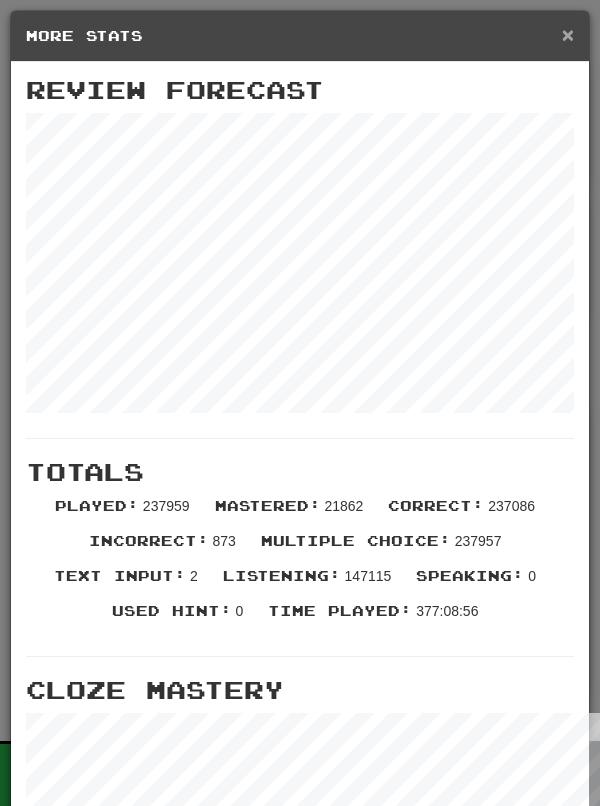 click on "×" at bounding box center [568, 34] 